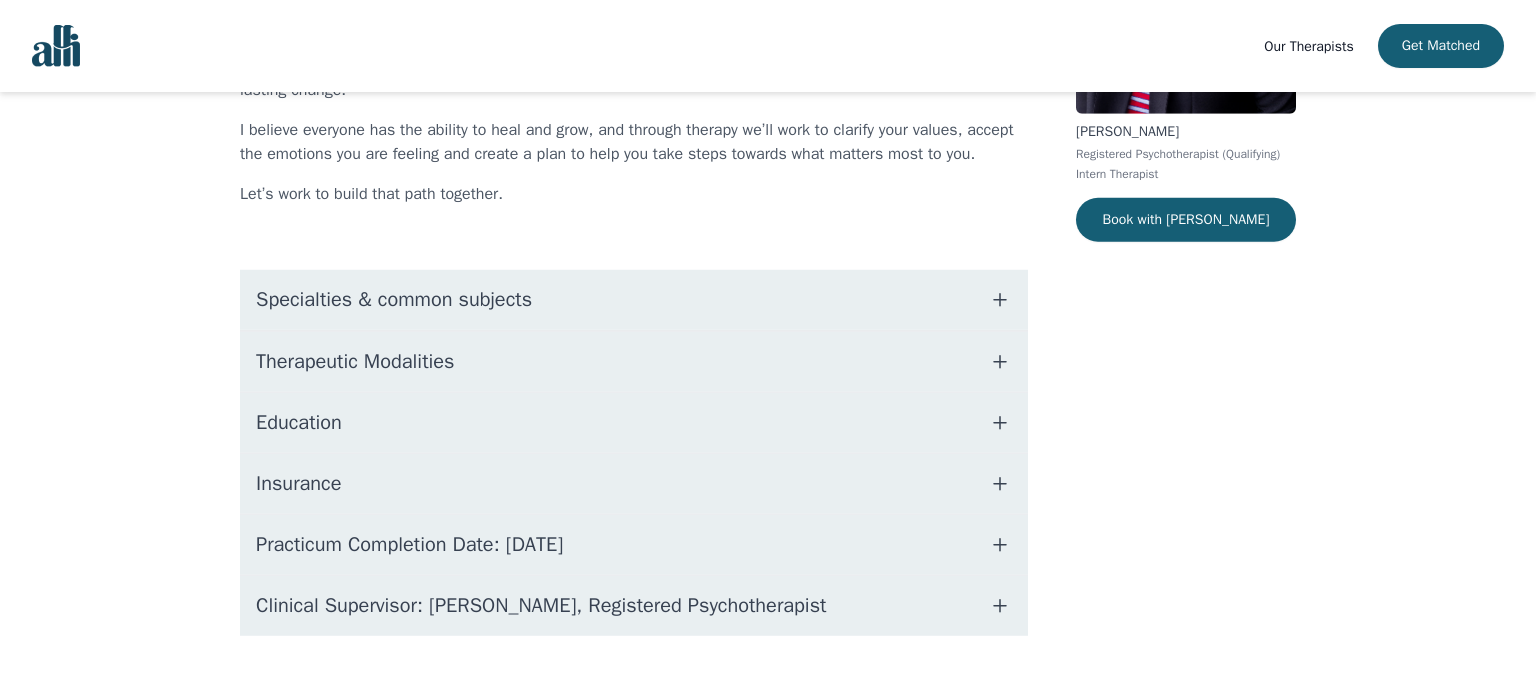 scroll, scrollTop: 316, scrollLeft: 0, axis: vertical 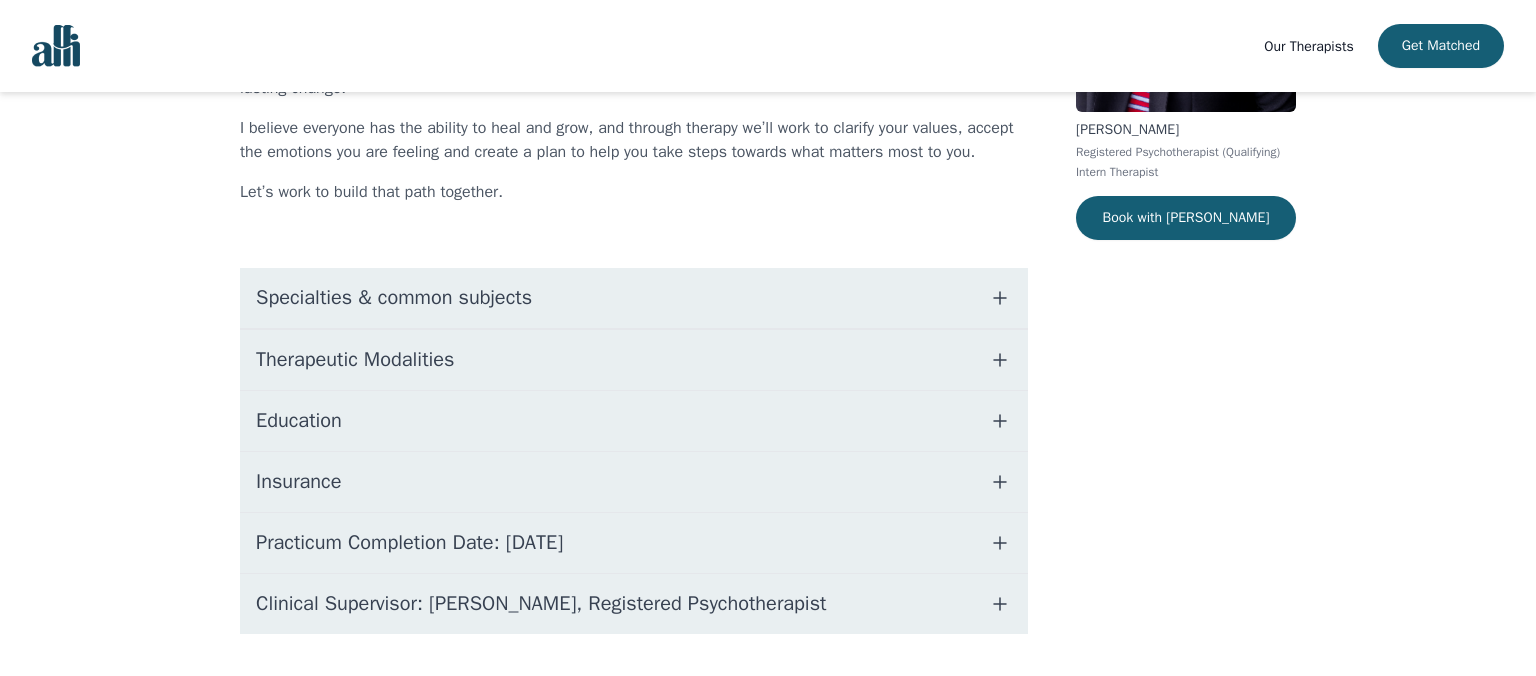 click on "Practicum Completion Date: [DATE]" at bounding box center (409, 543) 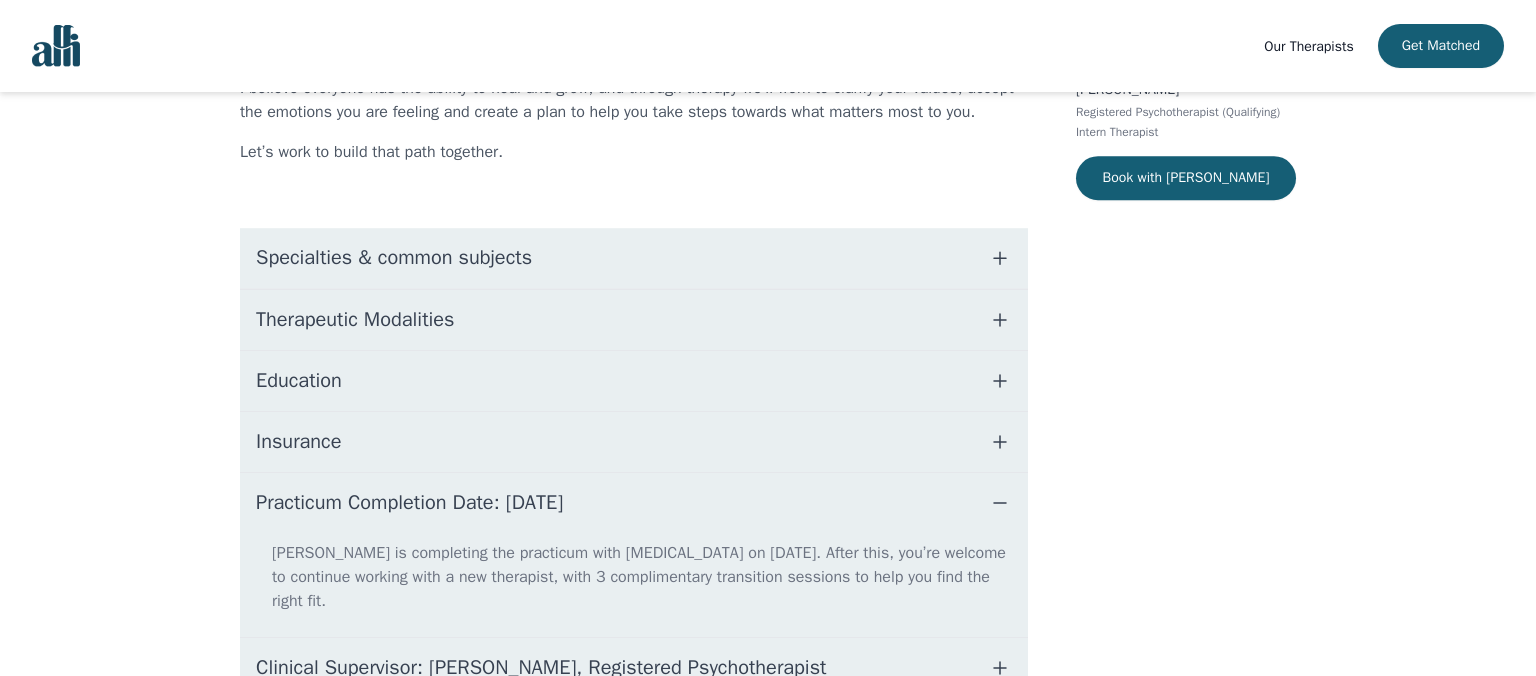 scroll, scrollTop: 422, scrollLeft: 0, axis: vertical 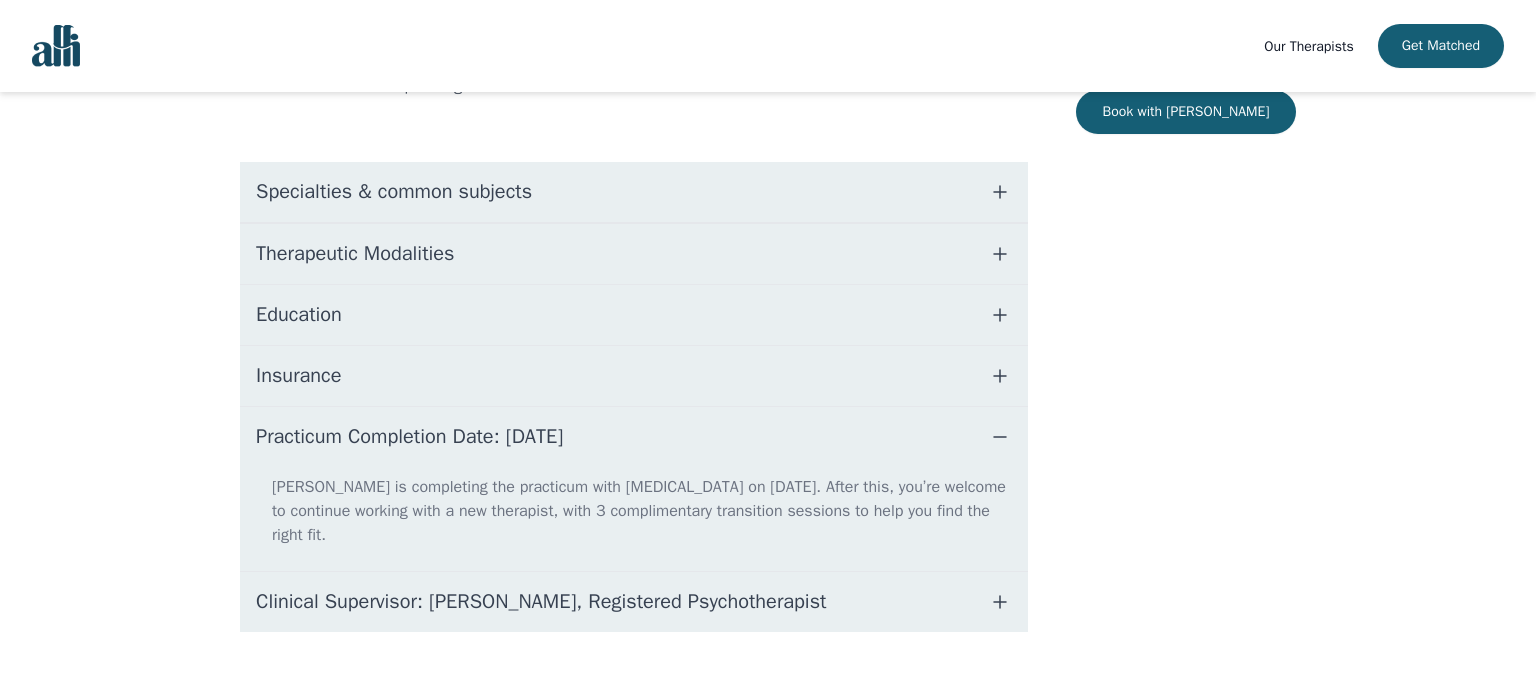 click on "Clinical Supervisor: [PERSON_NAME], Registered Psychotherapist" at bounding box center [541, 602] 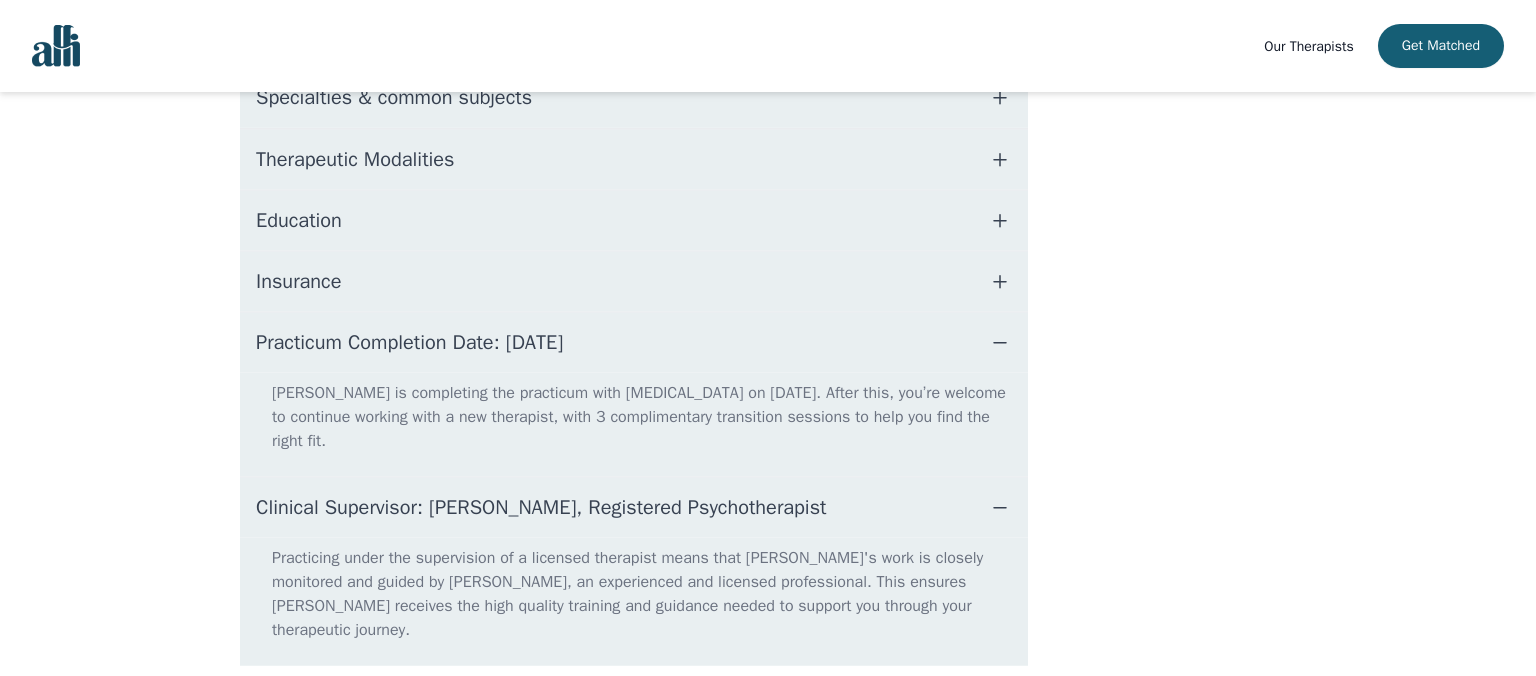 scroll, scrollTop: 552, scrollLeft: 0, axis: vertical 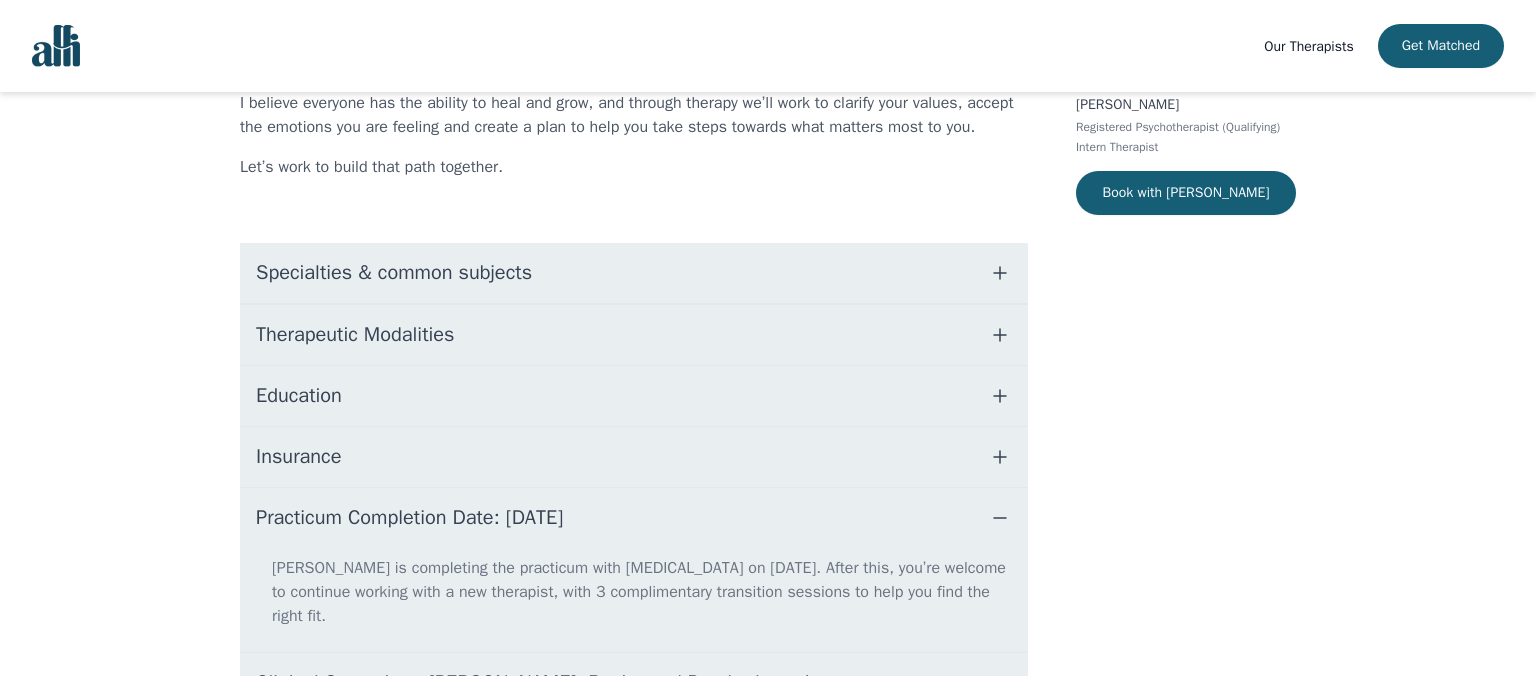 click 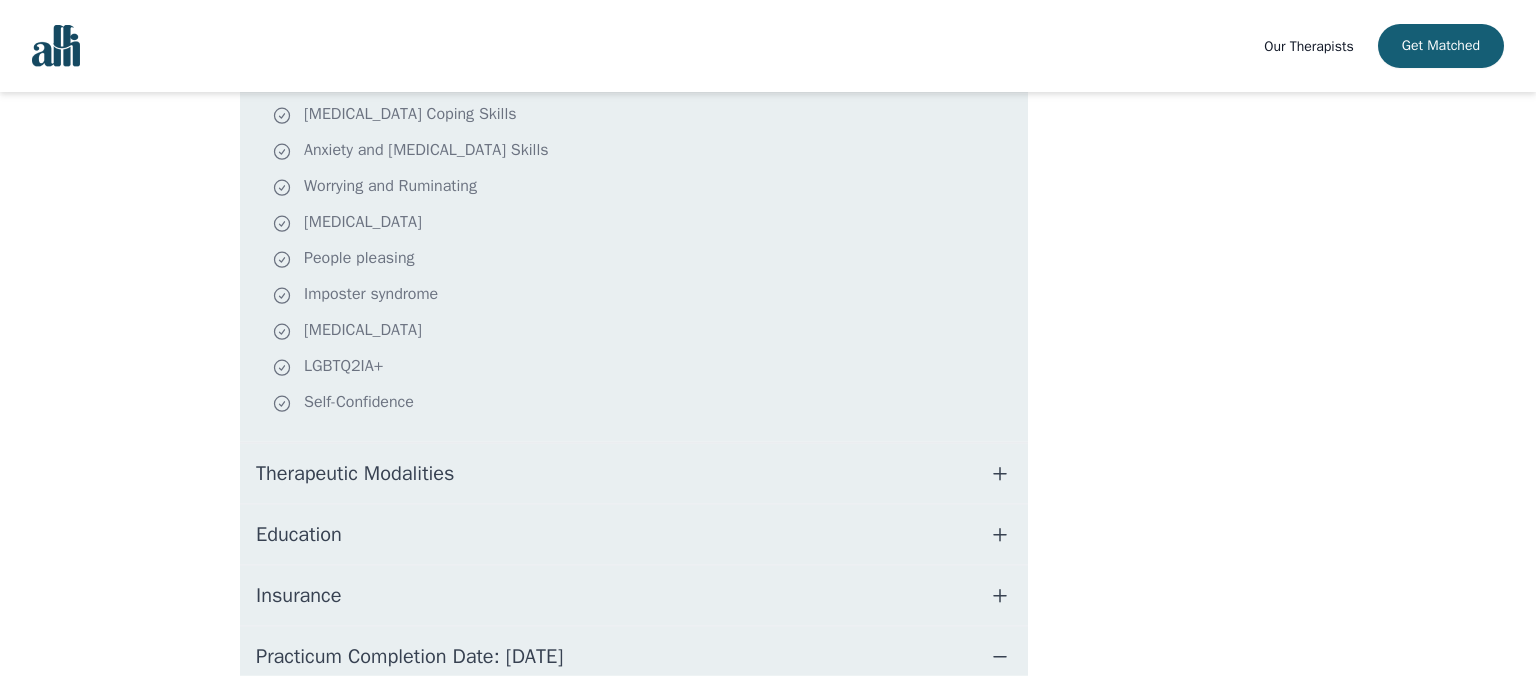 scroll, scrollTop: 552, scrollLeft: 0, axis: vertical 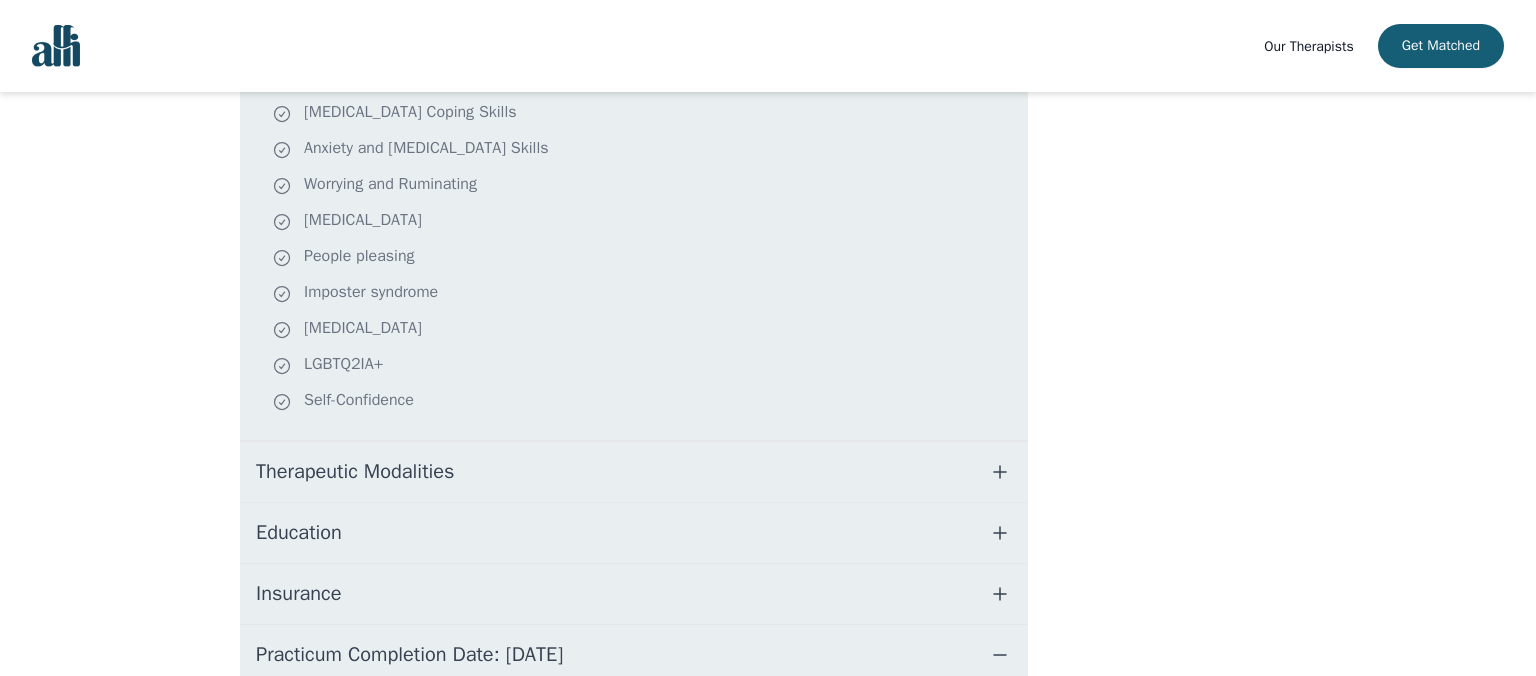 click on "Therapeutic Modalities" at bounding box center (634, 472) 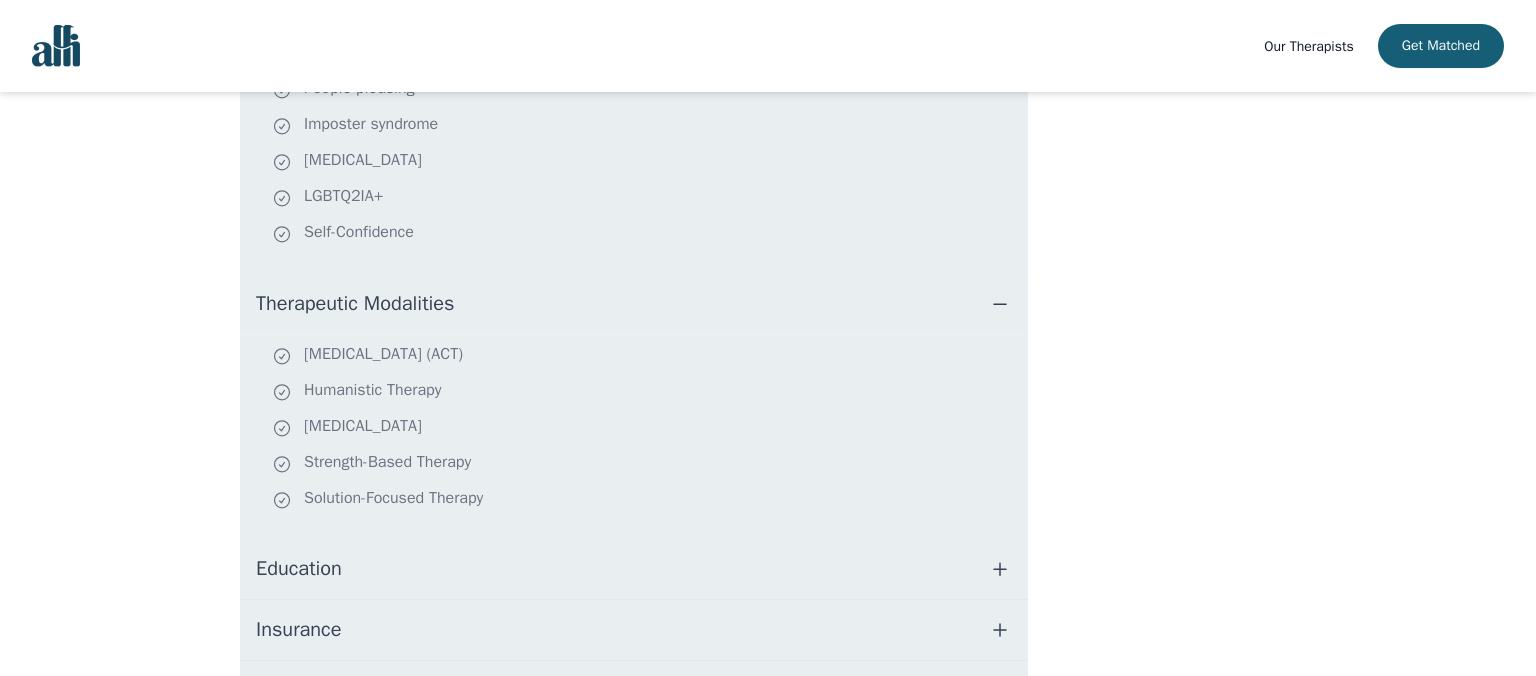 scroll, scrollTop: 764, scrollLeft: 0, axis: vertical 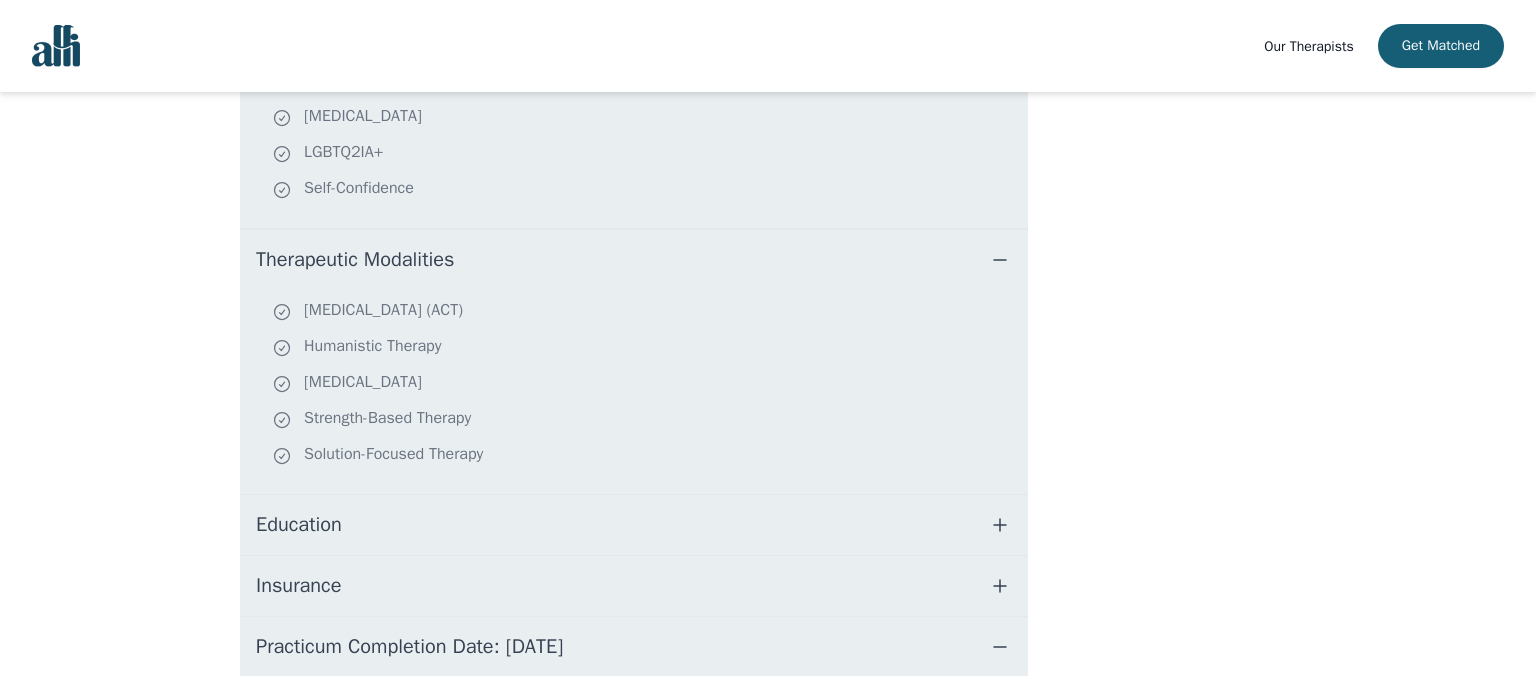 click on "Education" at bounding box center (634, 525) 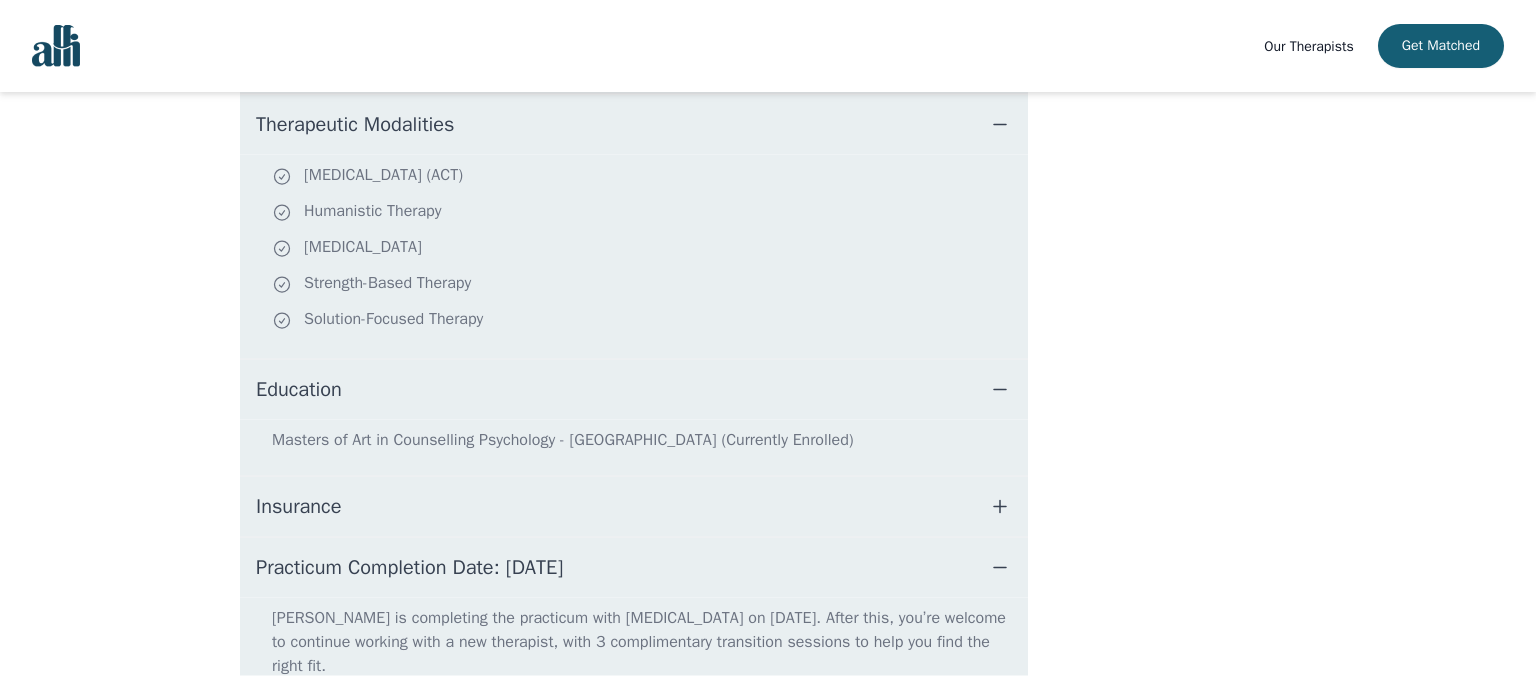 scroll, scrollTop: 975, scrollLeft: 0, axis: vertical 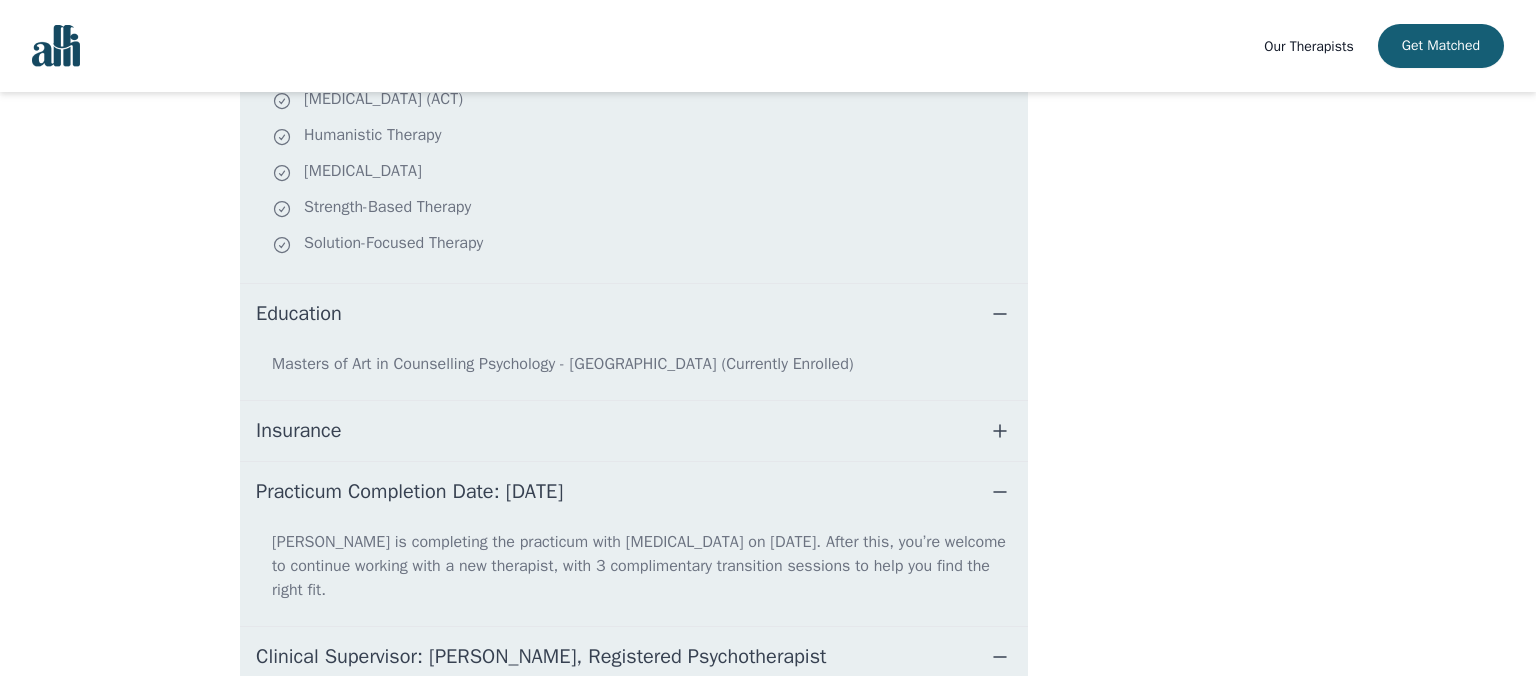 click on "Insurance" at bounding box center [298, 431] 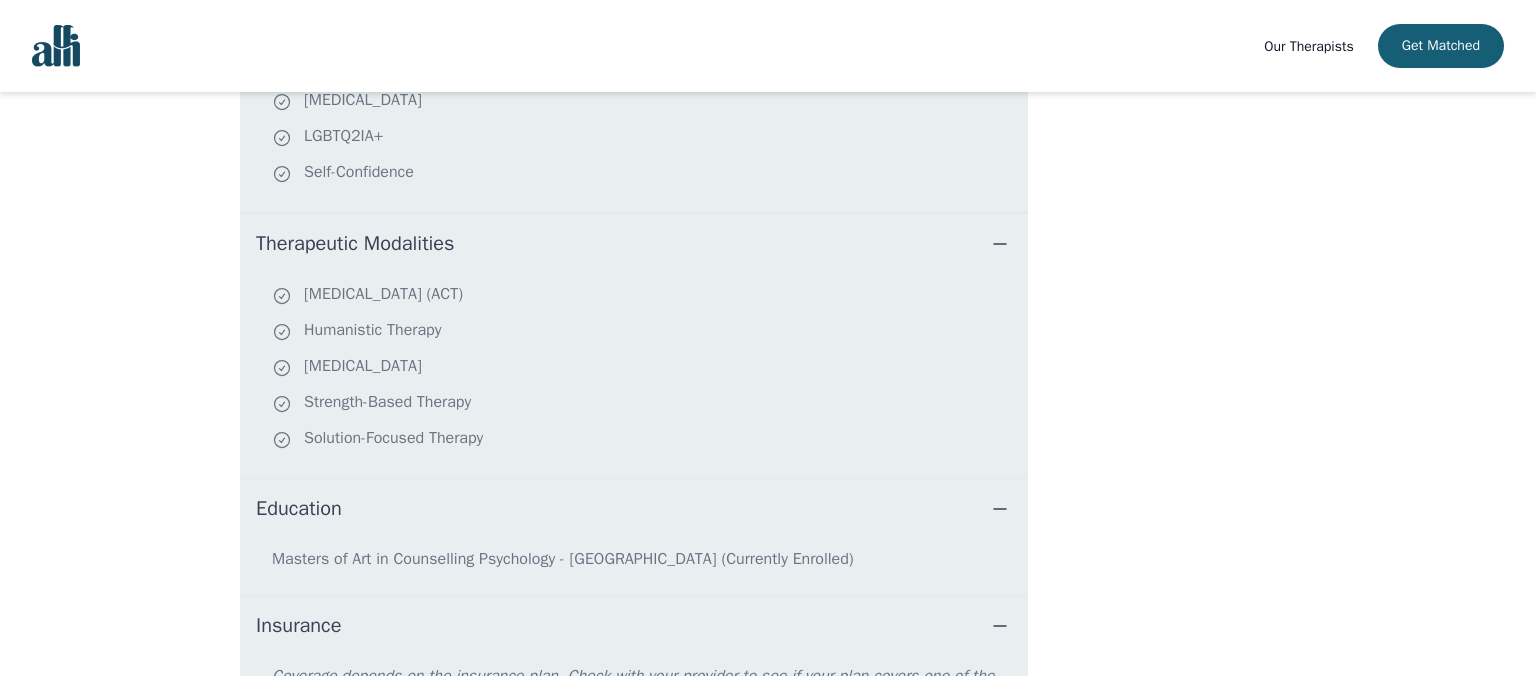 scroll, scrollTop: 358, scrollLeft: 0, axis: vertical 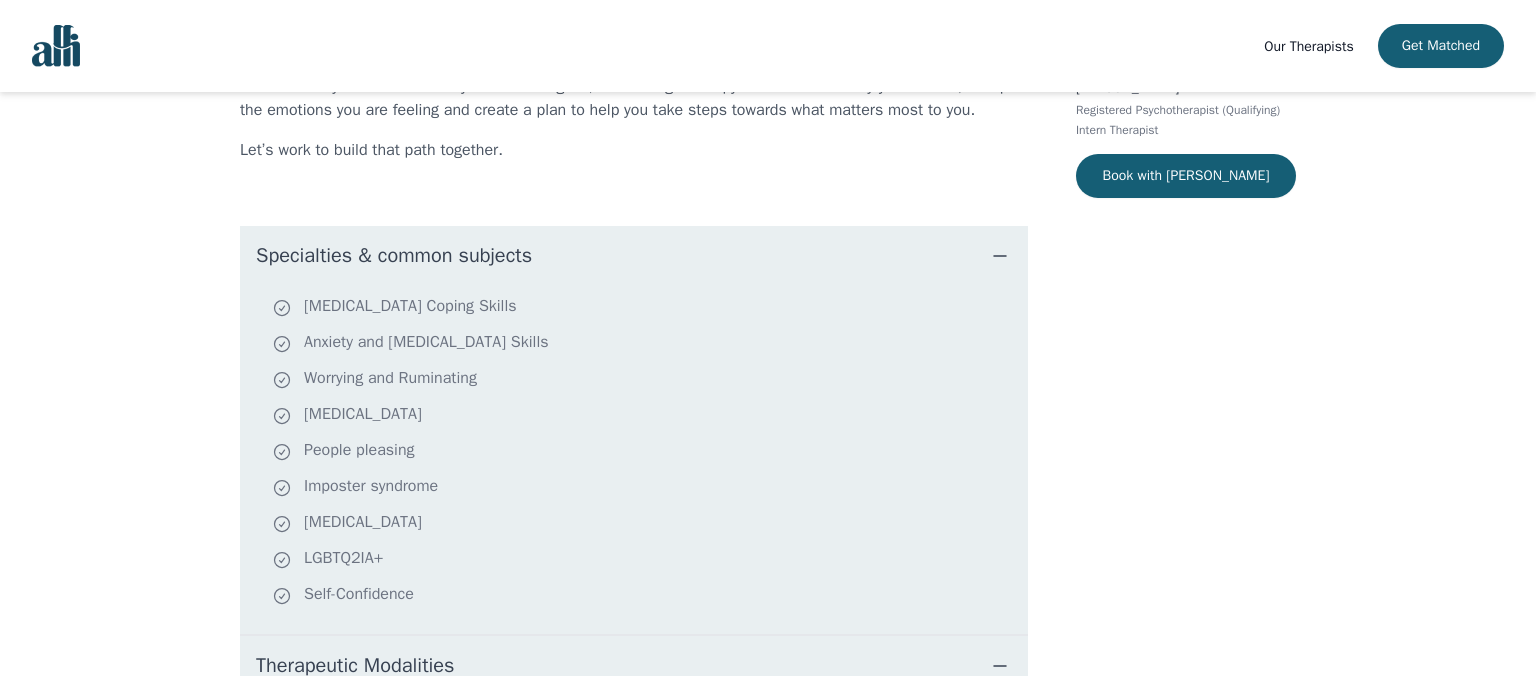 click on "Our Therapists" at bounding box center (1308, 46) 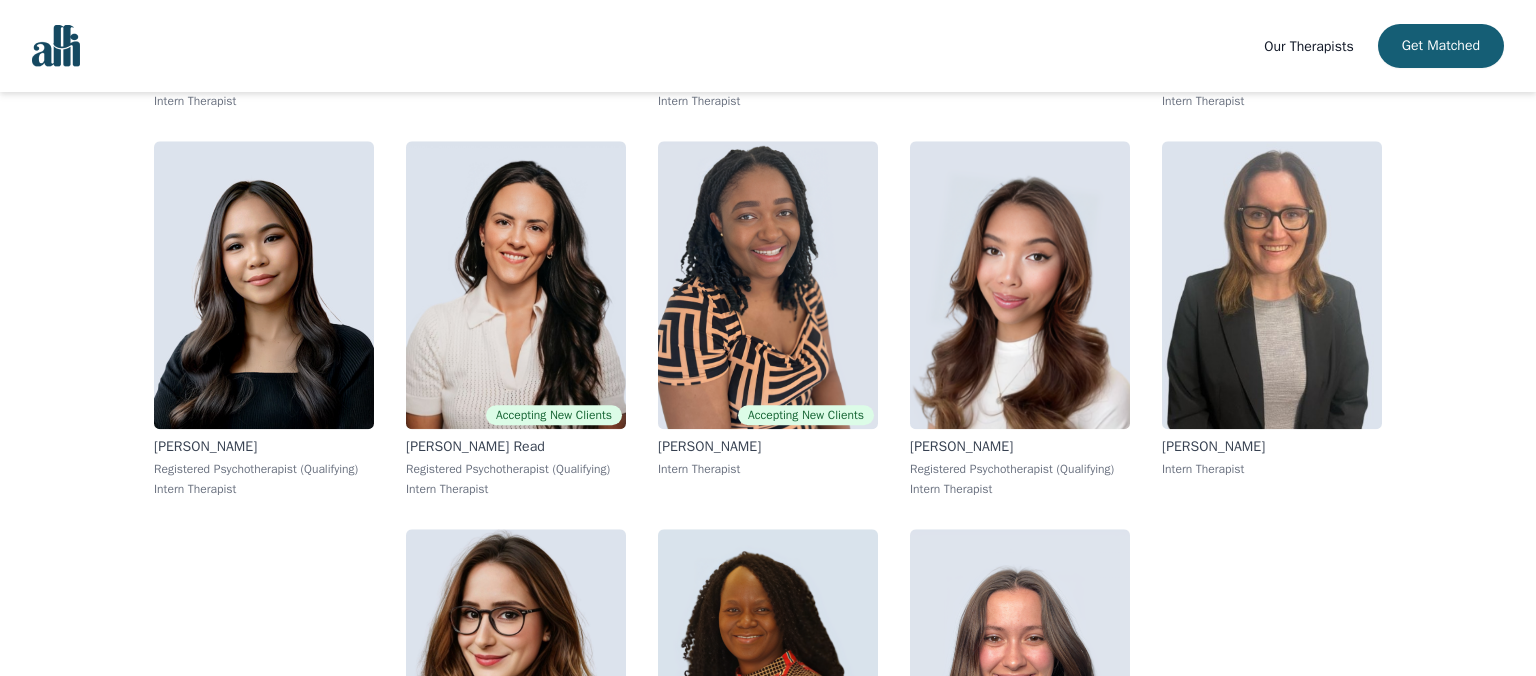 scroll, scrollTop: 12038, scrollLeft: 0, axis: vertical 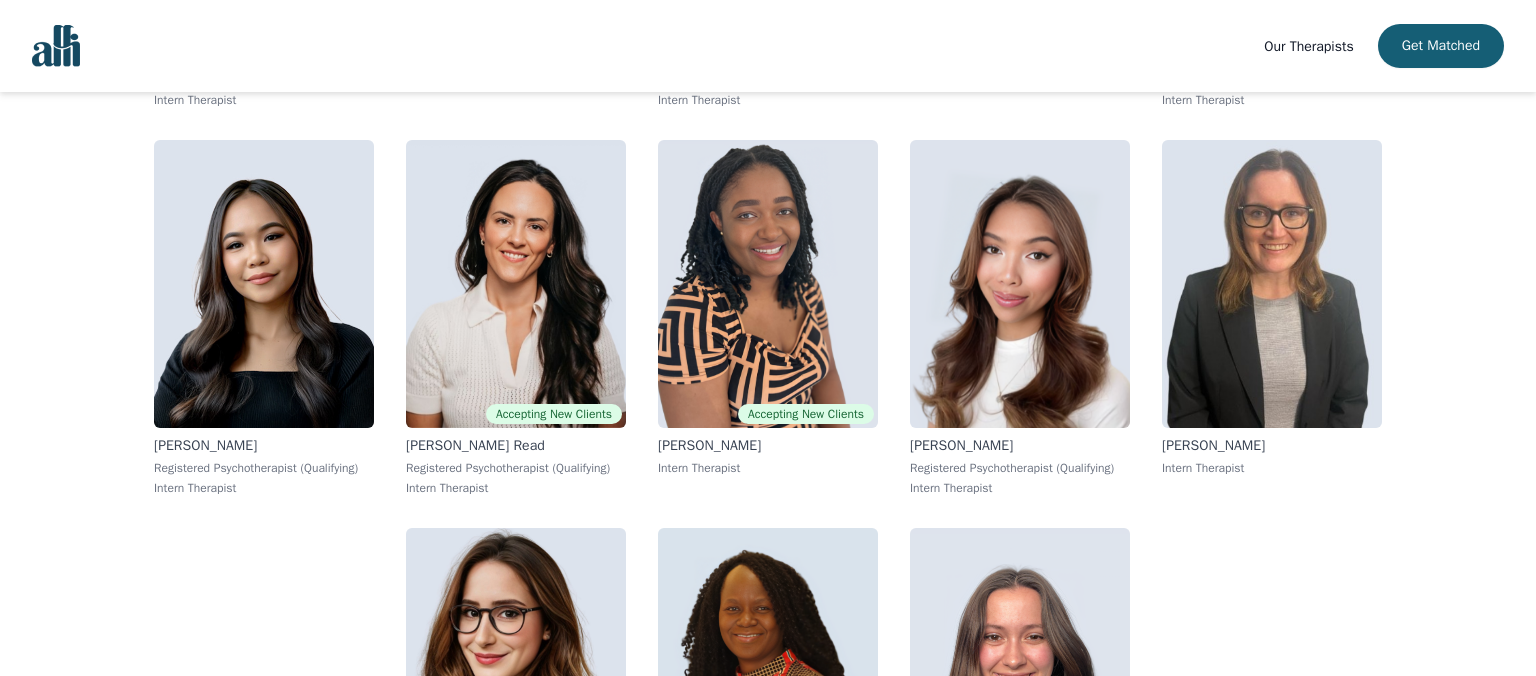 click on "Our Therapists" at bounding box center (1308, 46) 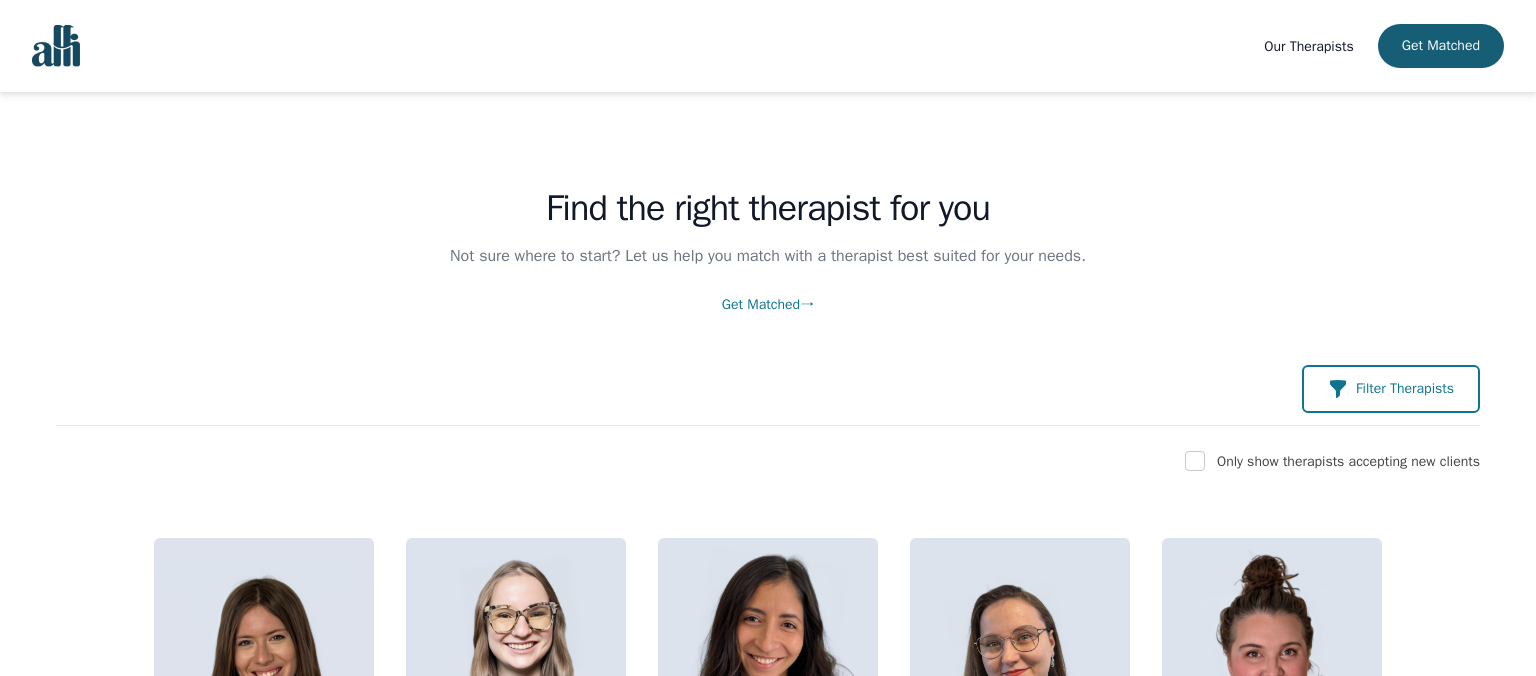 click on "Filter Therapists" at bounding box center (1391, 389) 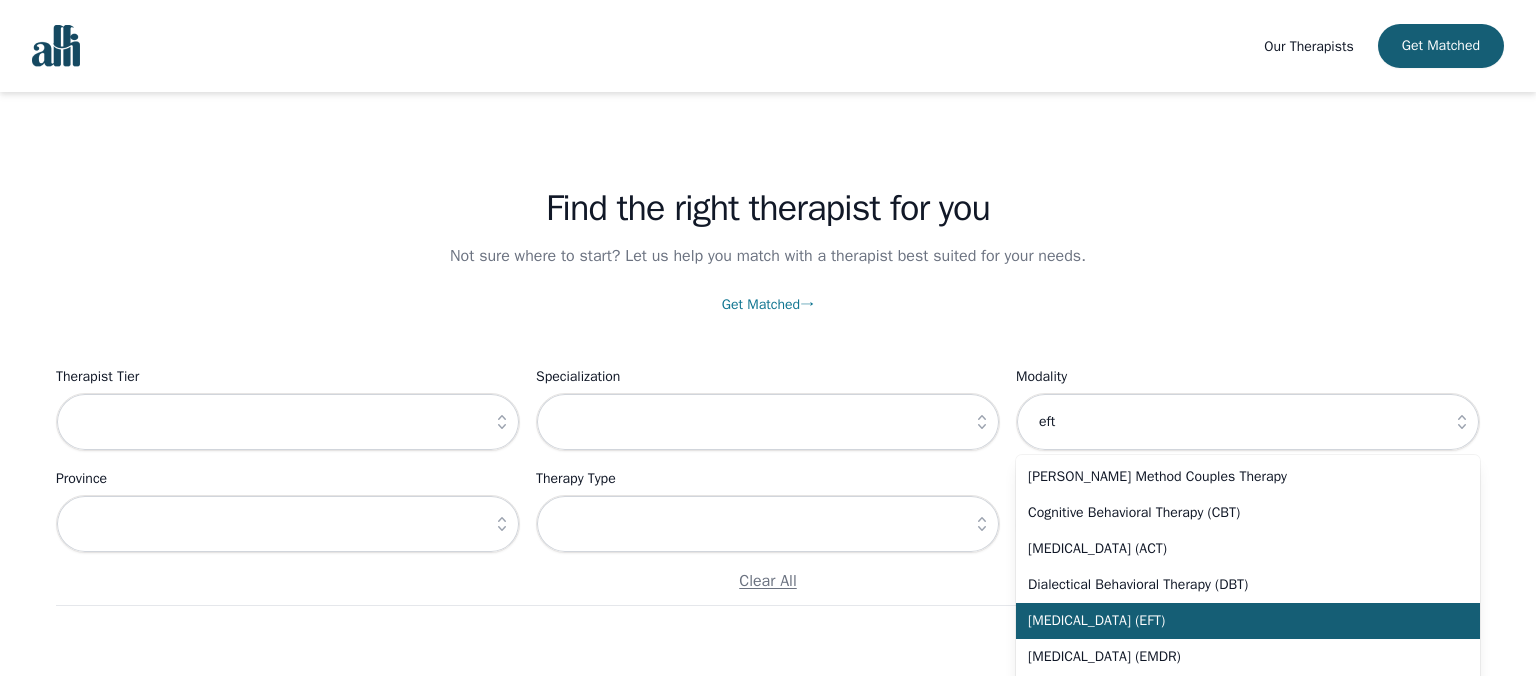 click on "[MEDICAL_DATA] (EFT)" at bounding box center [1236, 621] 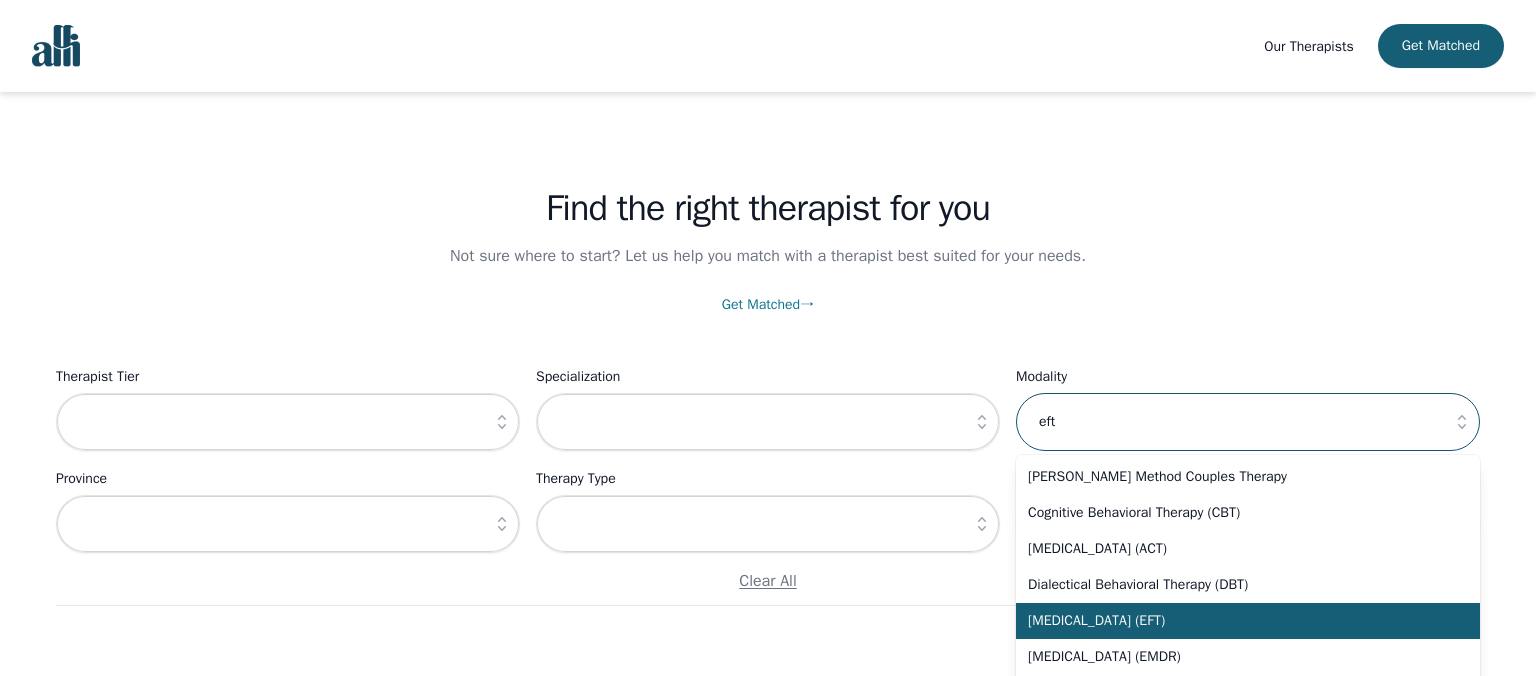 type on "[MEDICAL_DATA] (EFT)" 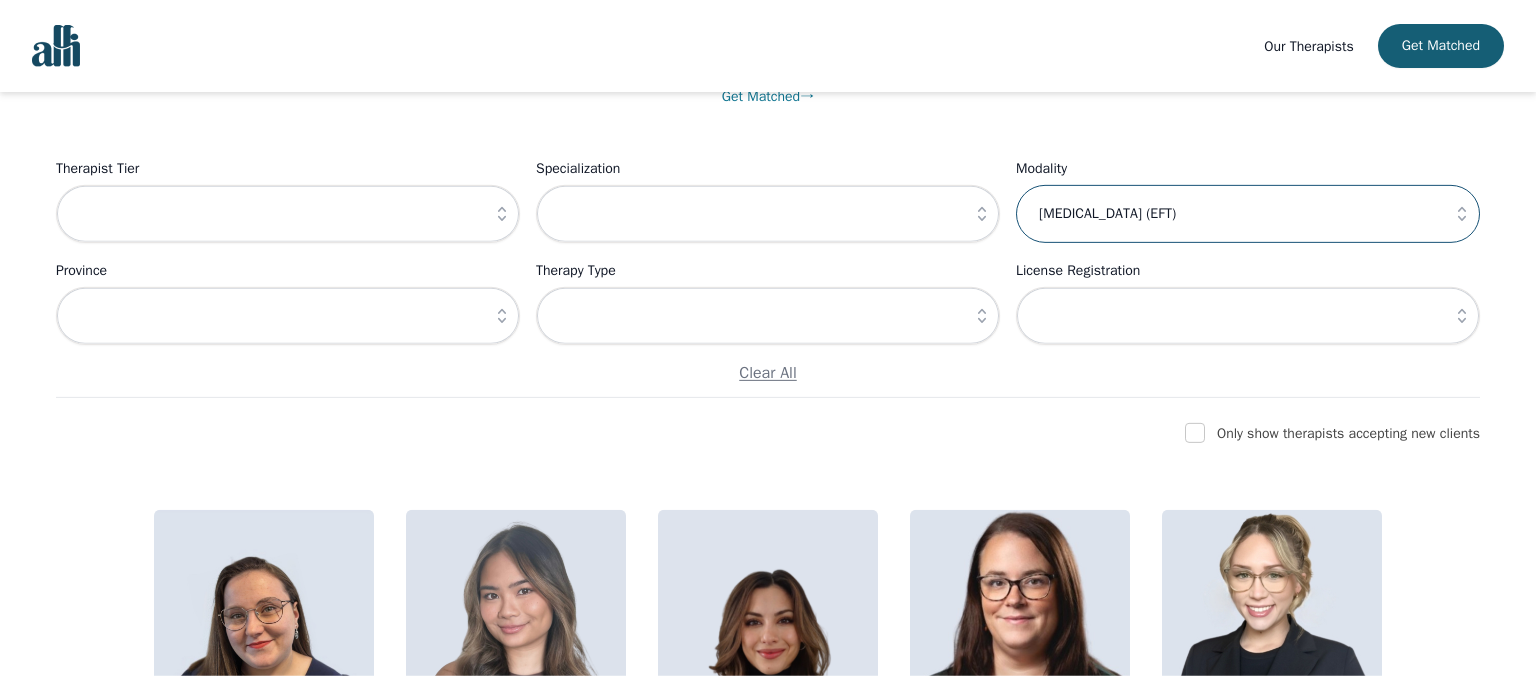 scroll, scrollTop: 211, scrollLeft: 0, axis: vertical 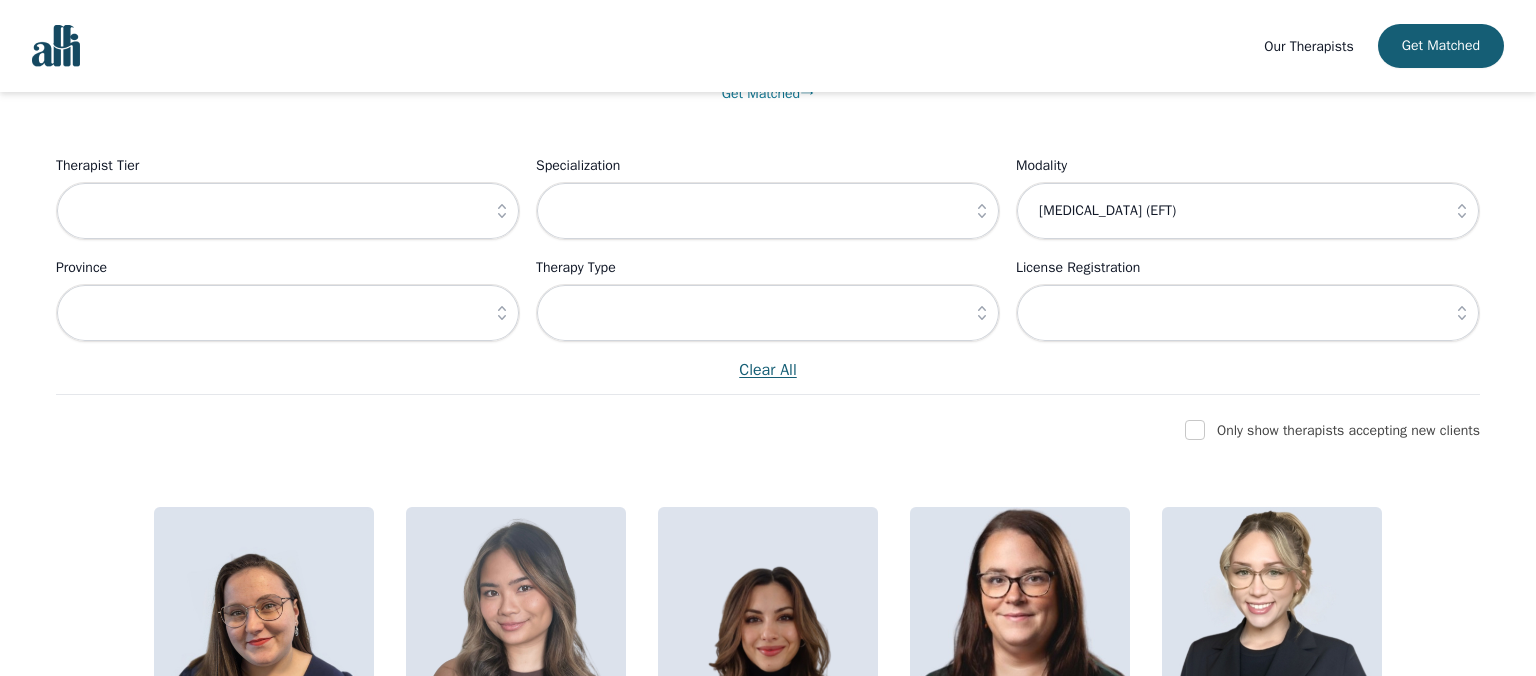 click on "Clear All" at bounding box center (768, 370) 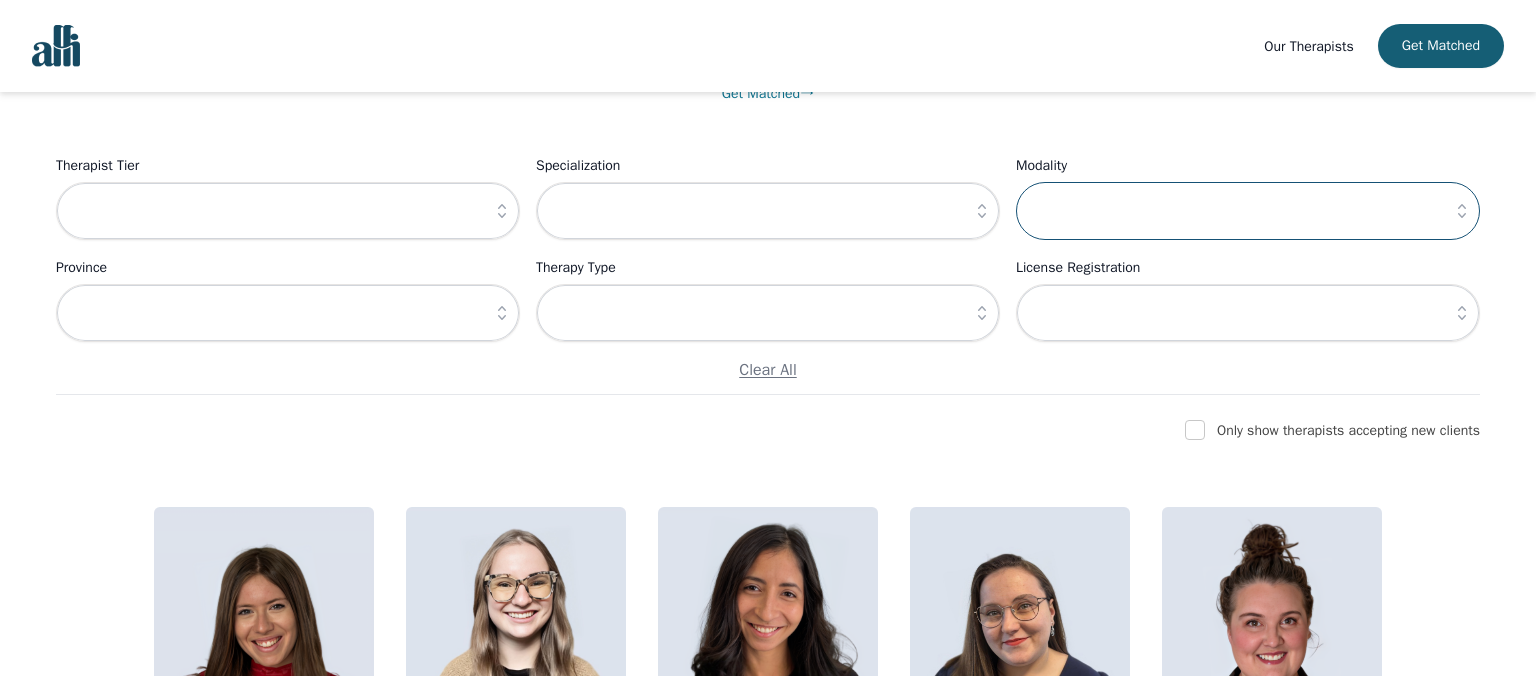 click at bounding box center (1248, 211) 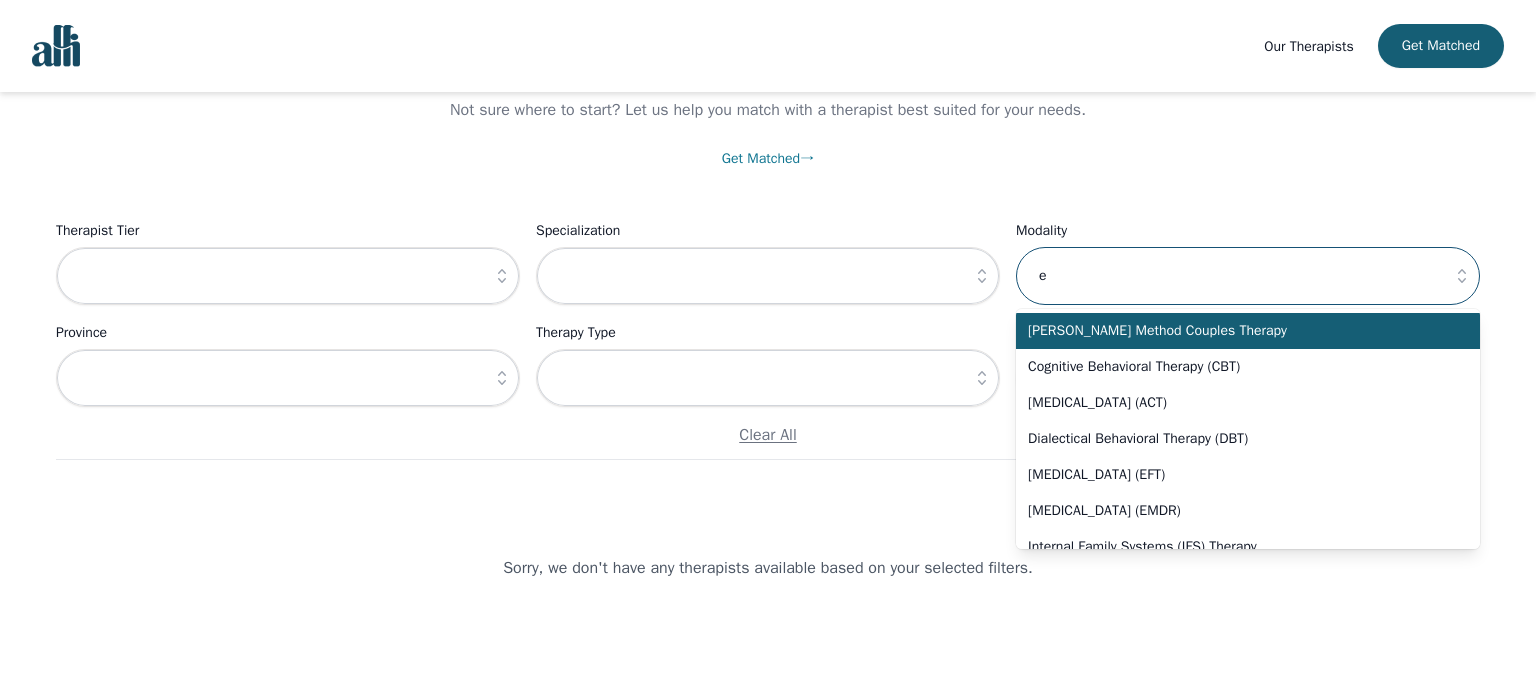 scroll, scrollTop: 144, scrollLeft: 0, axis: vertical 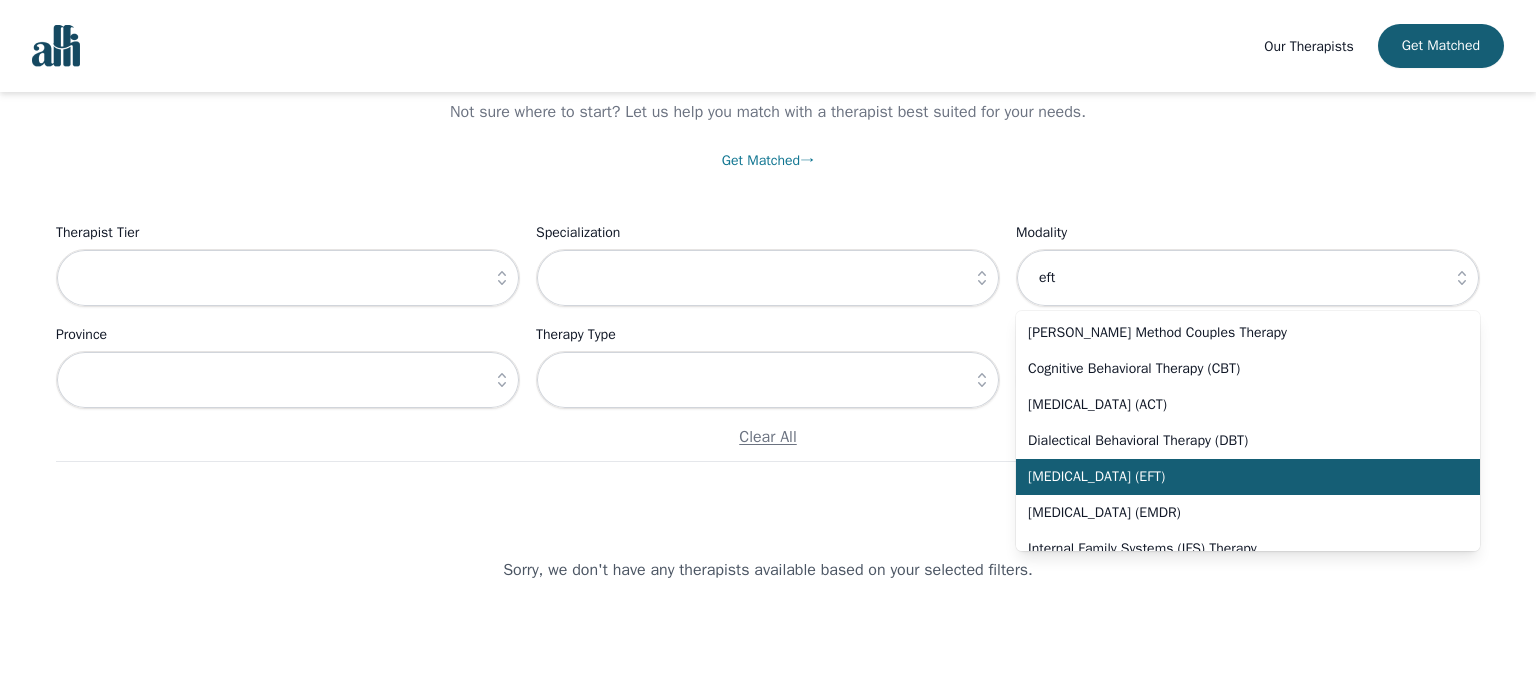 click on "[MEDICAL_DATA] (EFT)" at bounding box center (1236, 477) 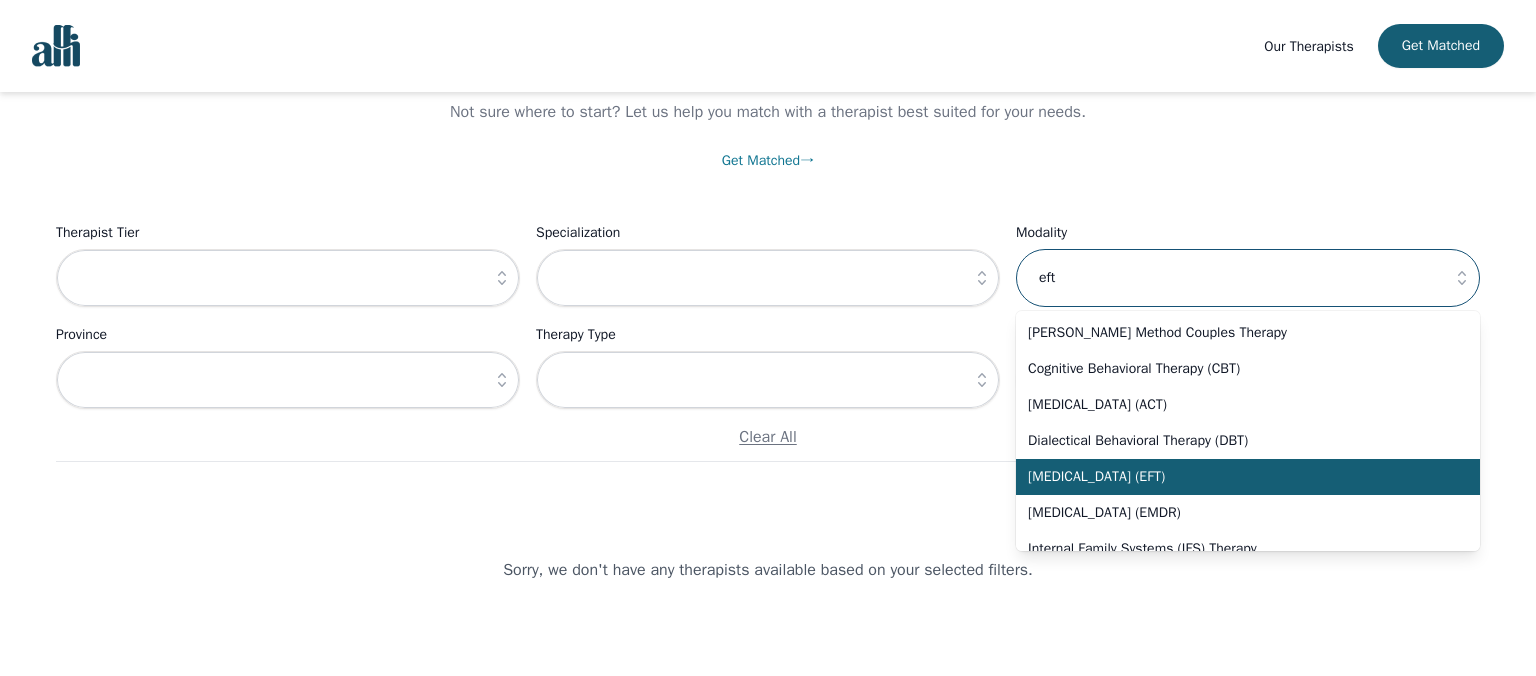 type on "[MEDICAL_DATA] (EFT)" 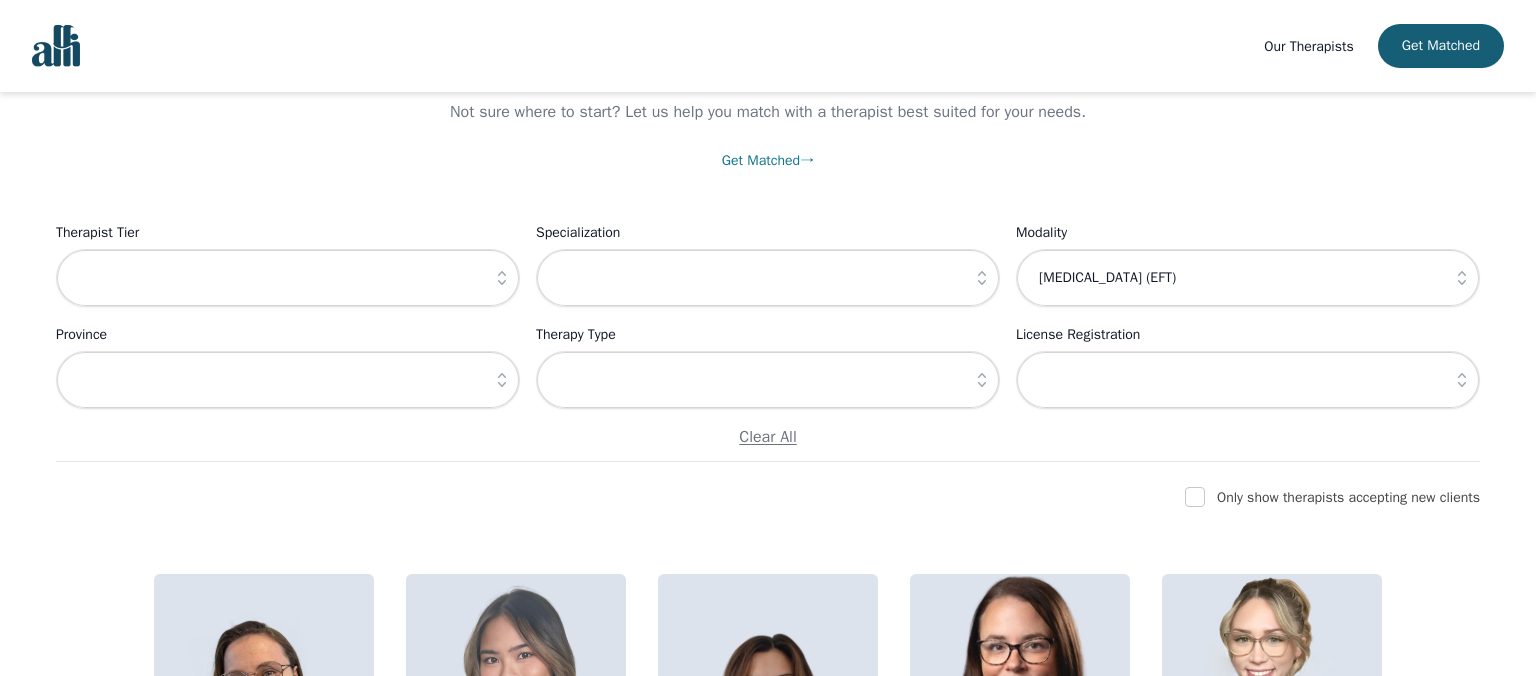 click on "Get Matched  →" at bounding box center (768, 160) 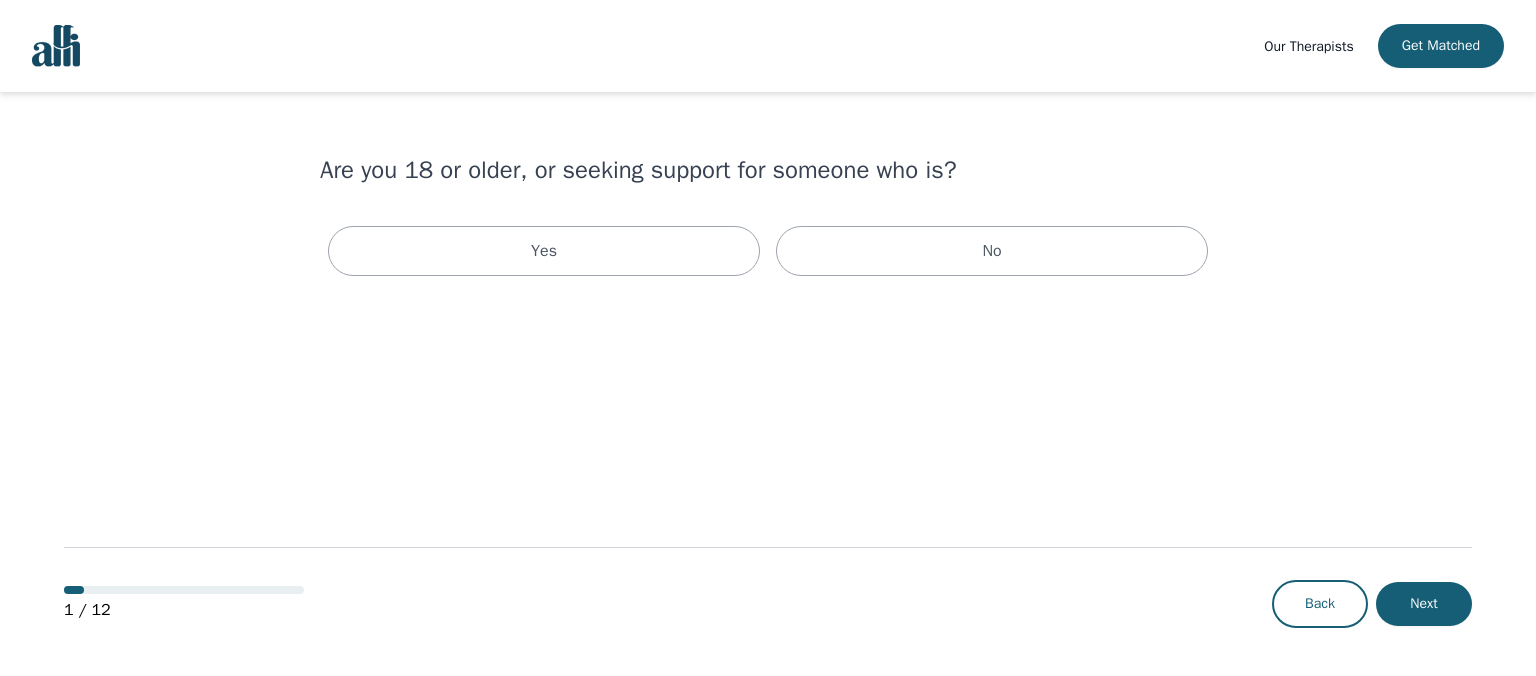 scroll, scrollTop: 0, scrollLeft: 0, axis: both 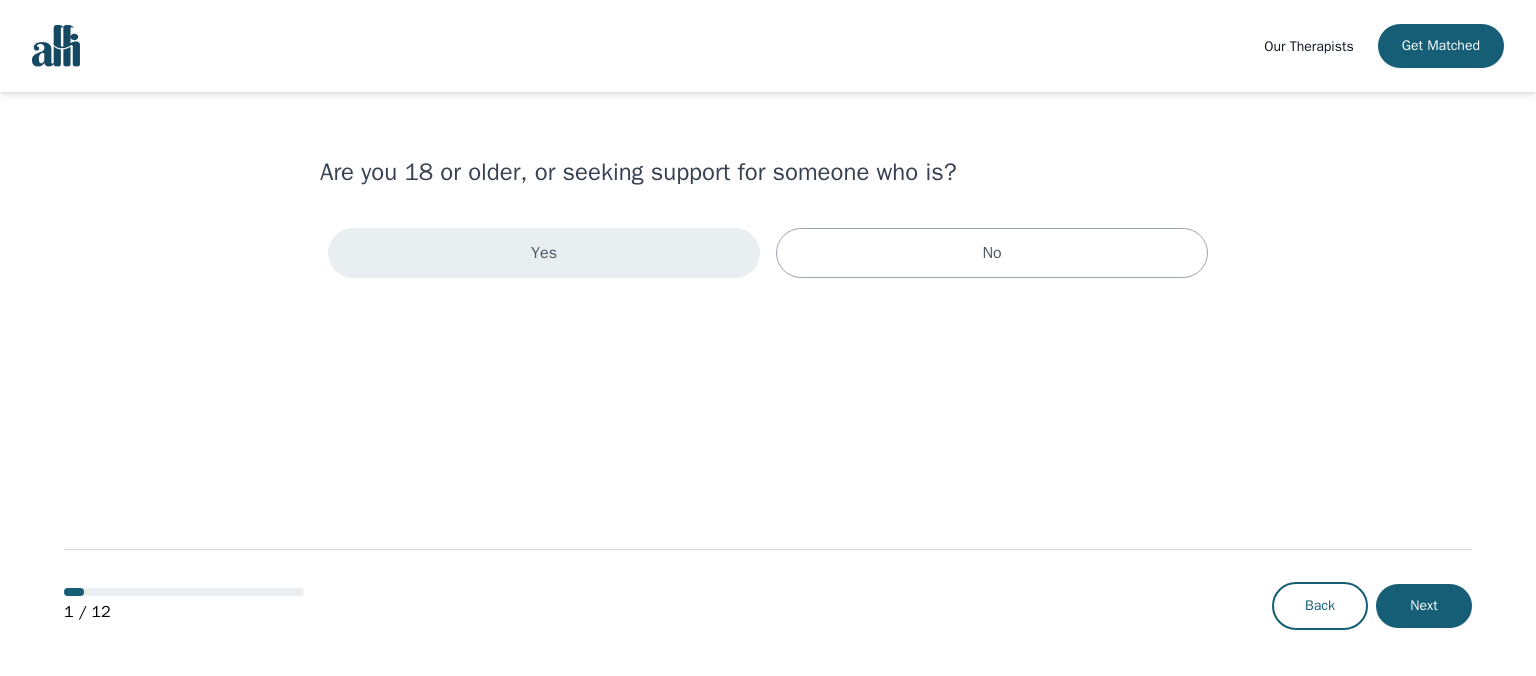click on "Yes" at bounding box center (544, 253) 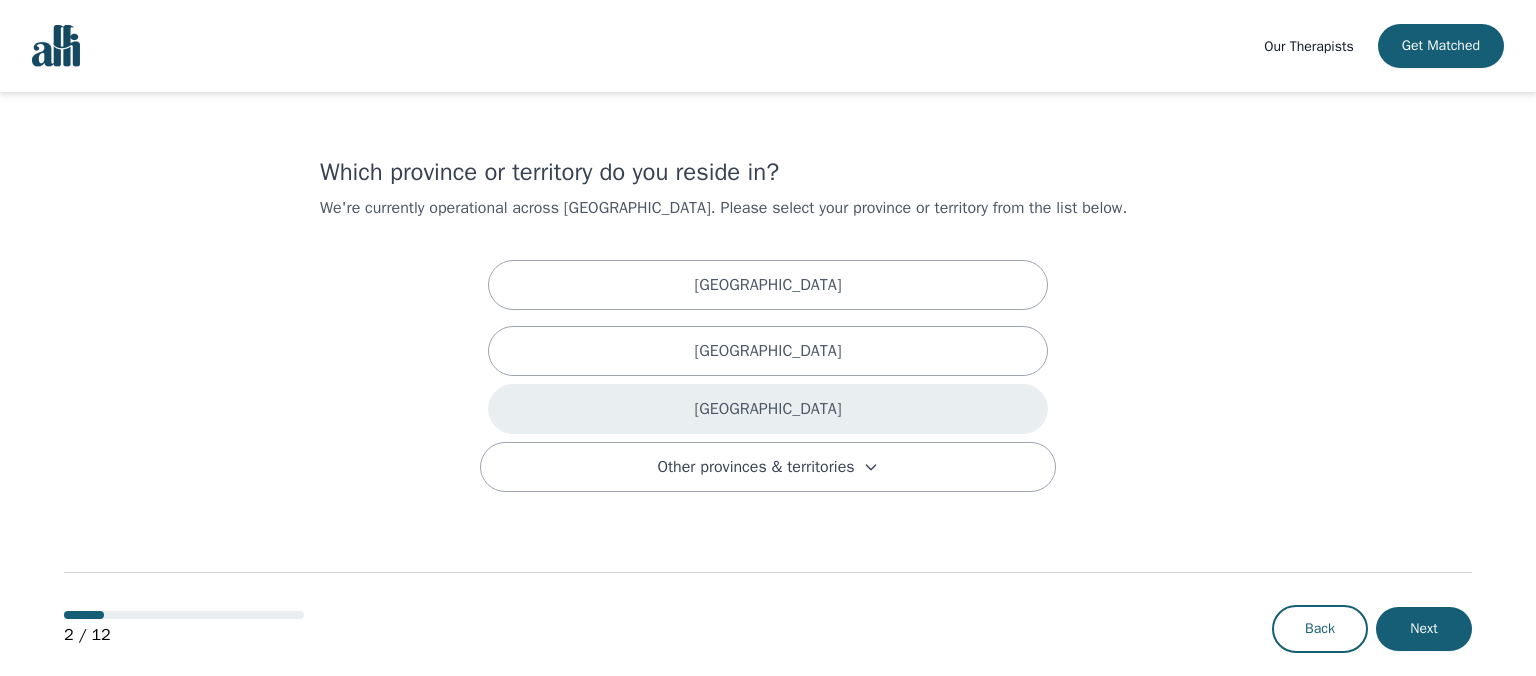 click on "[GEOGRAPHIC_DATA]" at bounding box center [768, 409] 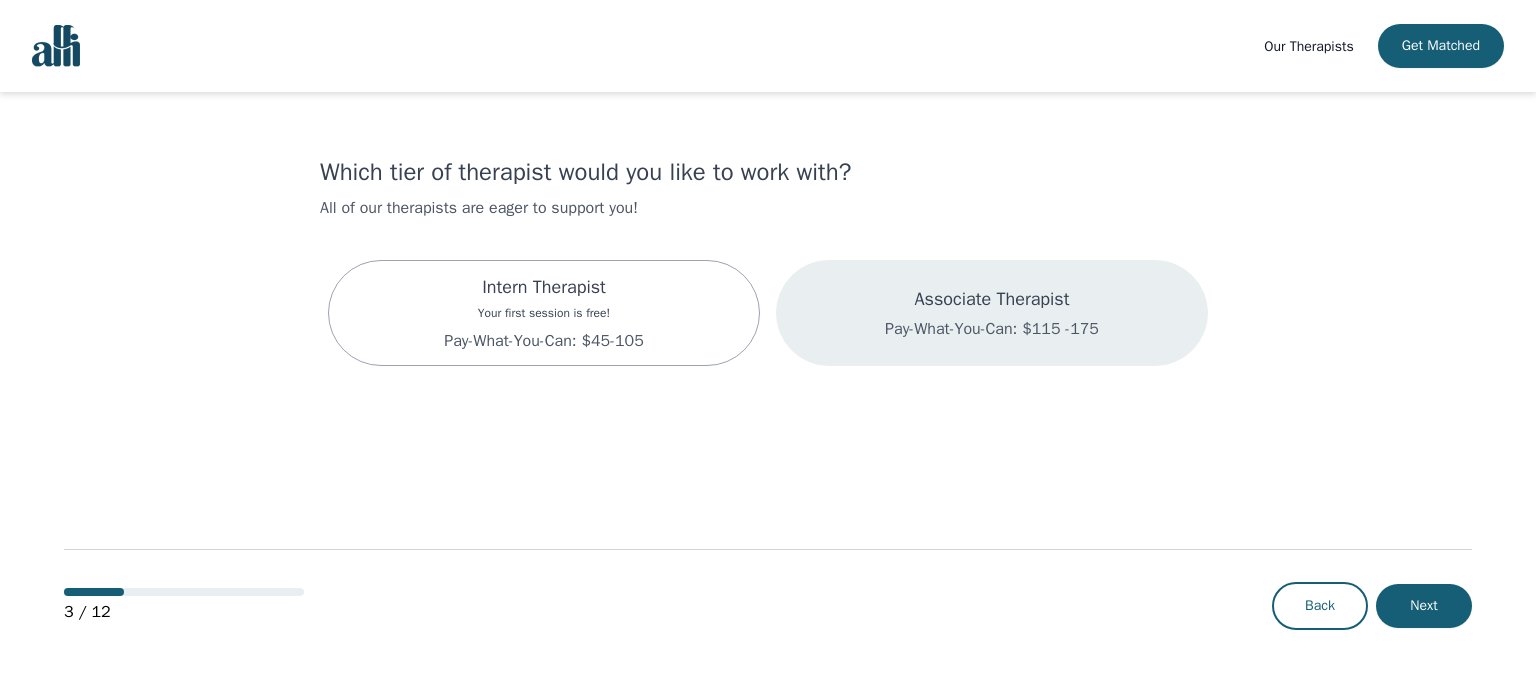 click on "Pay-What-You-Can: $115 -175" at bounding box center [992, 329] 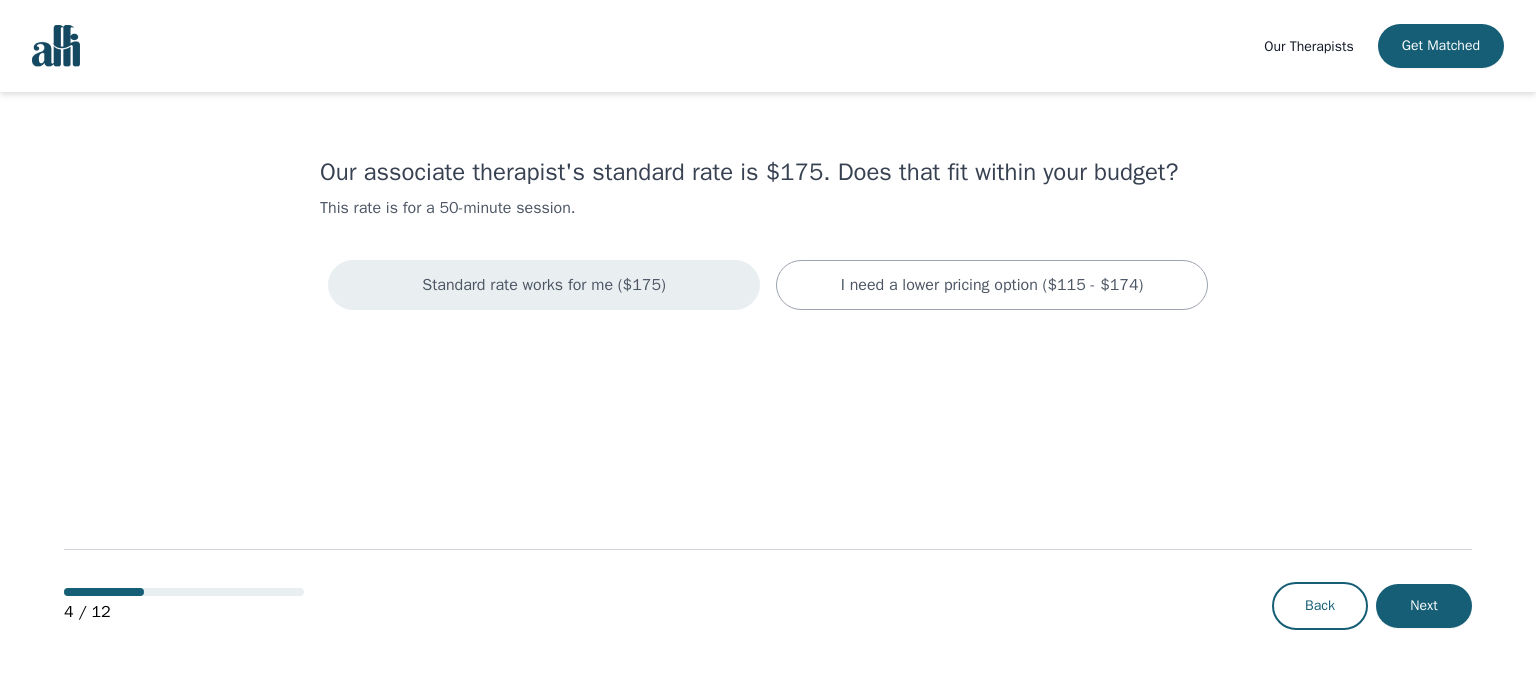 click on "Standard rate works for me ($175)" at bounding box center (544, 285) 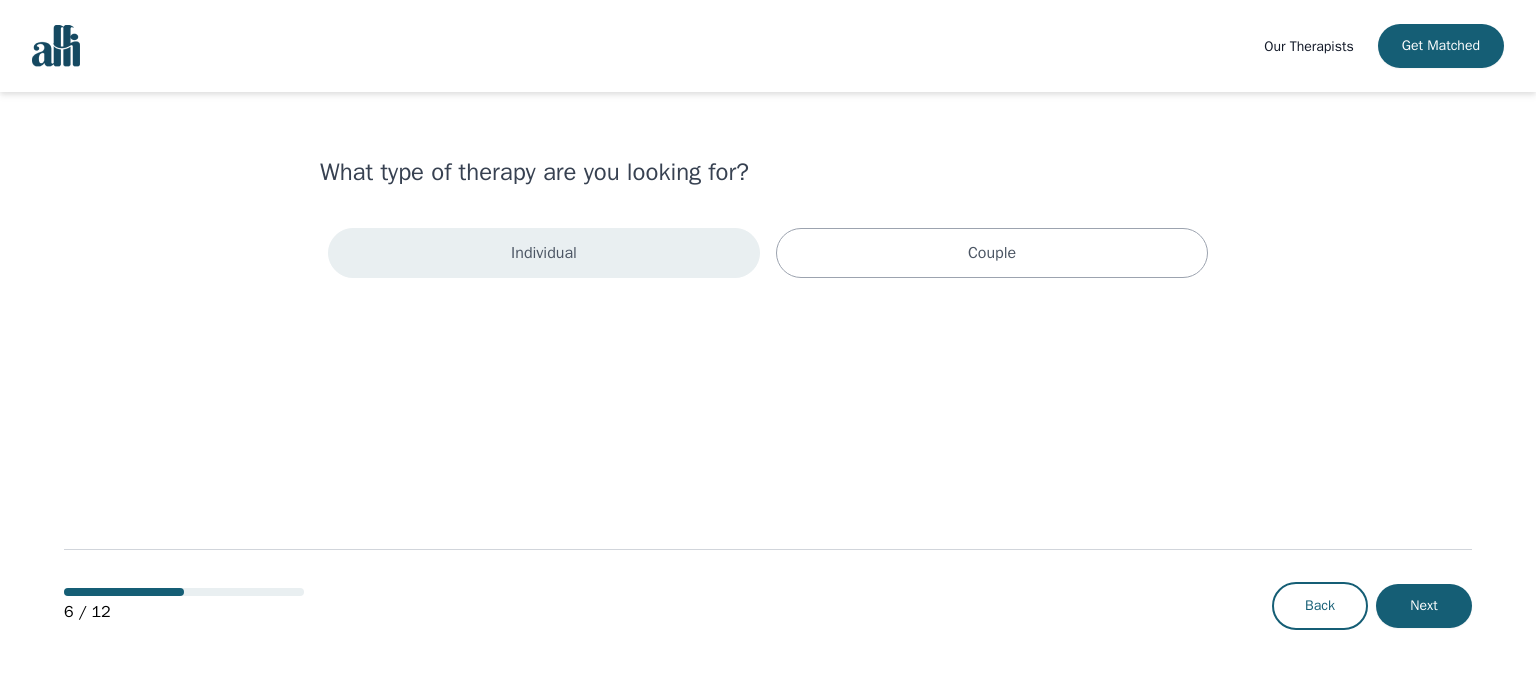 click on "Individual" at bounding box center (544, 253) 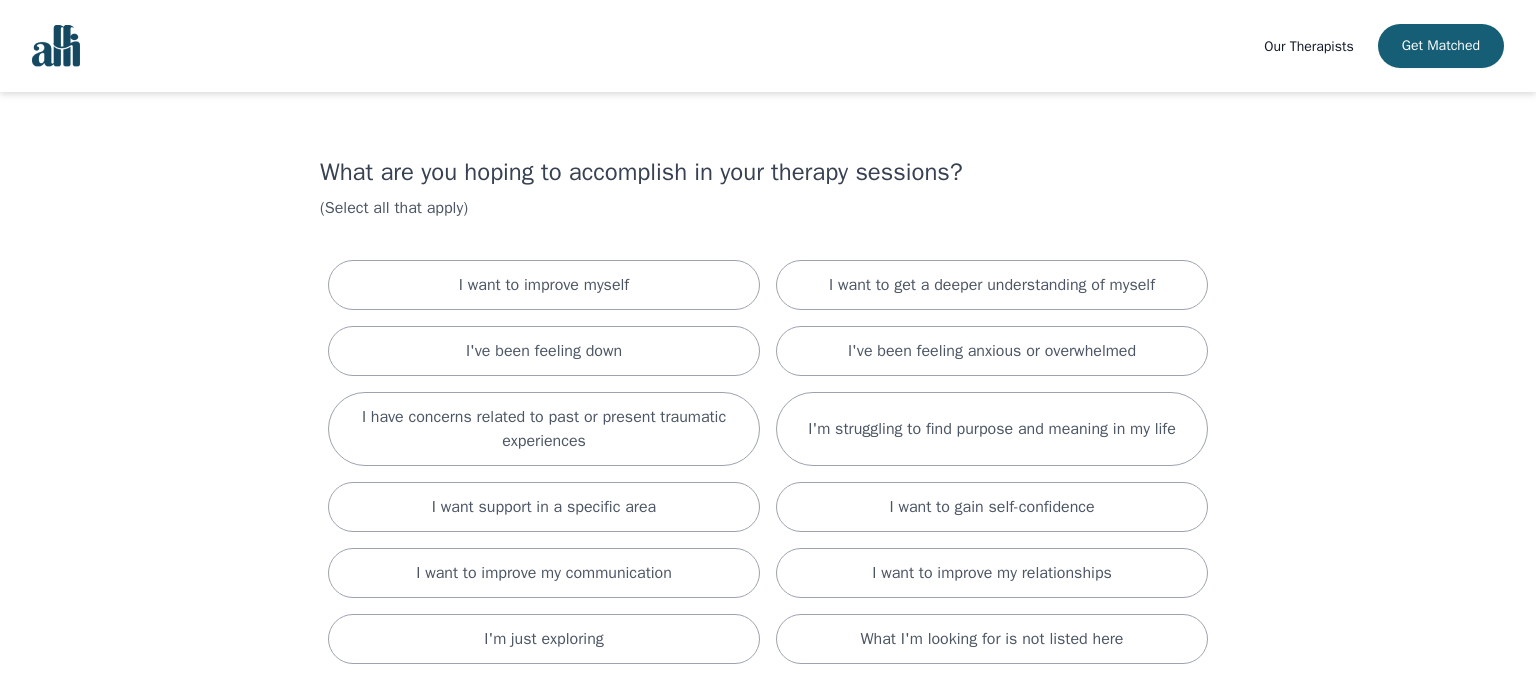 scroll, scrollTop: 267, scrollLeft: 0, axis: vertical 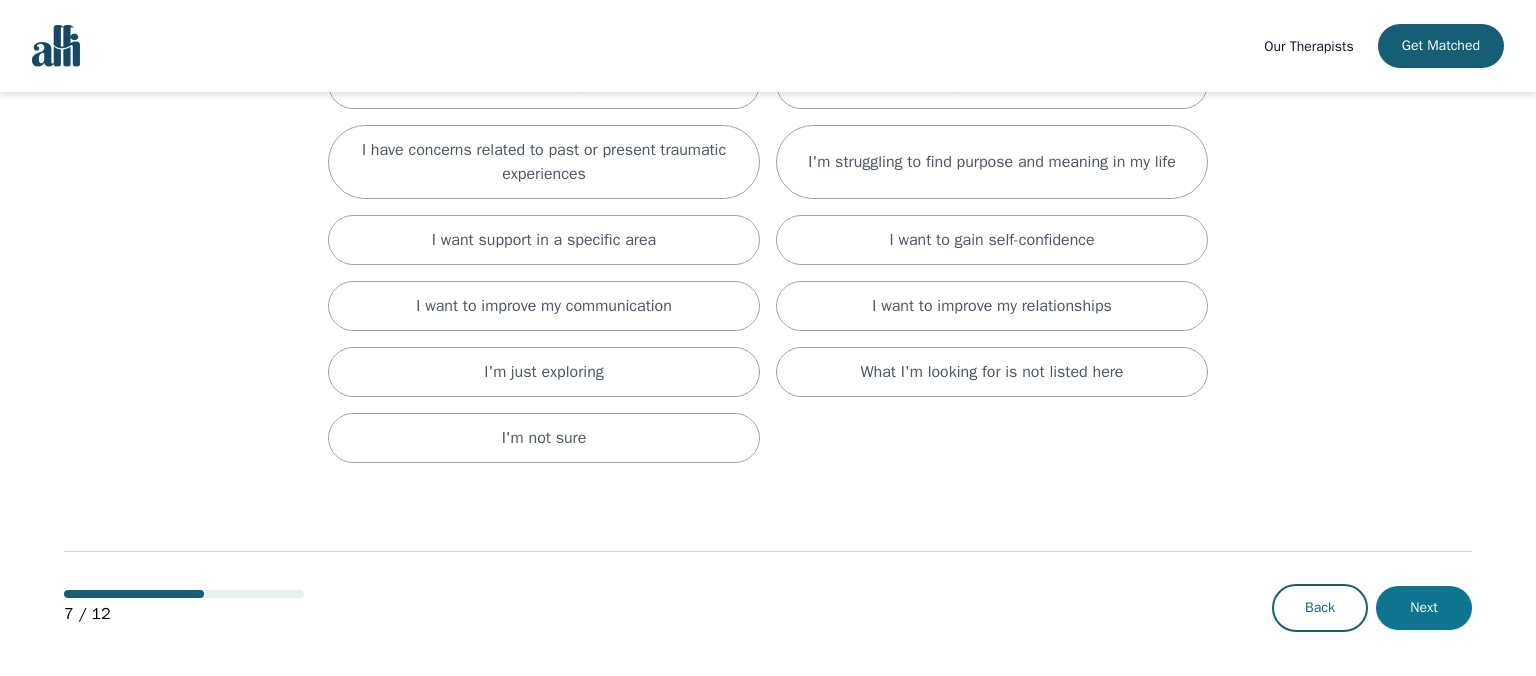 click on "Next" at bounding box center (1424, 608) 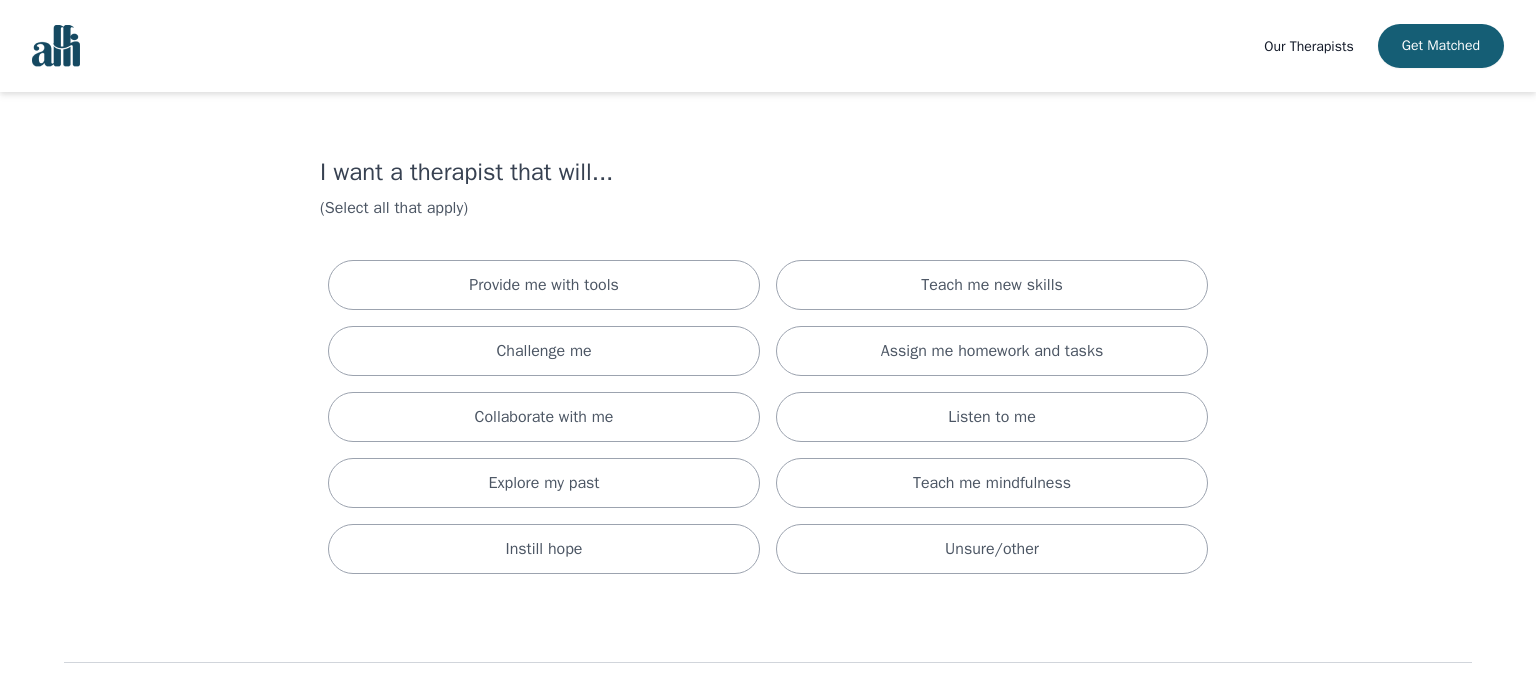 scroll, scrollTop: 112, scrollLeft: 0, axis: vertical 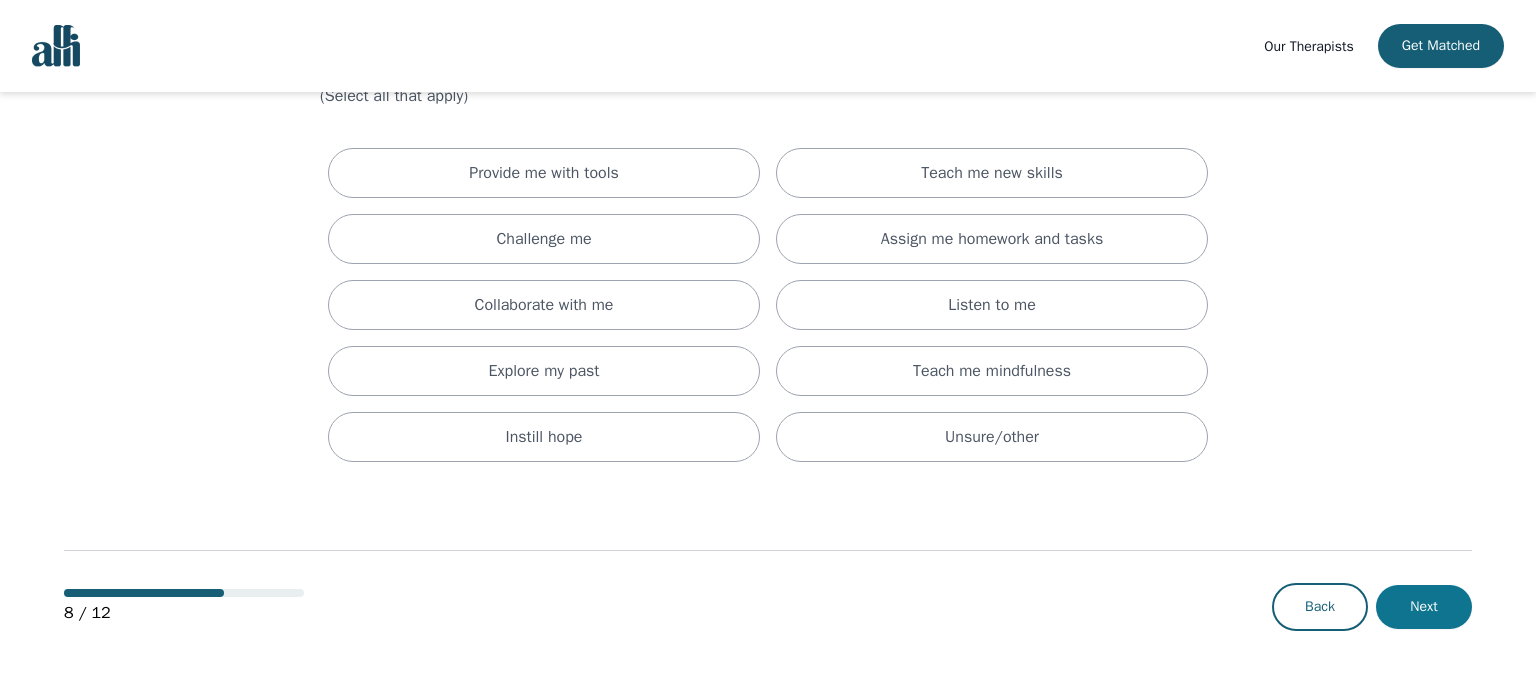 click on "Next" at bounding box center (1424, 607) 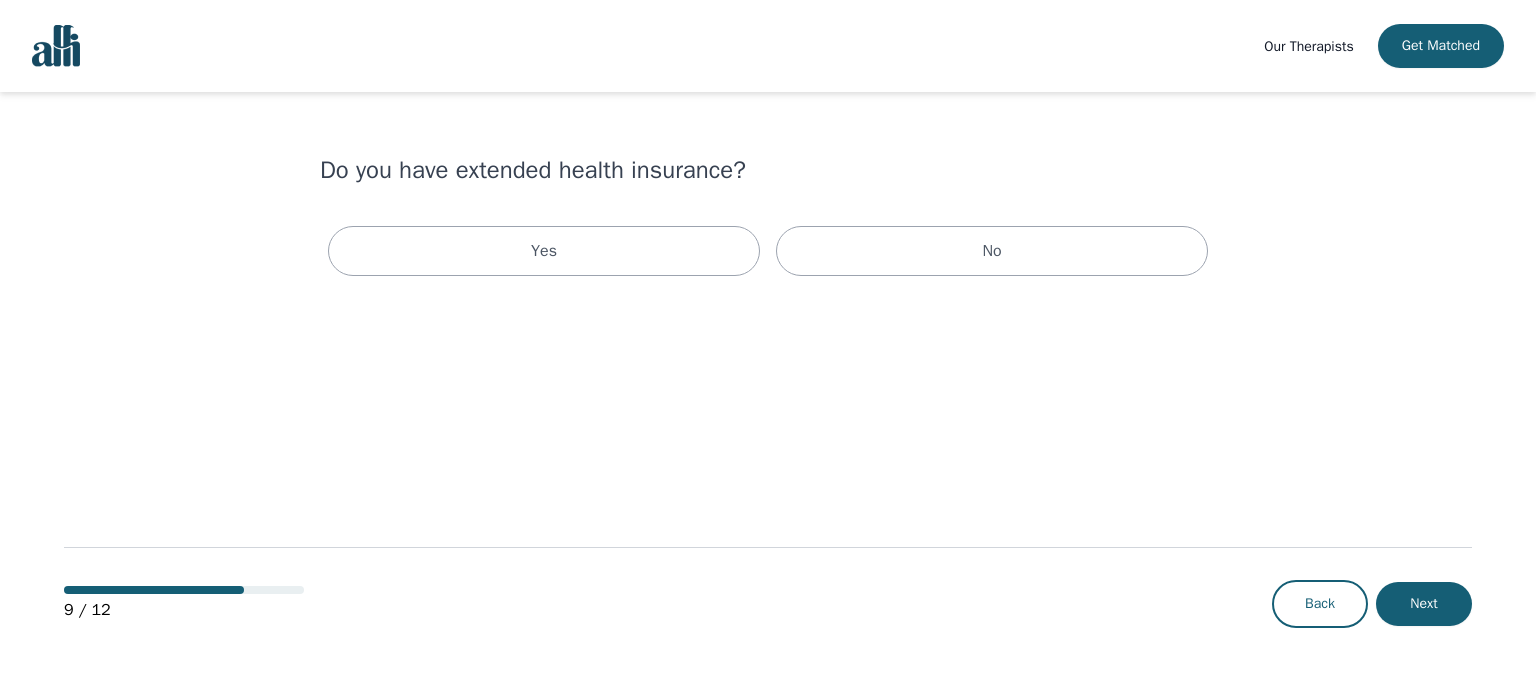 scroll, scrollTop: 0, scrollLeft: 0, axis: both 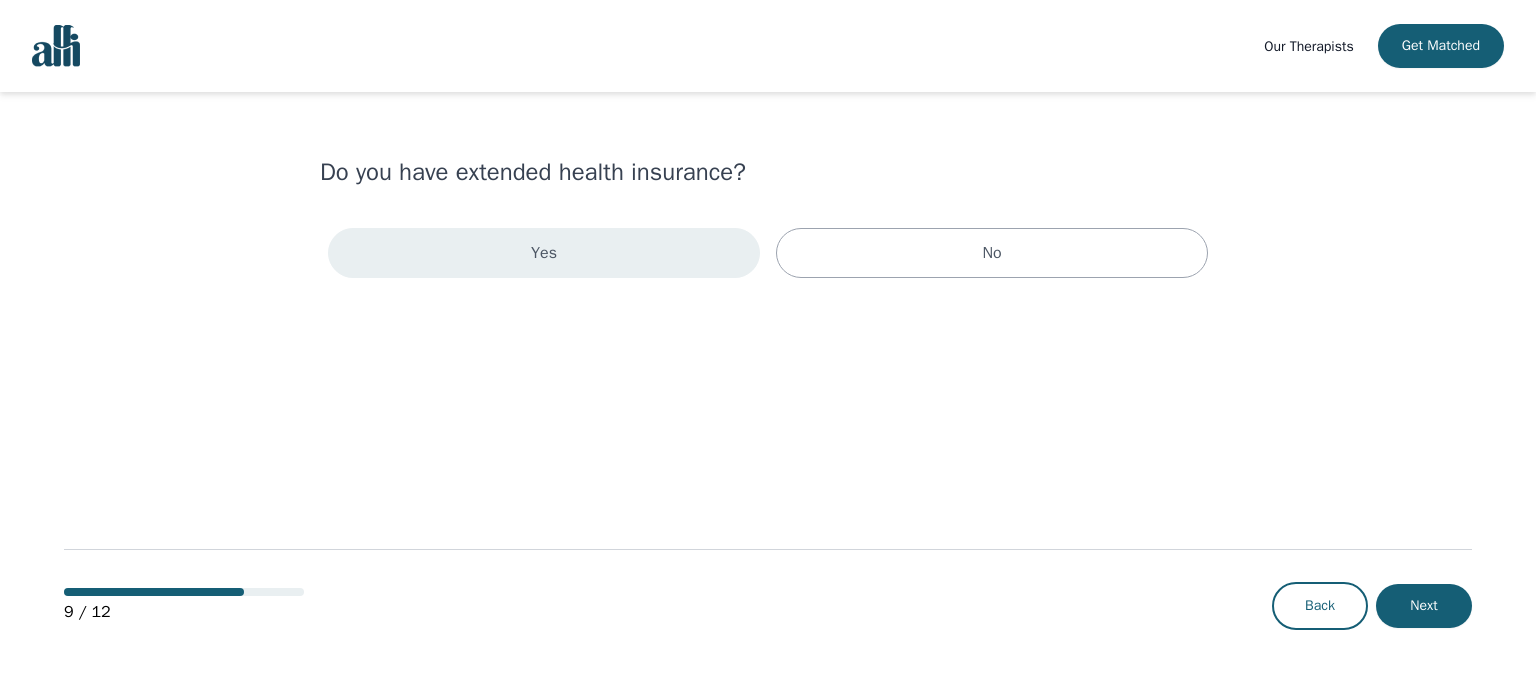 click on "Yes" at bounding box center [544, 253] 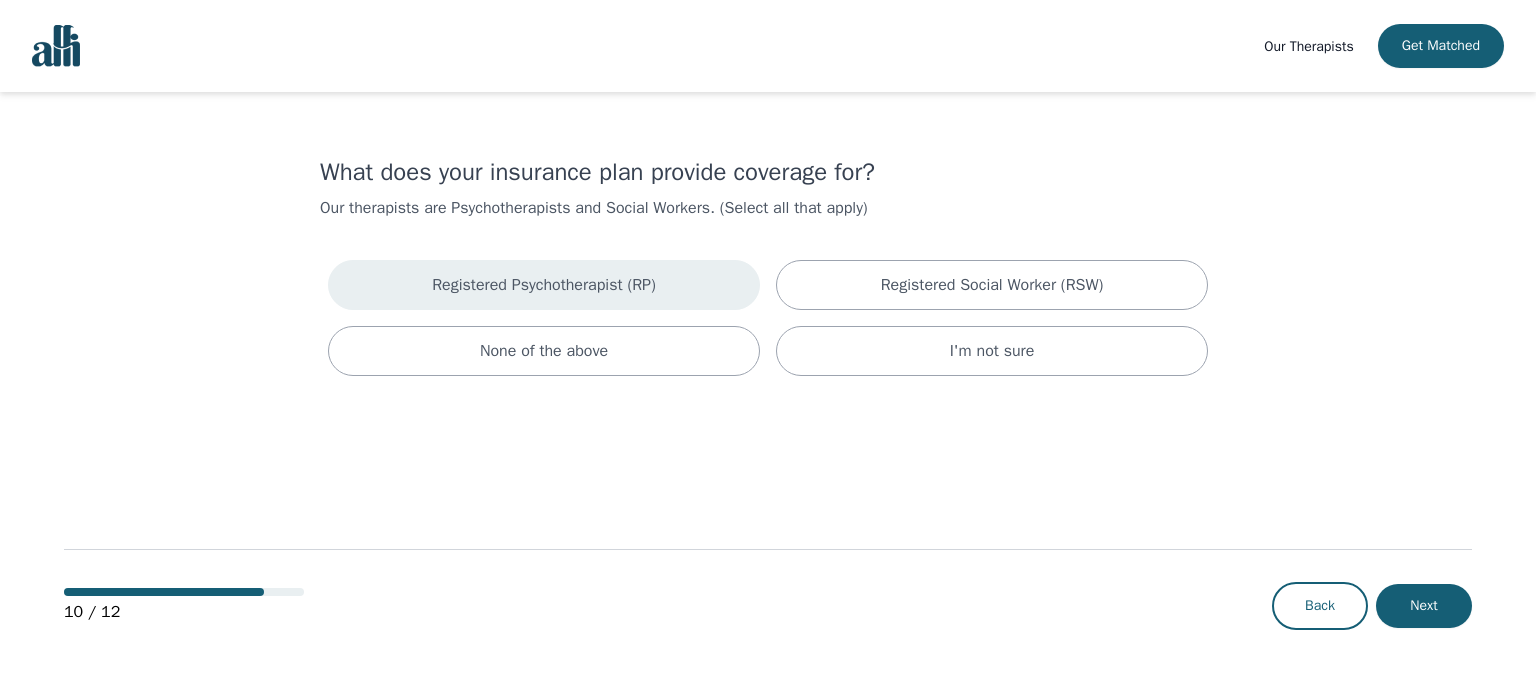click on "Registered Psychotherapist (RP)" at bounding box center [544, 285] 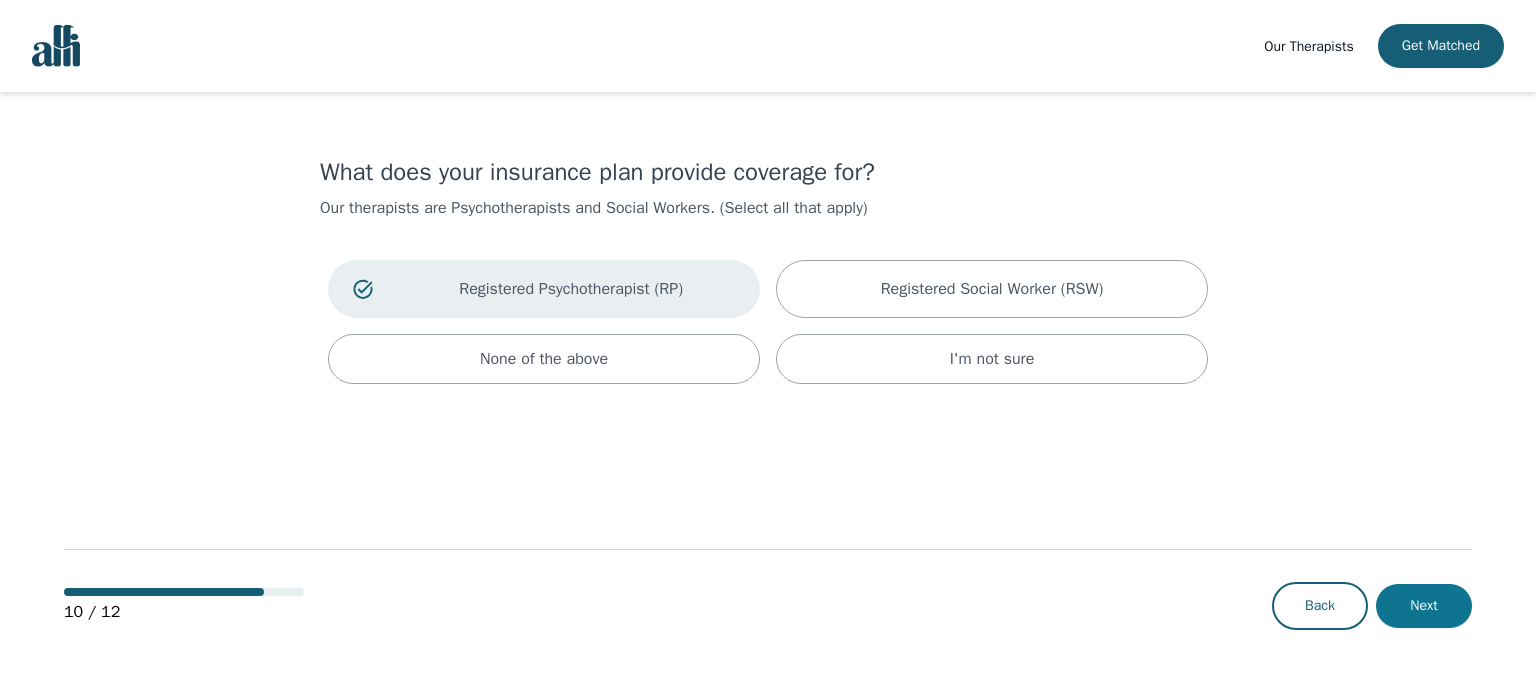 click on "Next" at bounding box center [1424, 606] 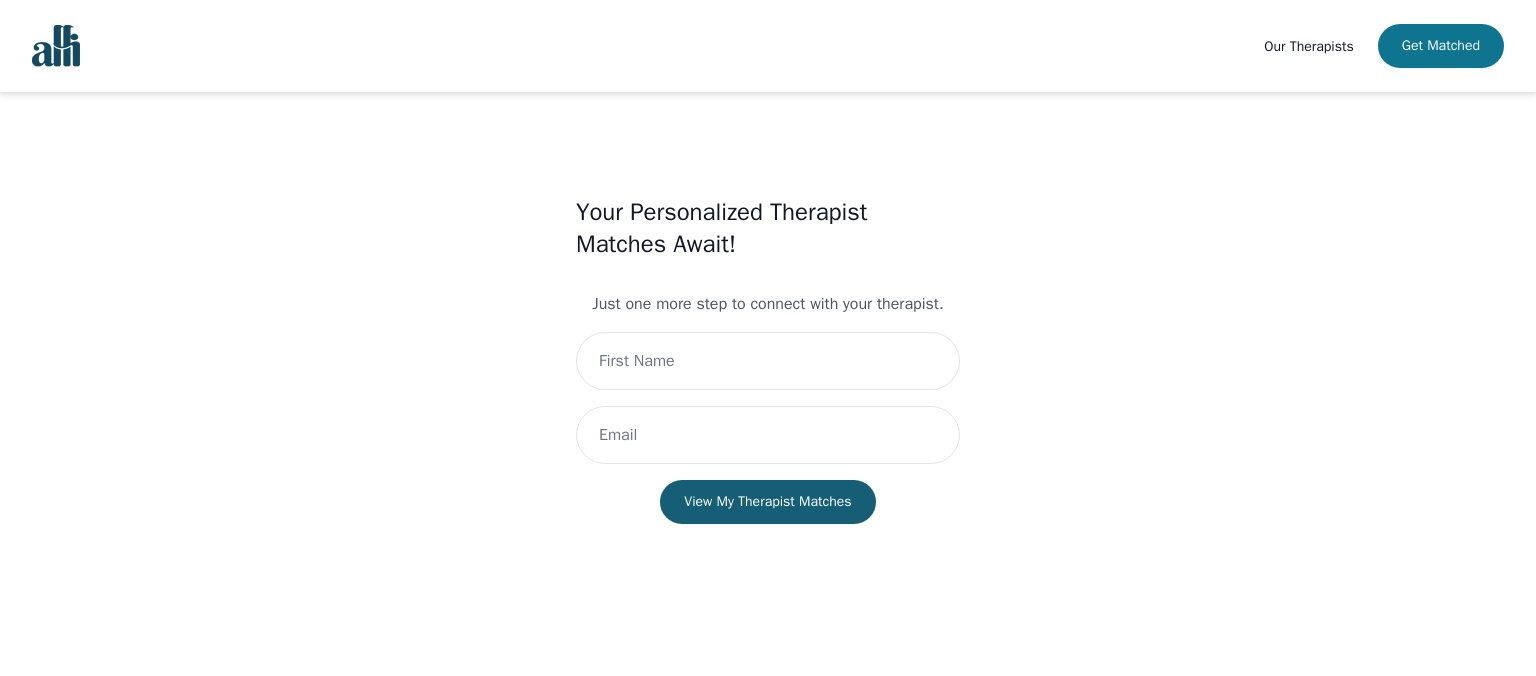 click on "Get Matched" at bounding box center (1441, 46) 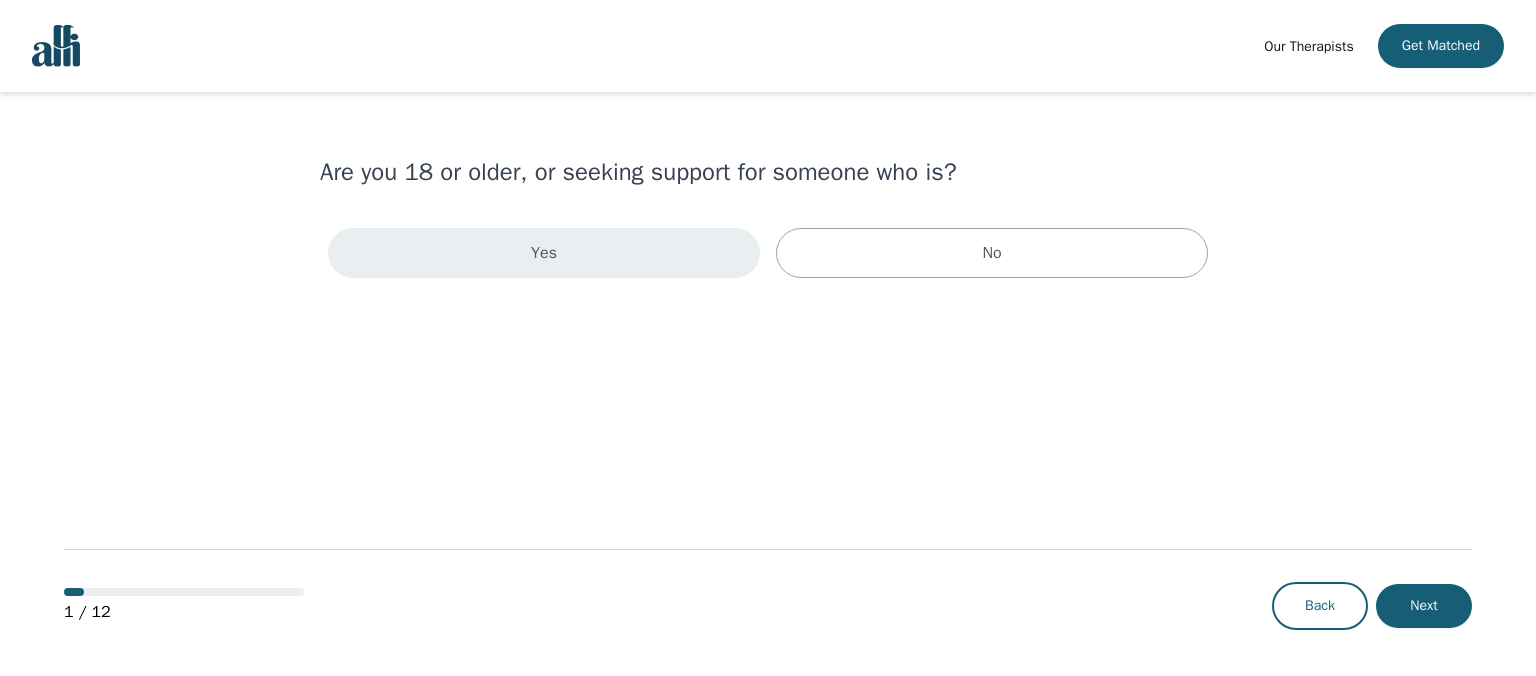 click on "Yes" at bounding box center [544, 253] 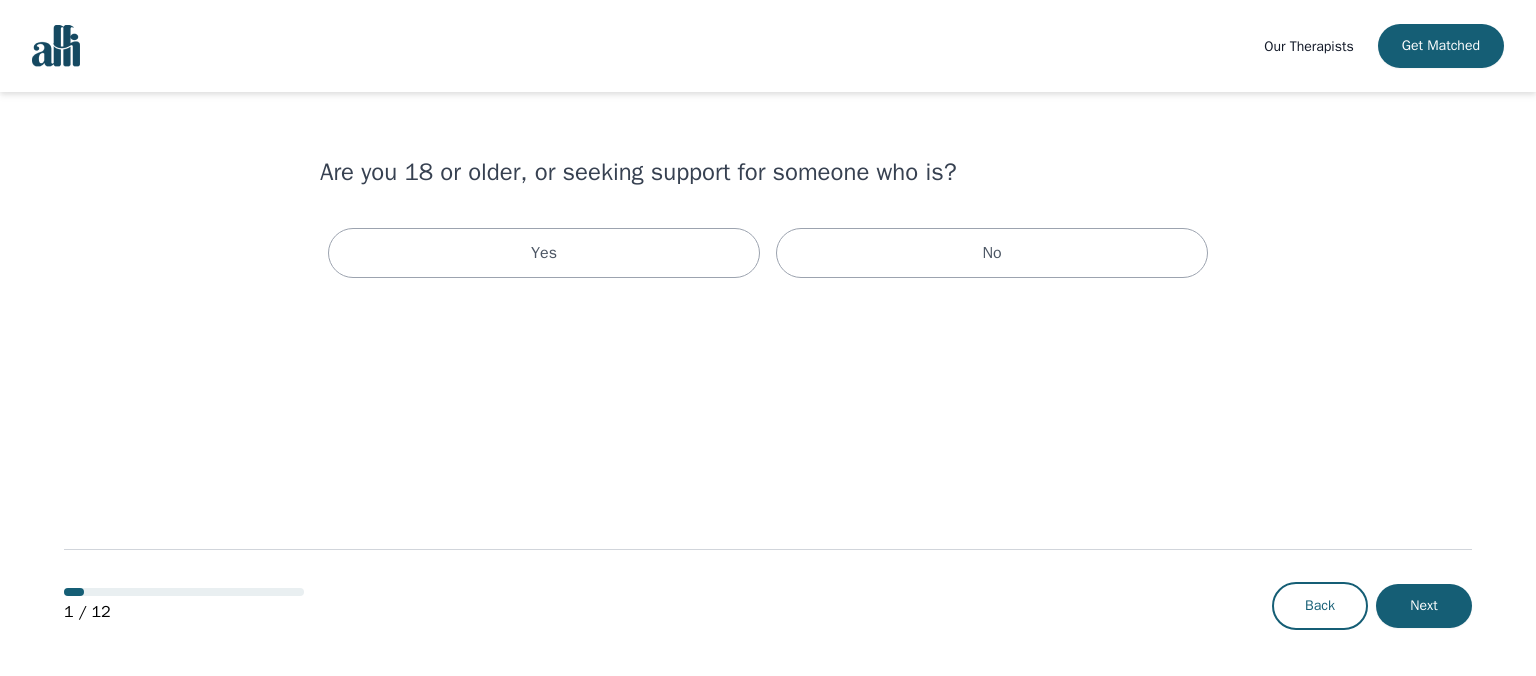 click on "Our Therapists" at bounding box center (1308, 46) 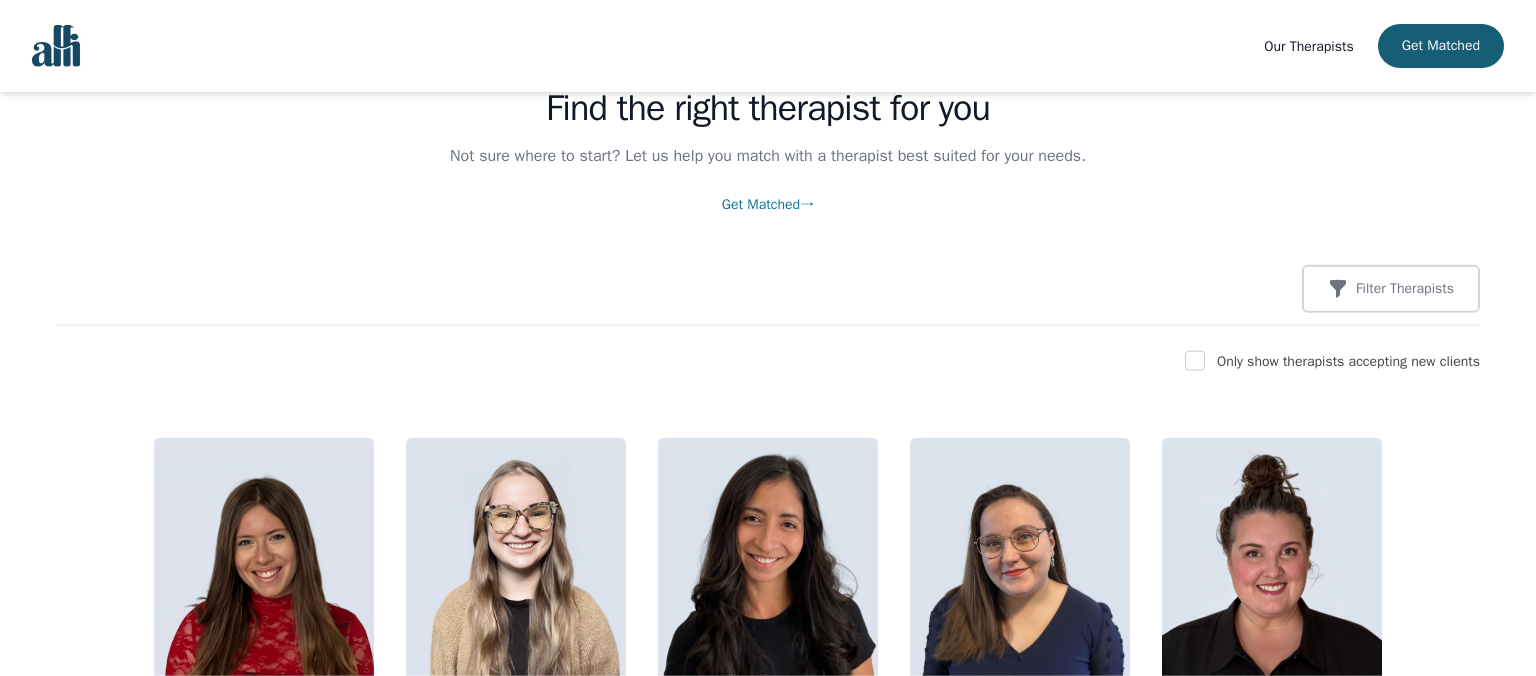 scroll, scrollTop: 105, scrollLeft: 0, axis: vertical 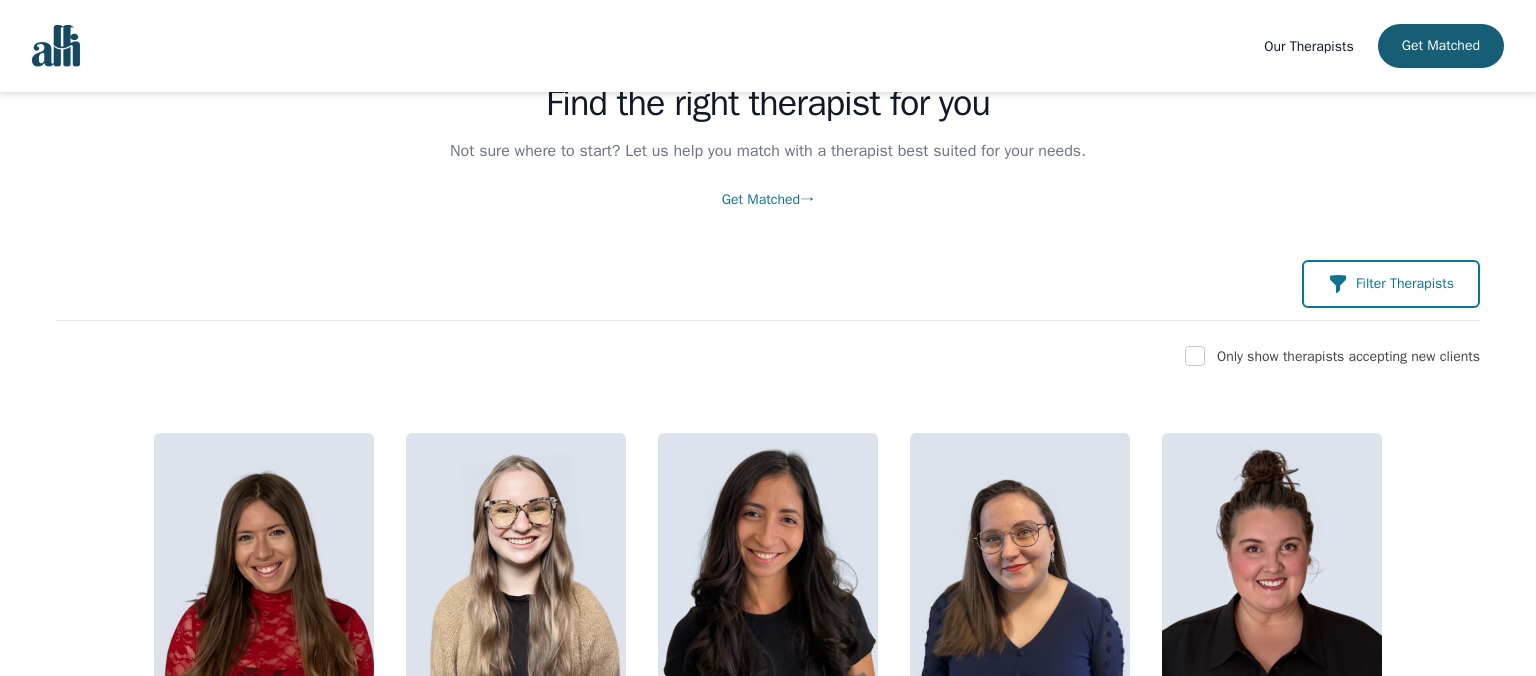 click on "Filter Therapists" at bounding box center [1391, 284] 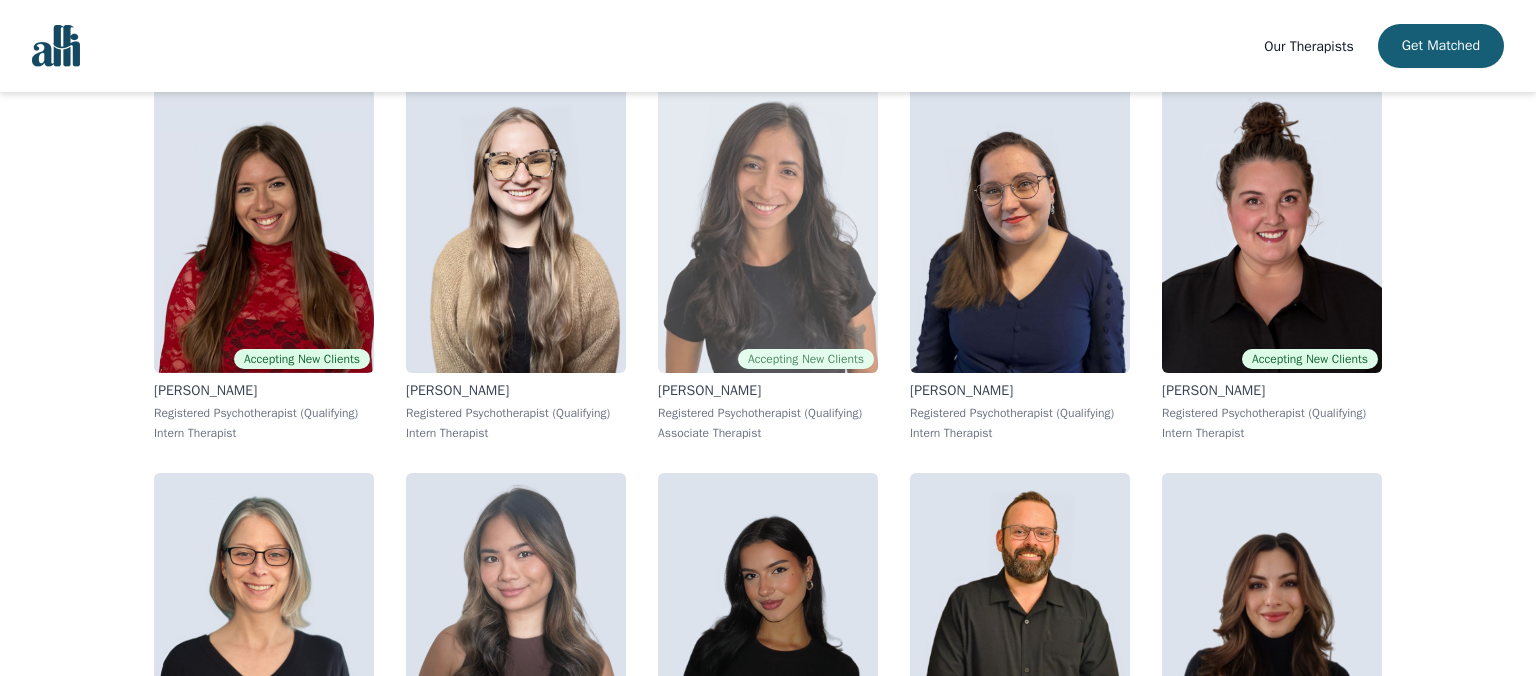 scroll, scrollTop: 0, scrollLeft: 0, axis: both 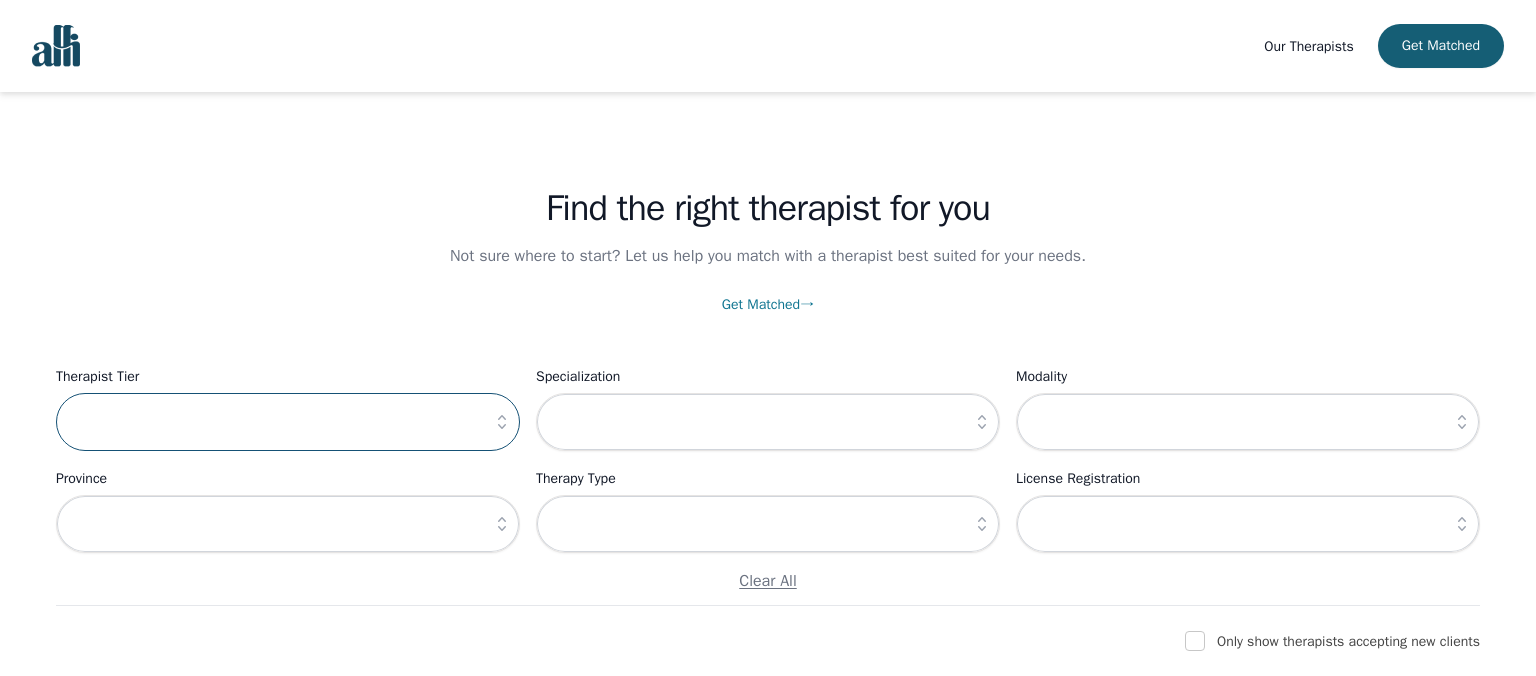 click at bounding box center (288, 422) 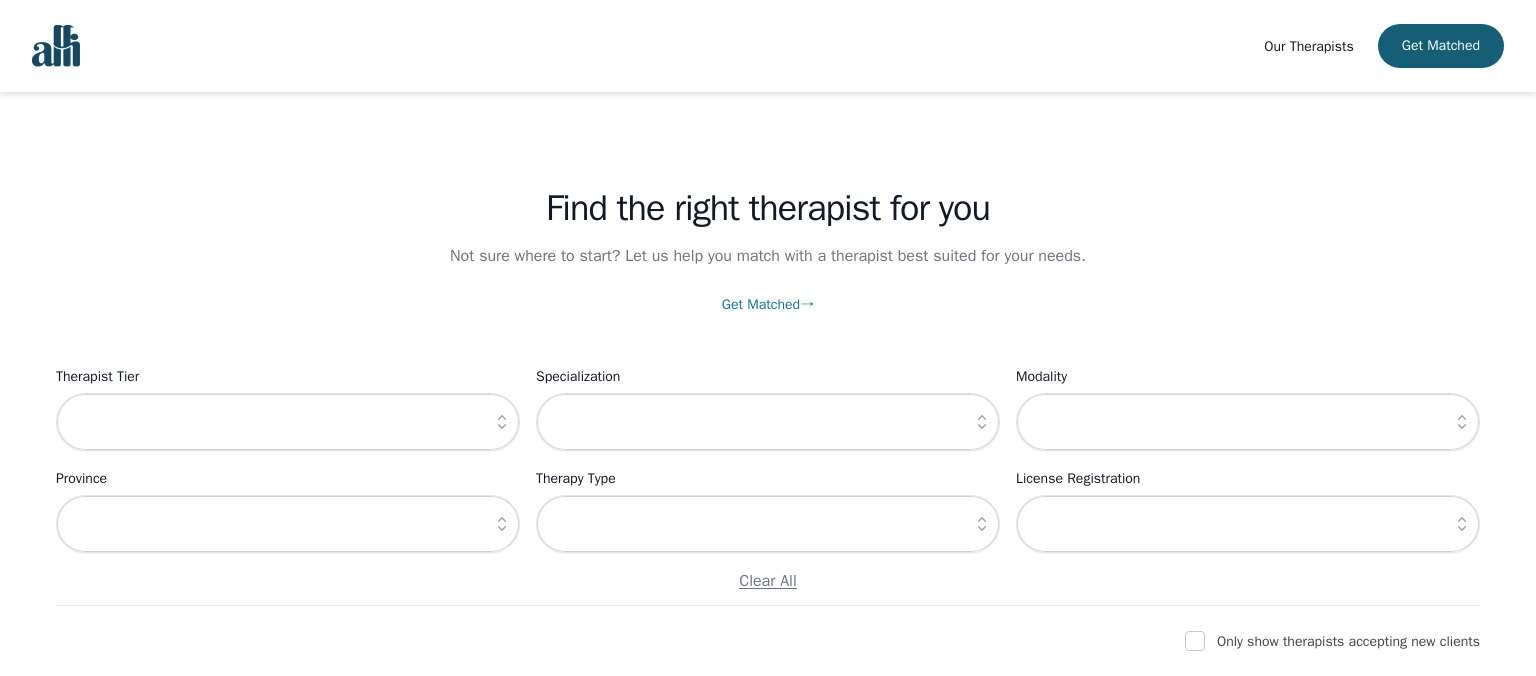 click 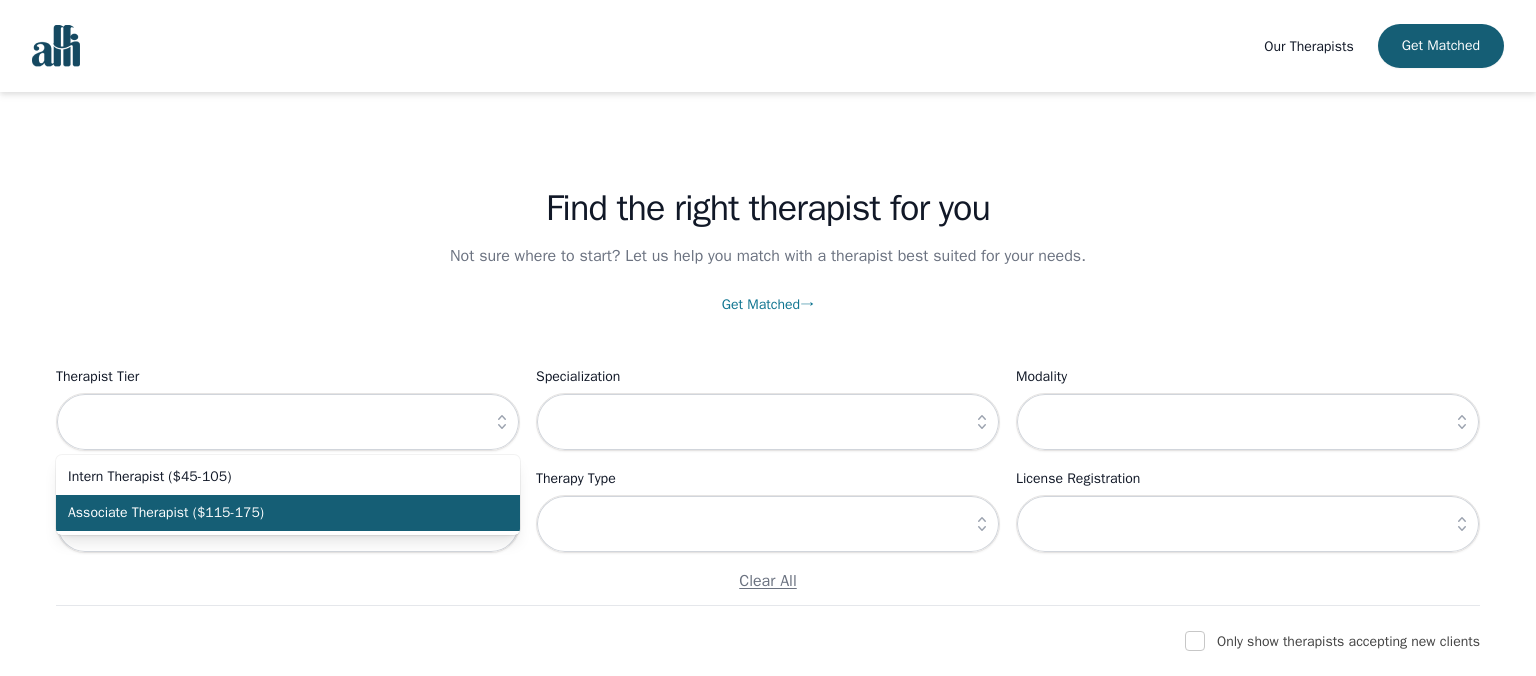 click on "Associate Therapist ($115-175)" at bounding box center [288, 513] 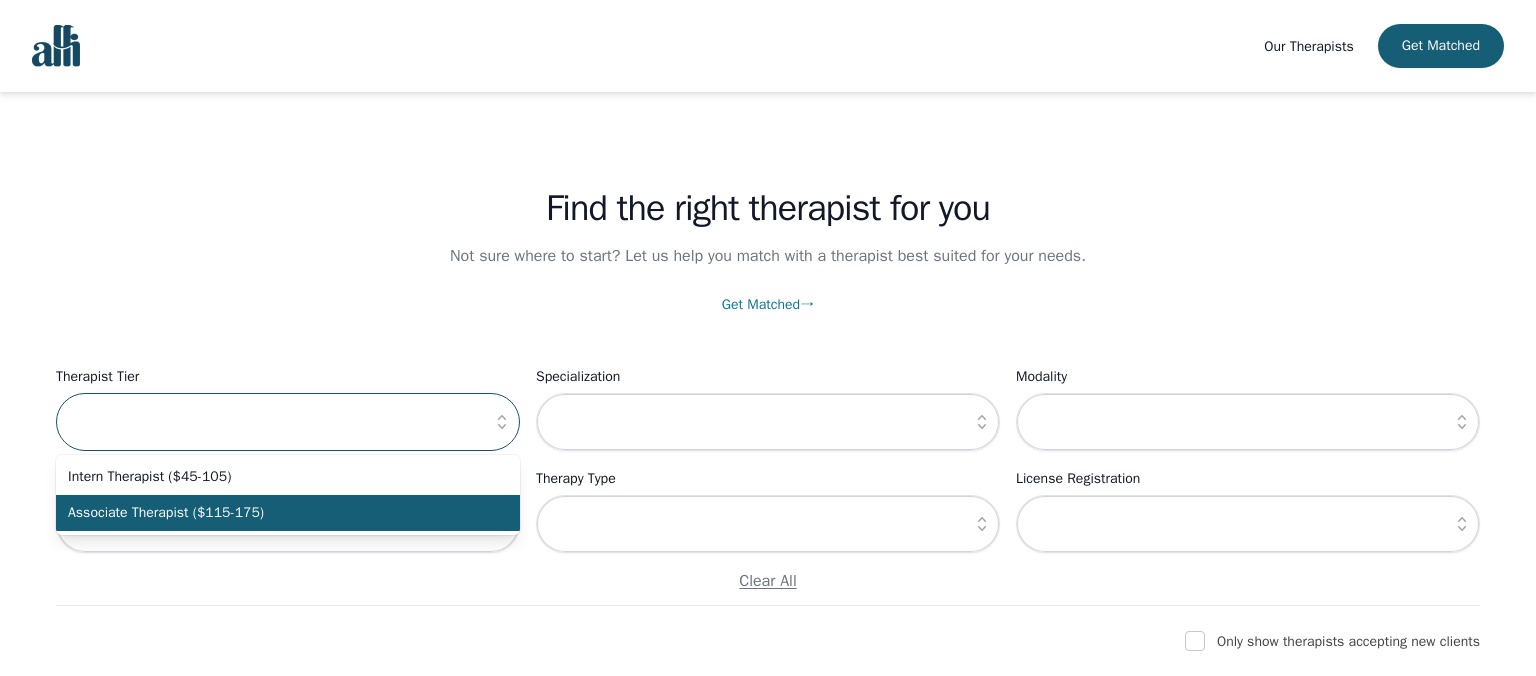 type on "Associate Therapist ($115-175)" 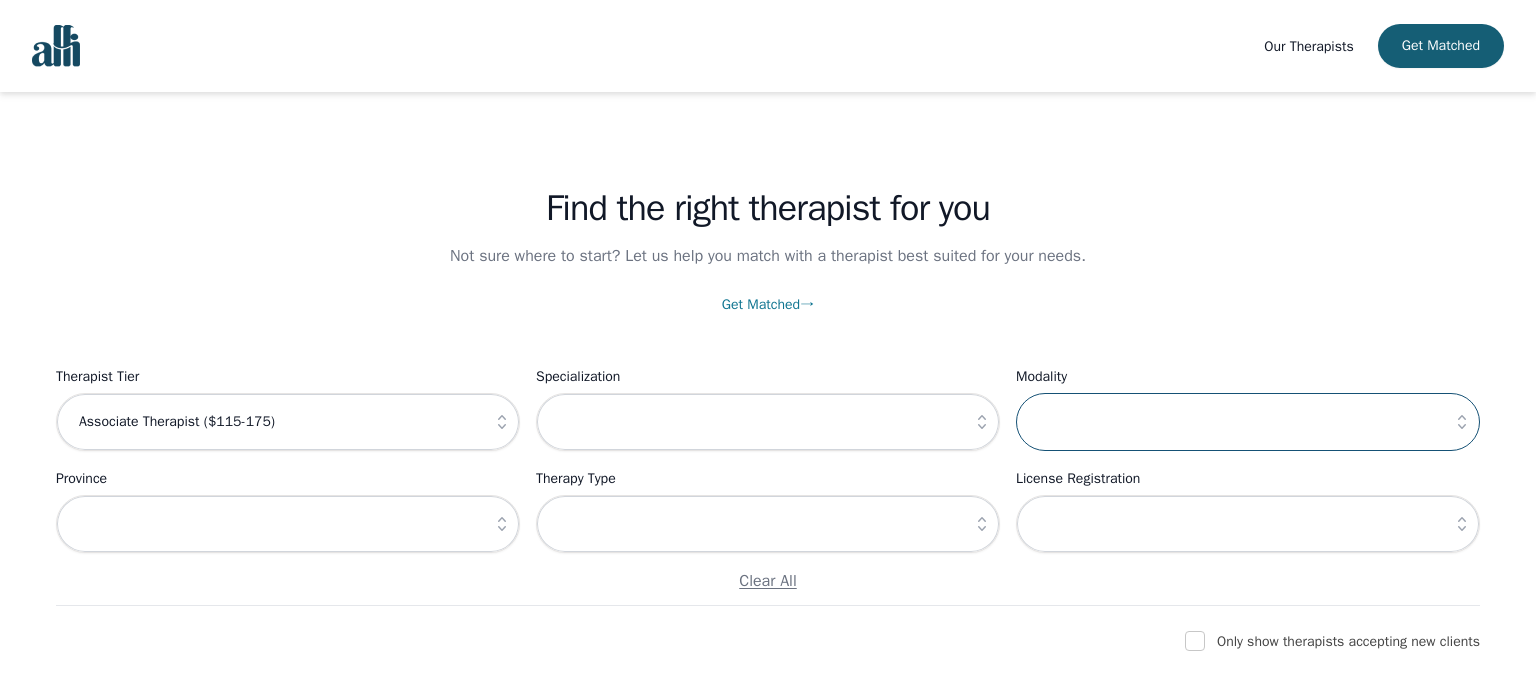 click at bounding box center [1248, 422] 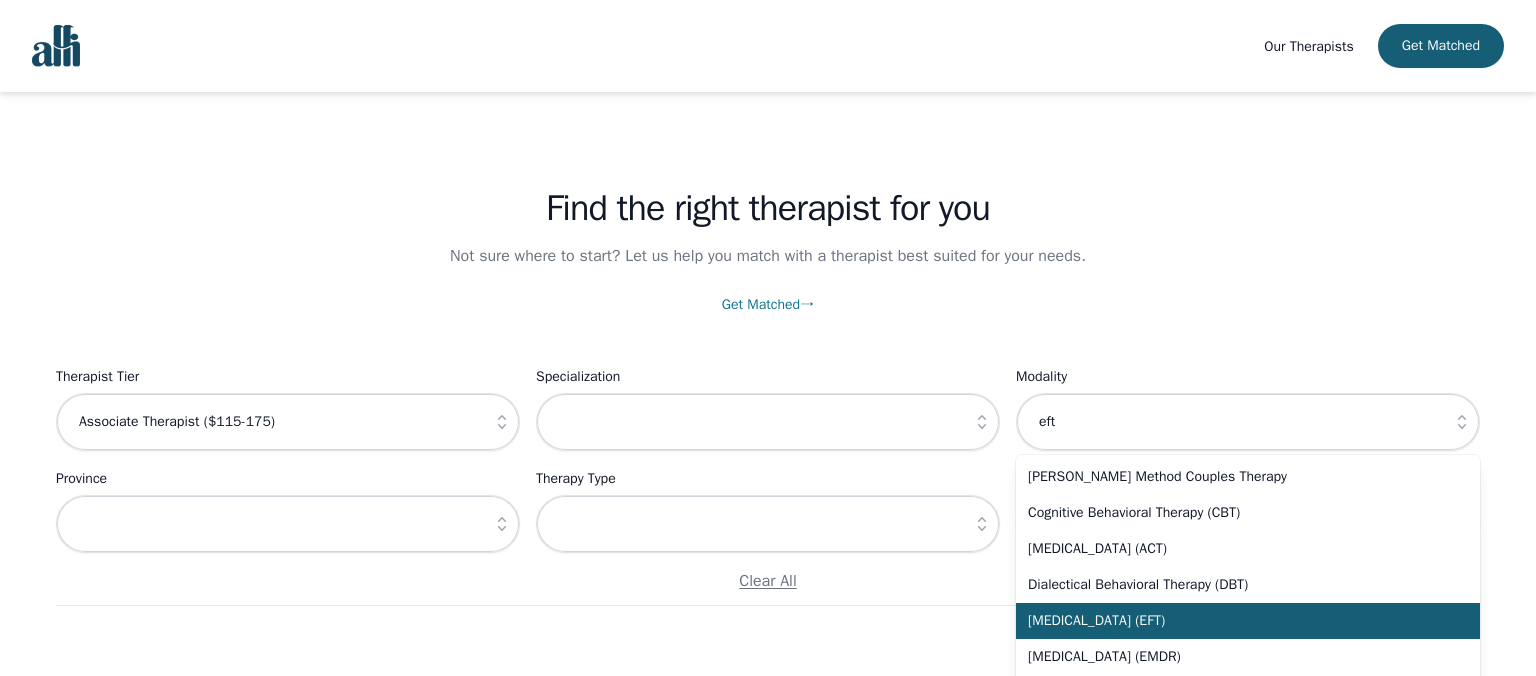 click on "[MEDICAL_DATA] (EFT)" at bounding box center (1236, 621) 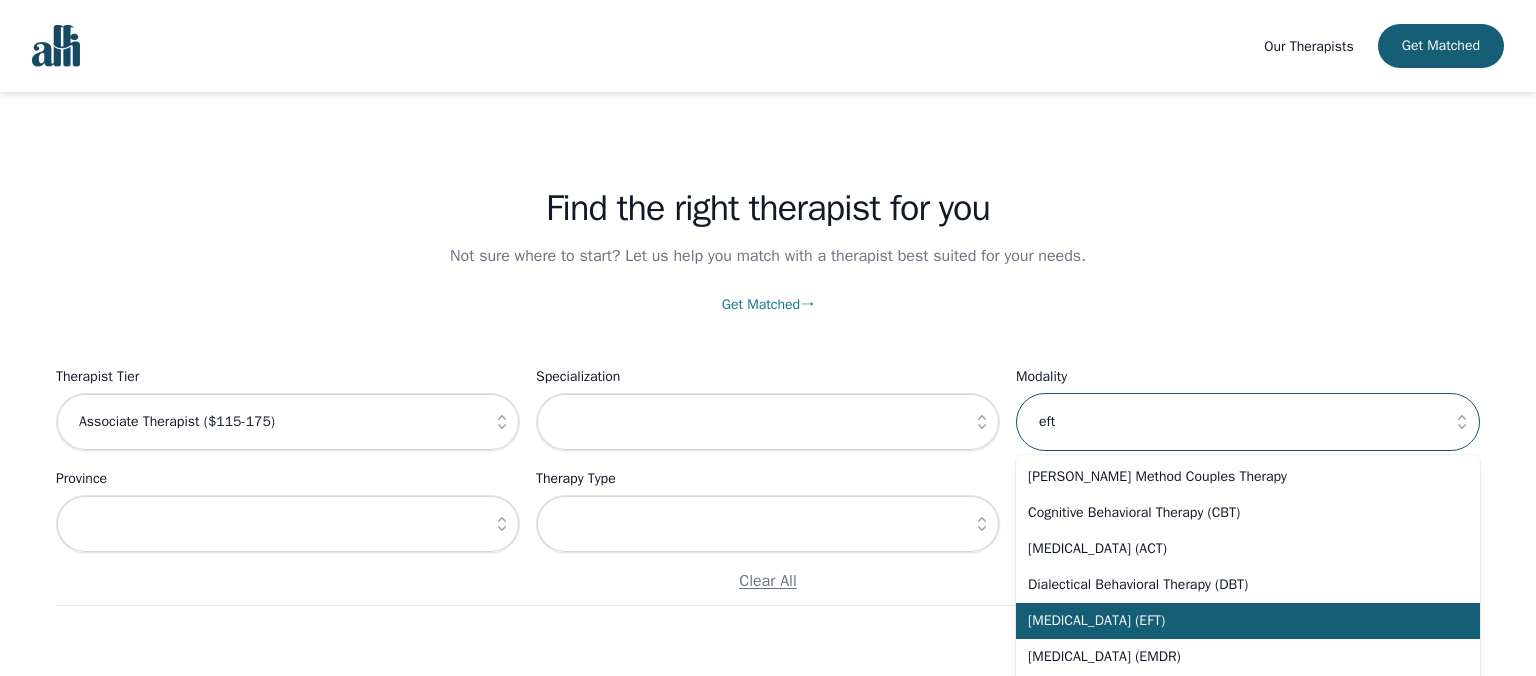 type on "[MEDICAL_DATA] (EFT)" 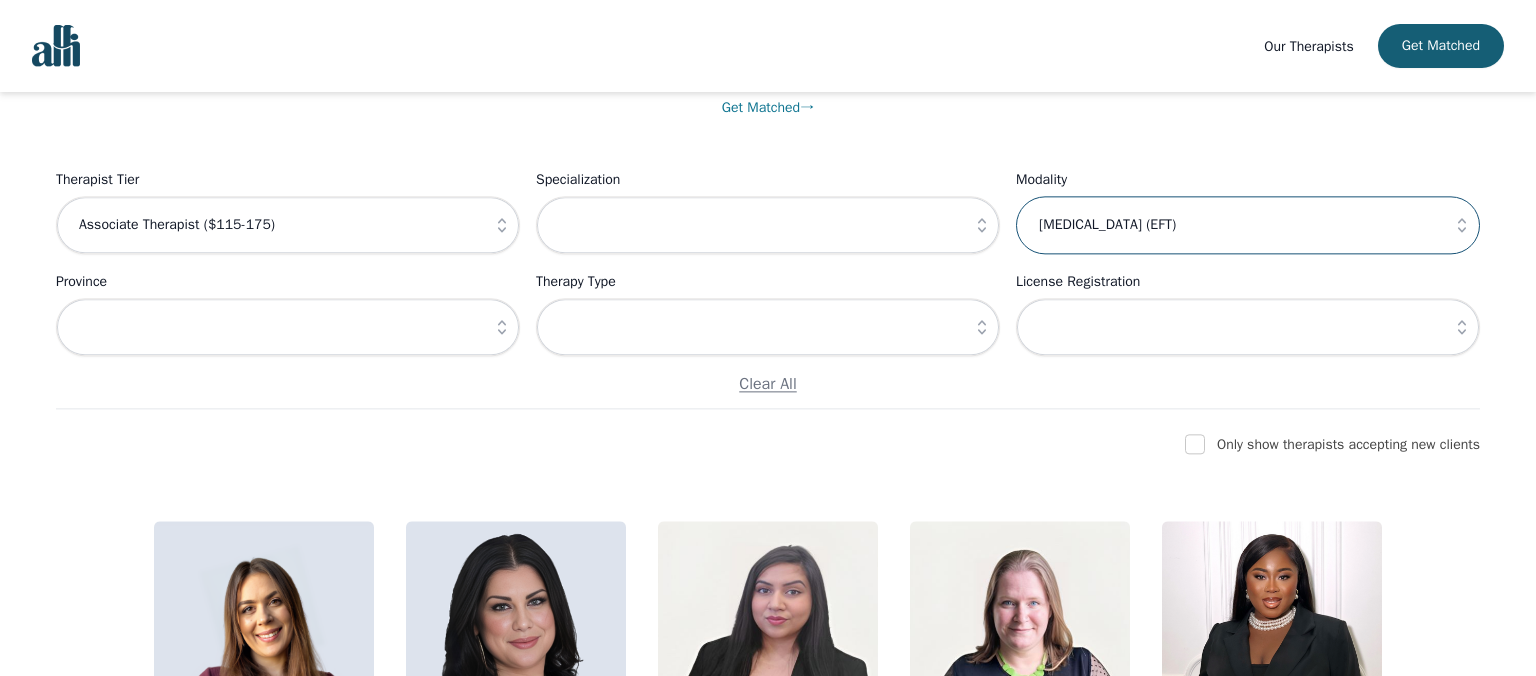 scroll, scrollTop: 157, scrollLeft: 0, axis: vertical 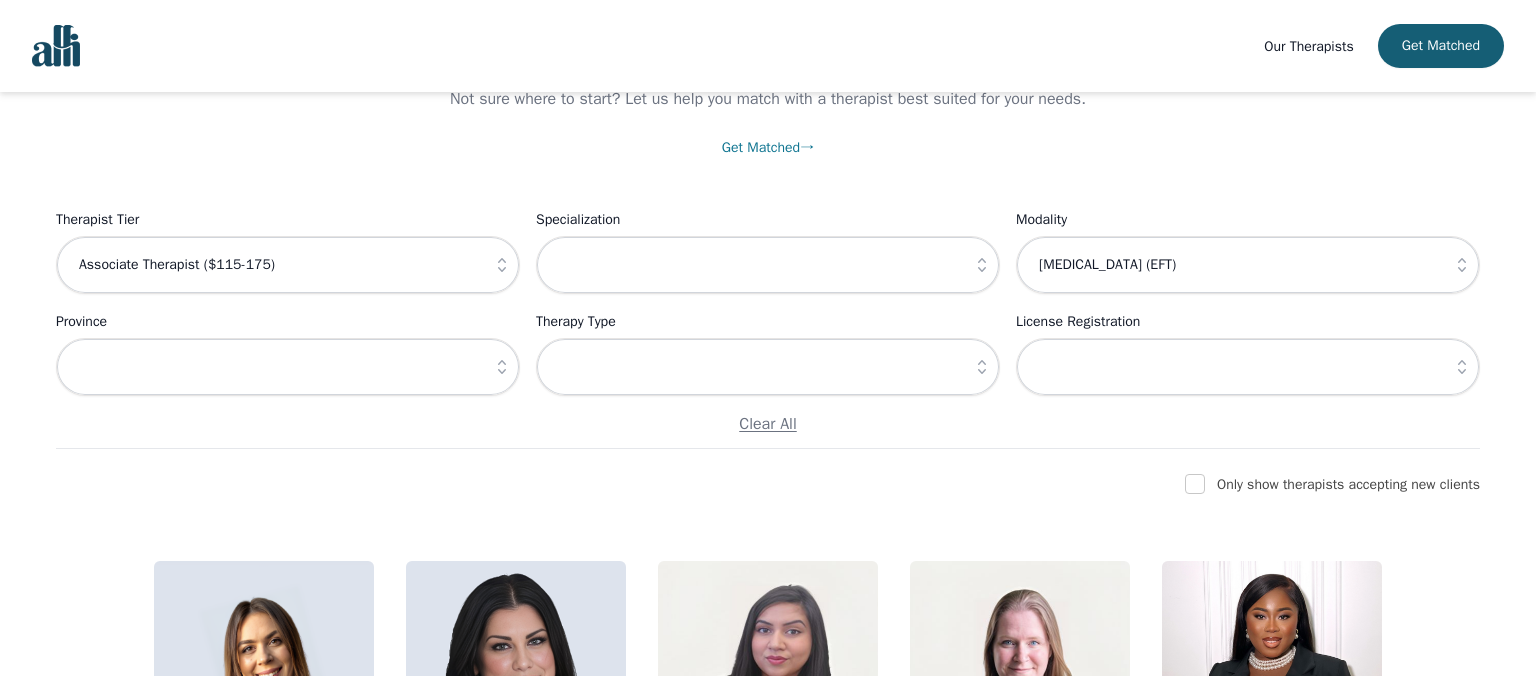 click 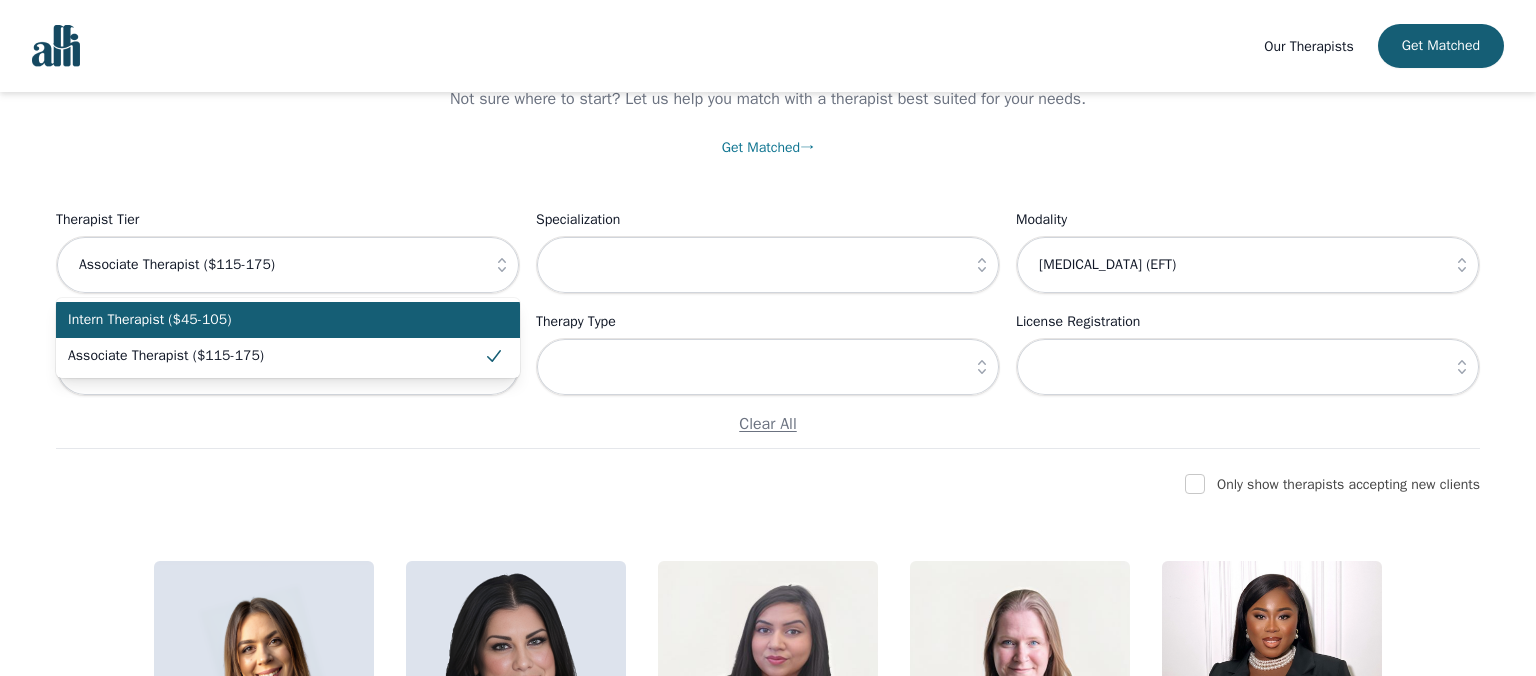 click on "Intern Therapist ($45-105)" at bounding box center [288, 320] 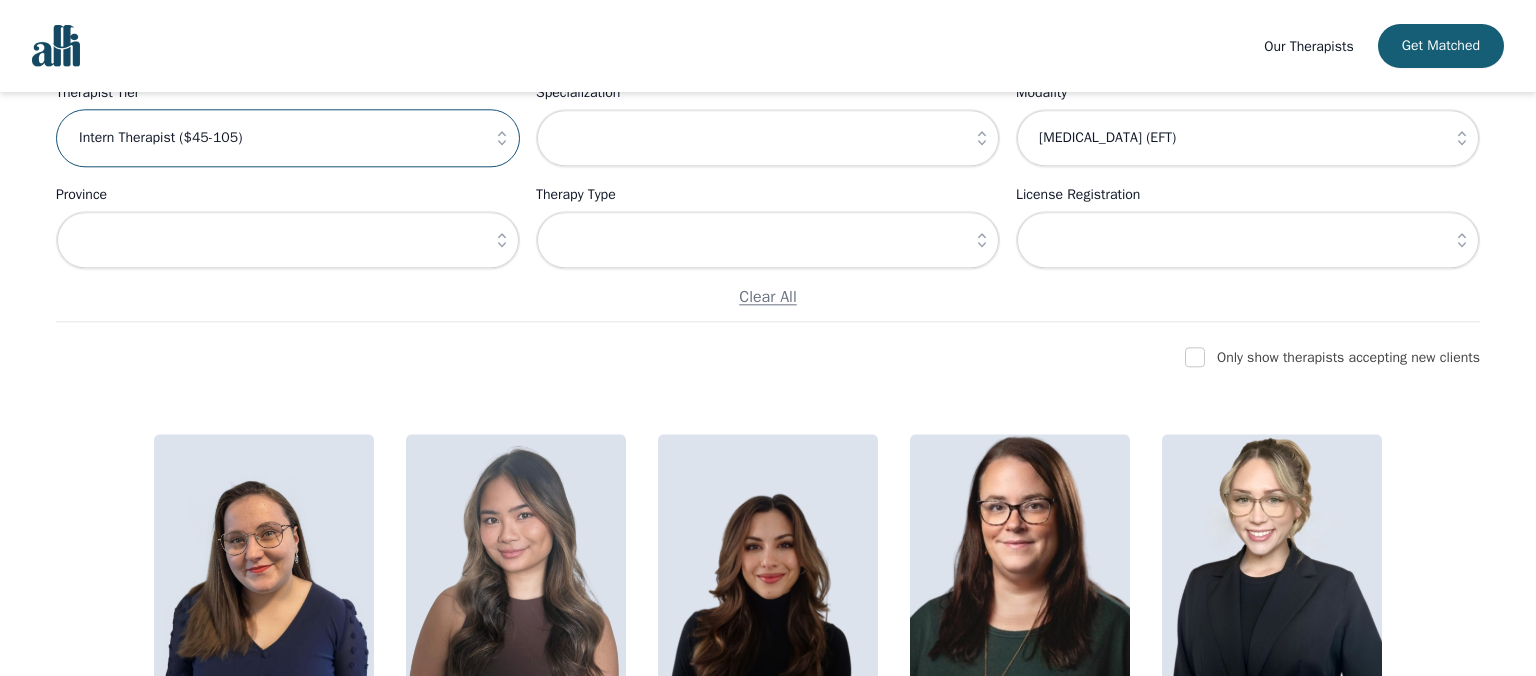 scroll, scrollTop: 263, scrollLeft: 0, axis: vertical 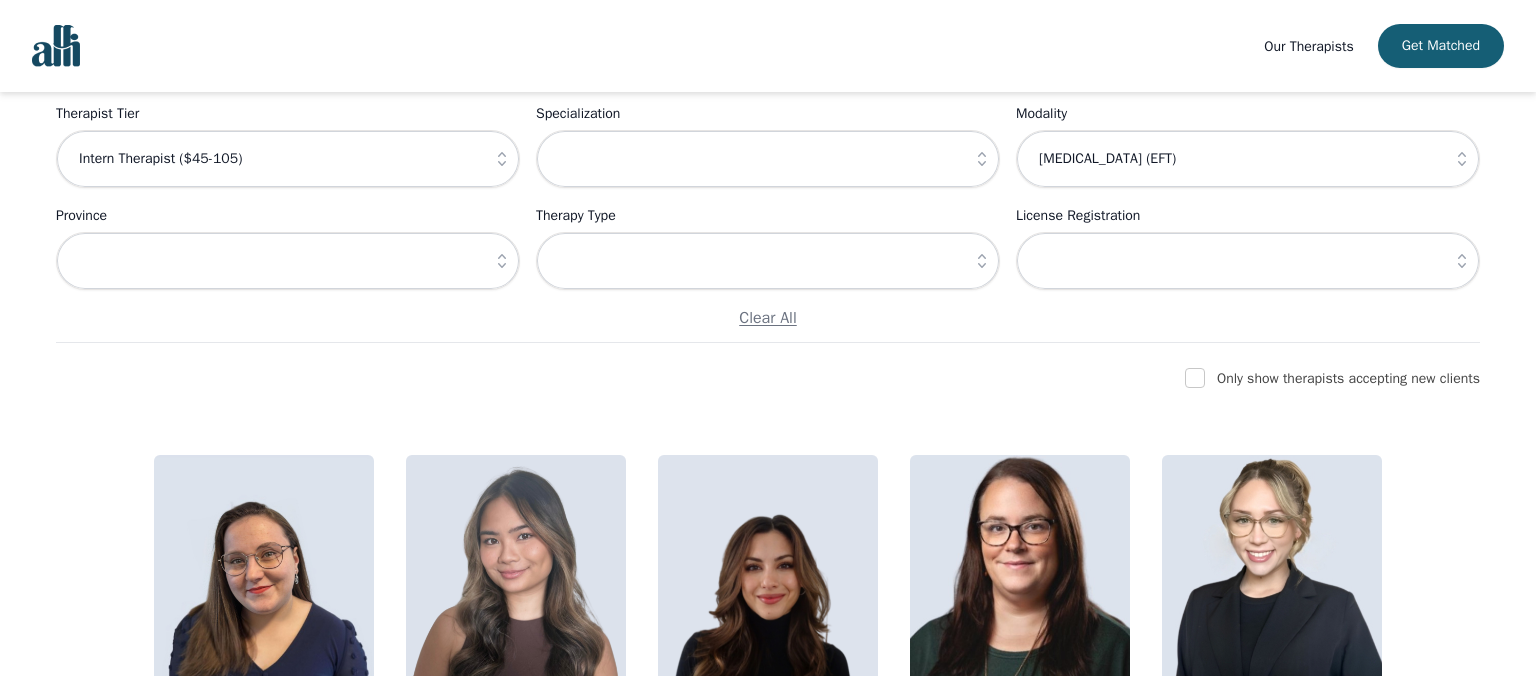 click 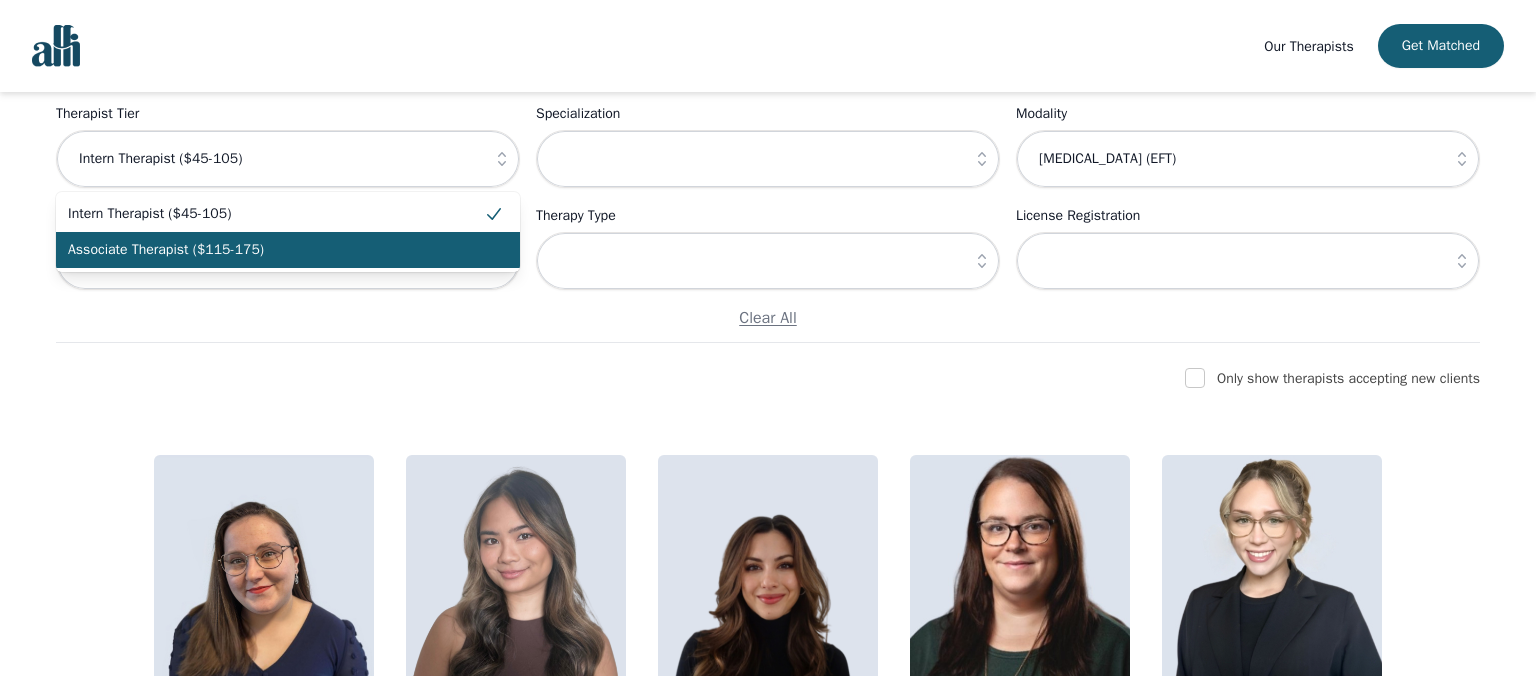 click on "Associate Therapist ($115-175)" at bounding box center [276, 250] 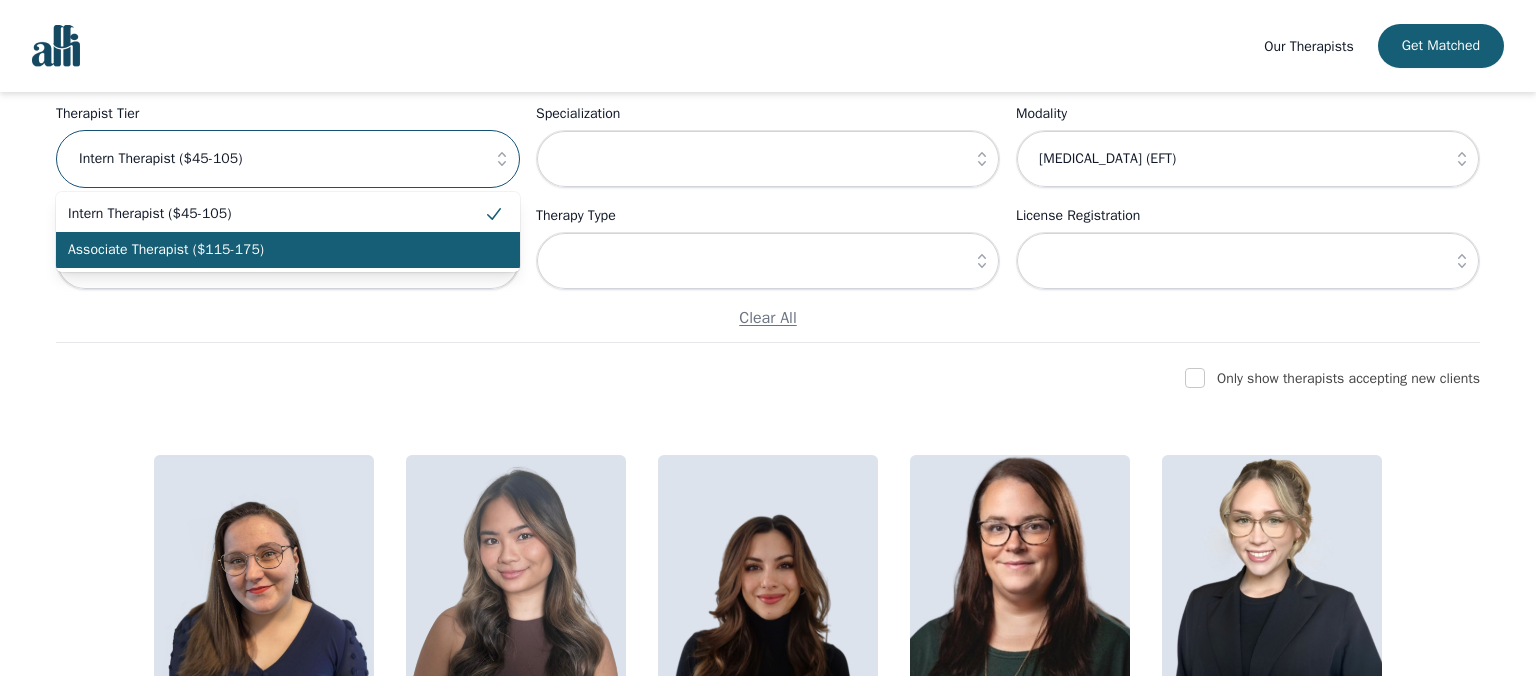 type on "Associate Therapist ($115-175)" 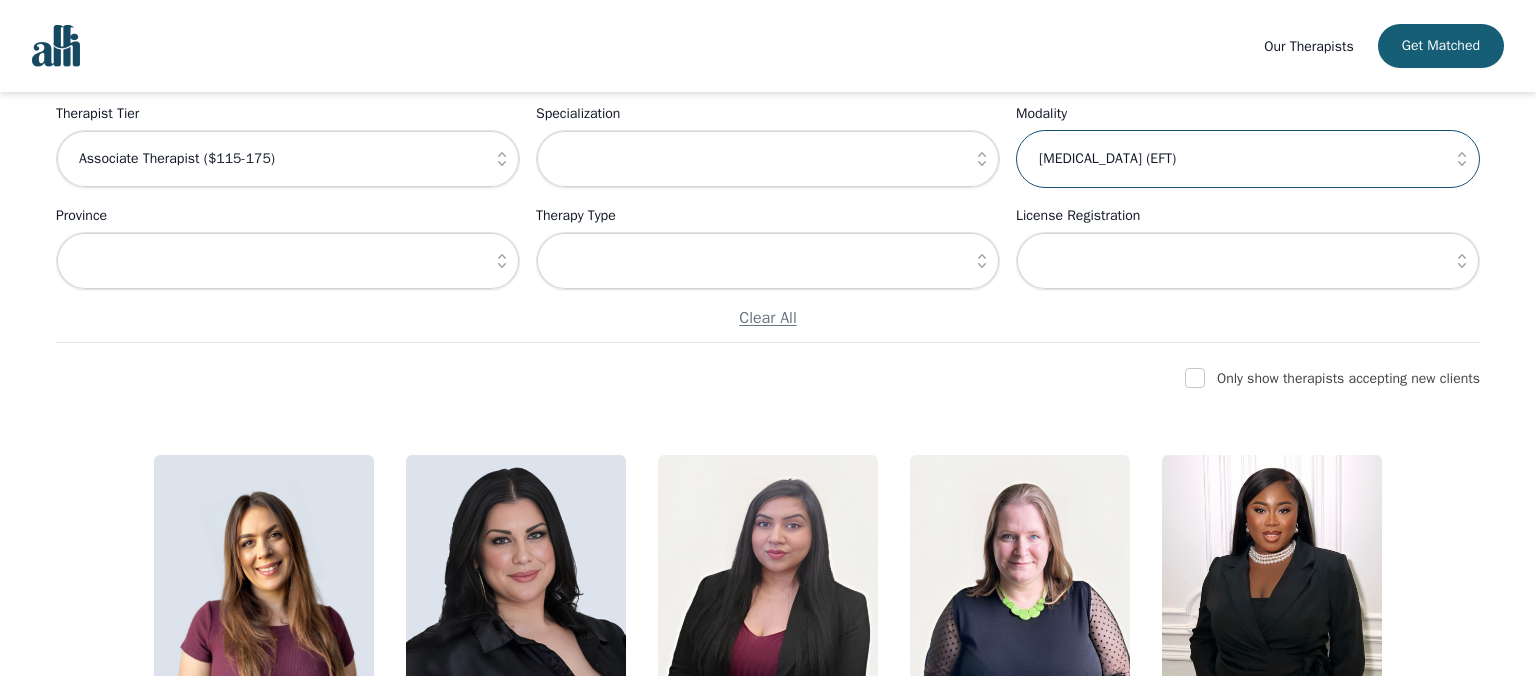 click on "[MEDICAL_DATA] (EFT)" at bounding box center (1248, 159) 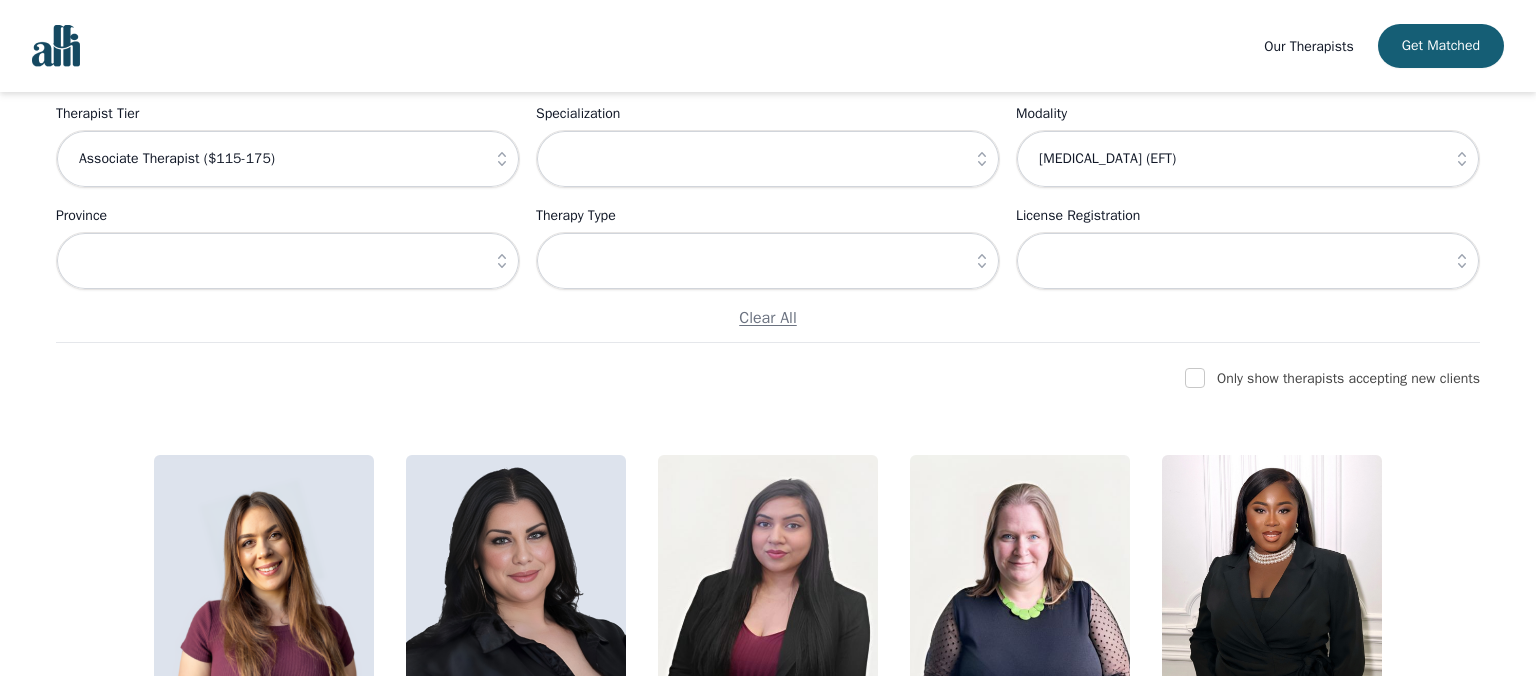 click 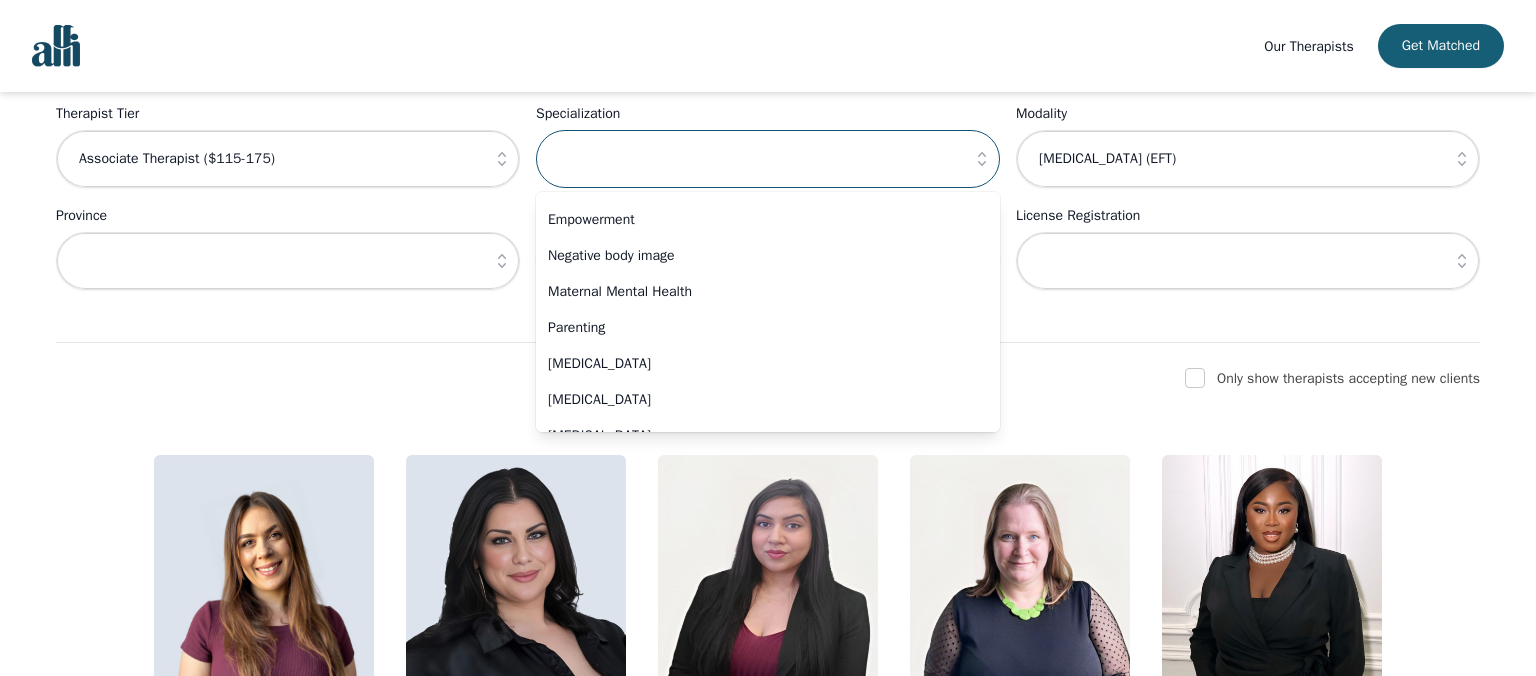 scroll, scrollTop: 773, scrollLeft: 0, axis: vertical 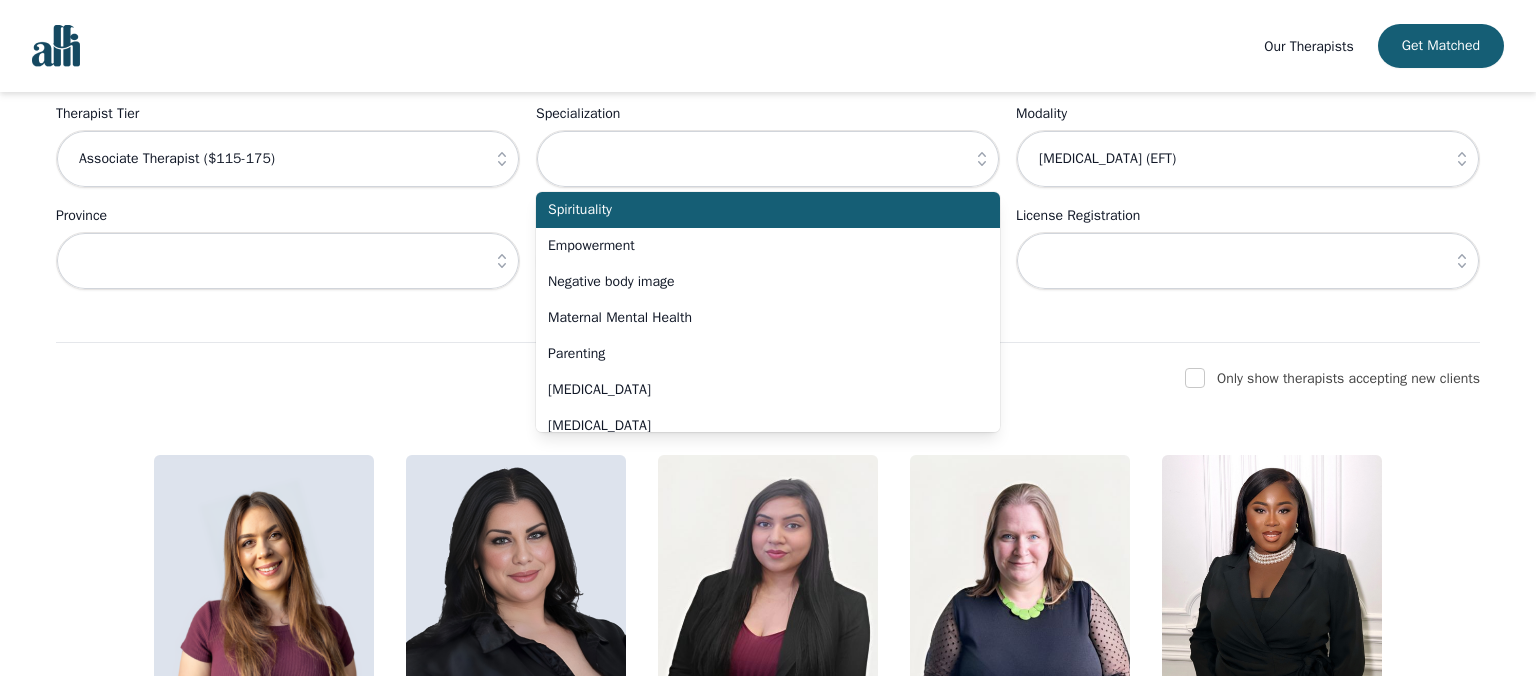 click on "Spirituality" at bounding box center [768, 210] 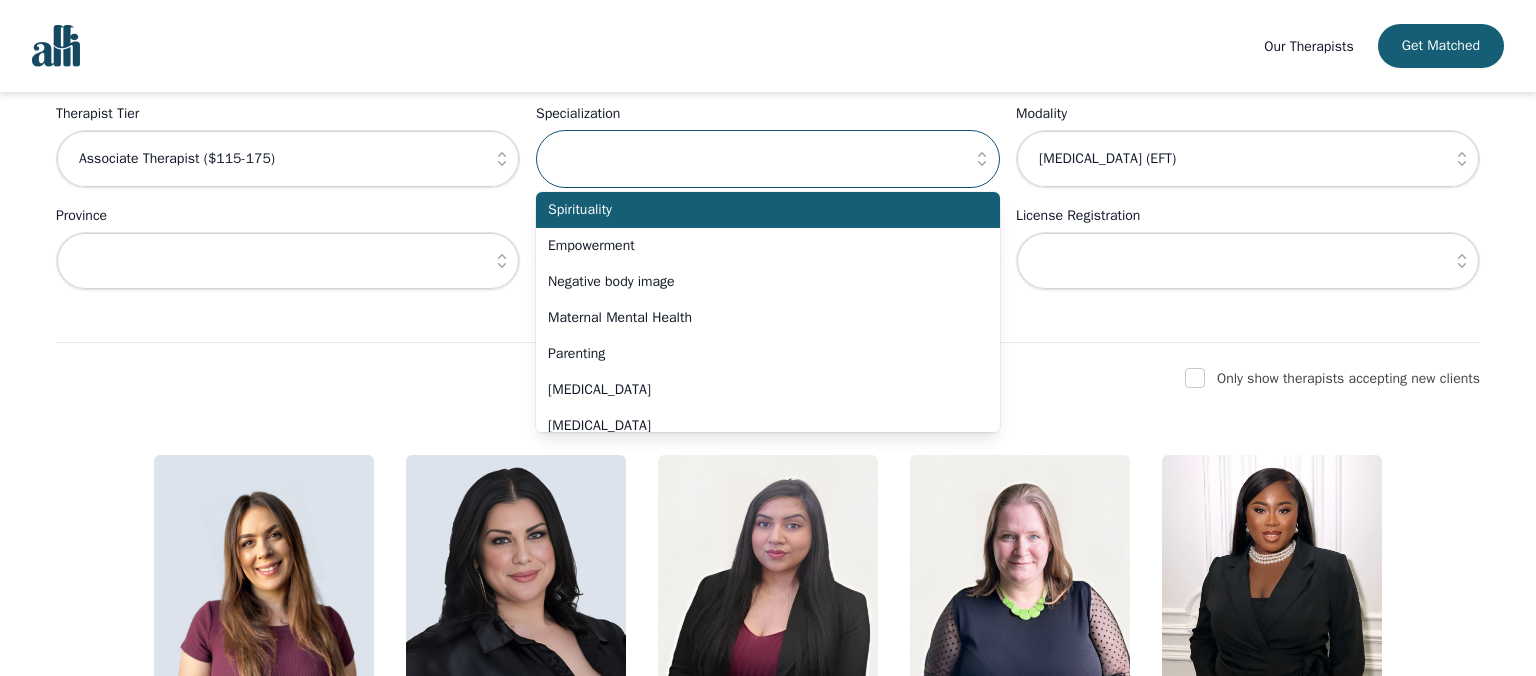 type on "Spirituality" 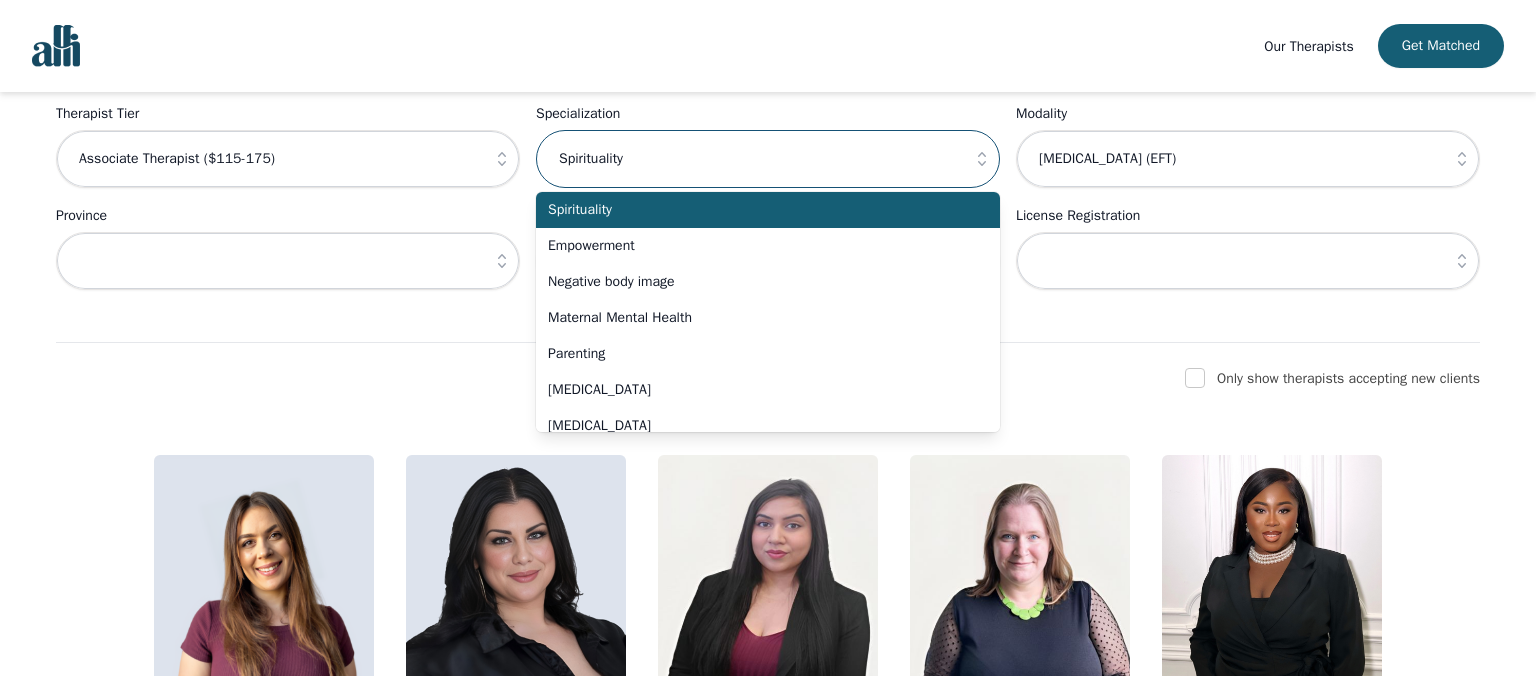 scroll, scrollTop: 144, scrollLeft: 0, axis: vertical 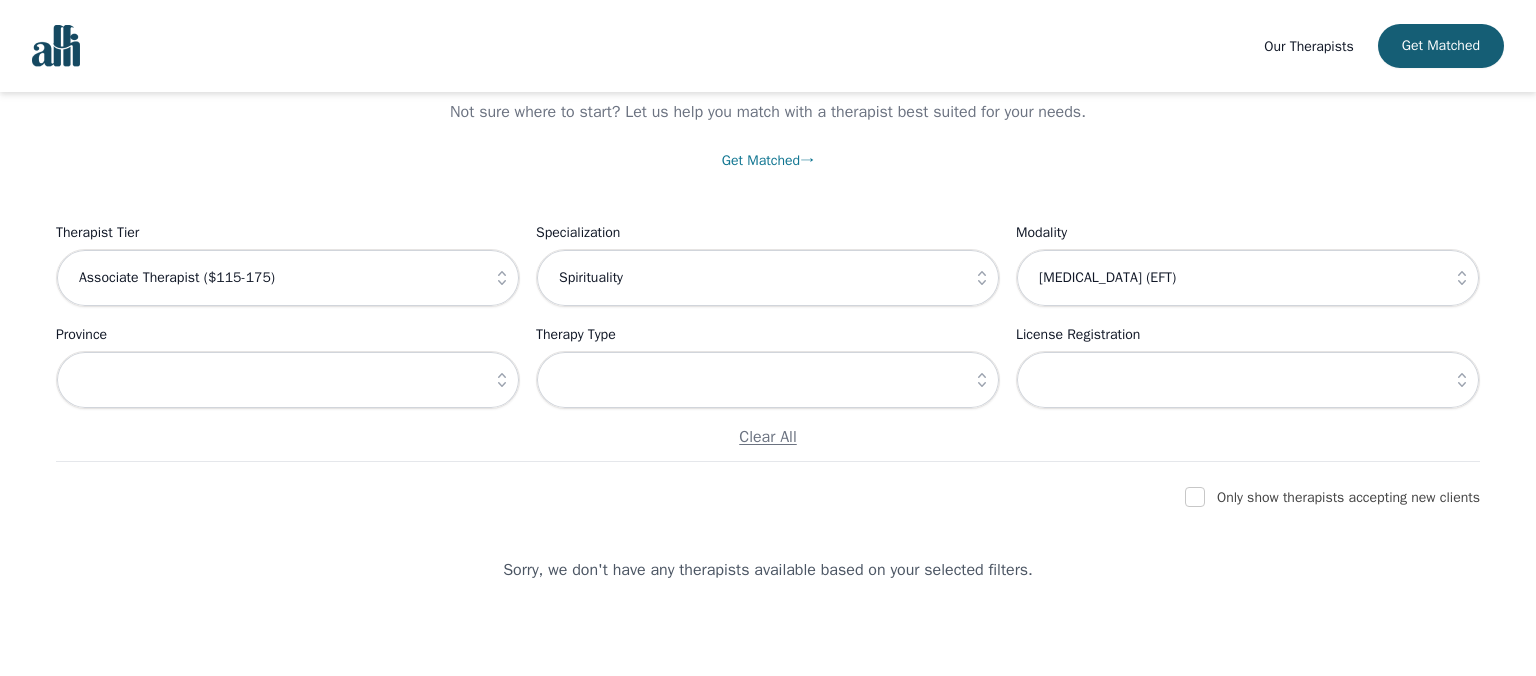 click at bounding box center (1462, 278) 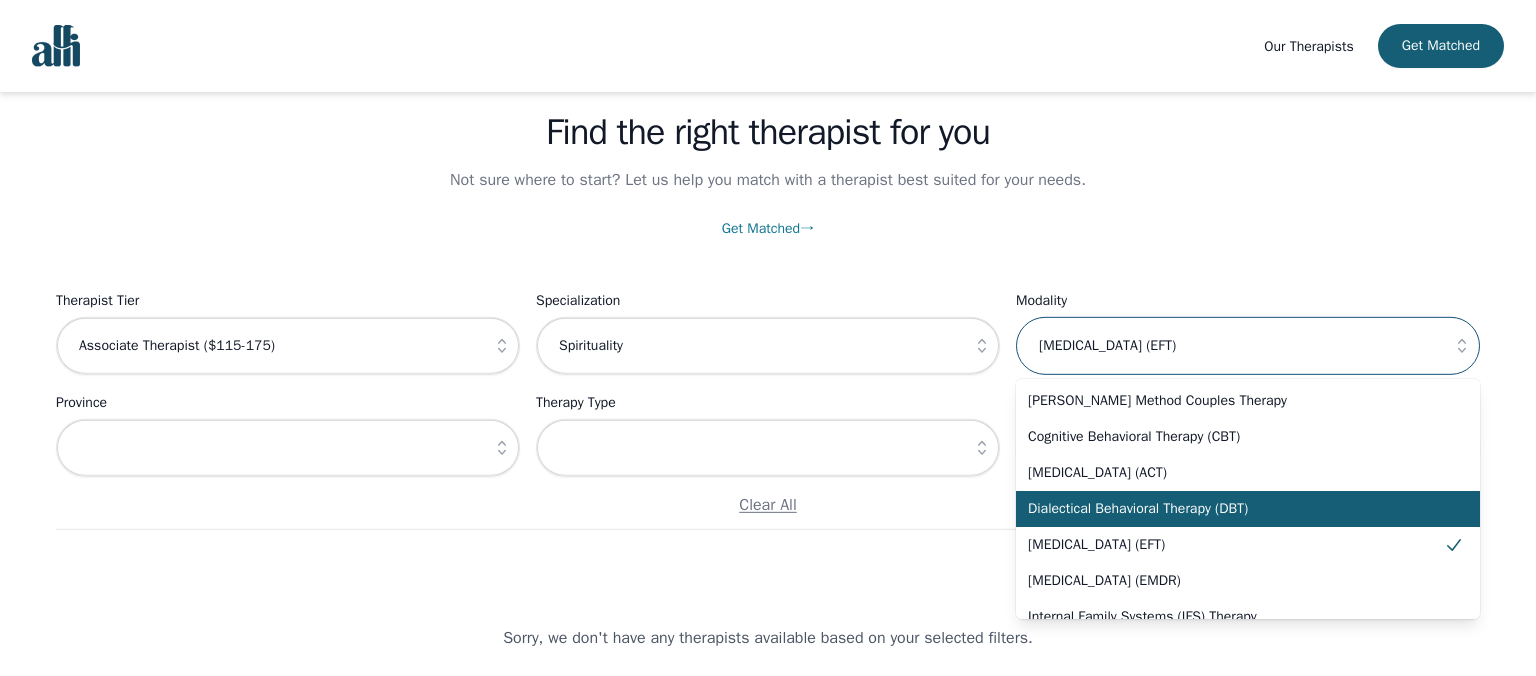 scroll, scrollTop: 0, scrollLeft: 0, axis: both 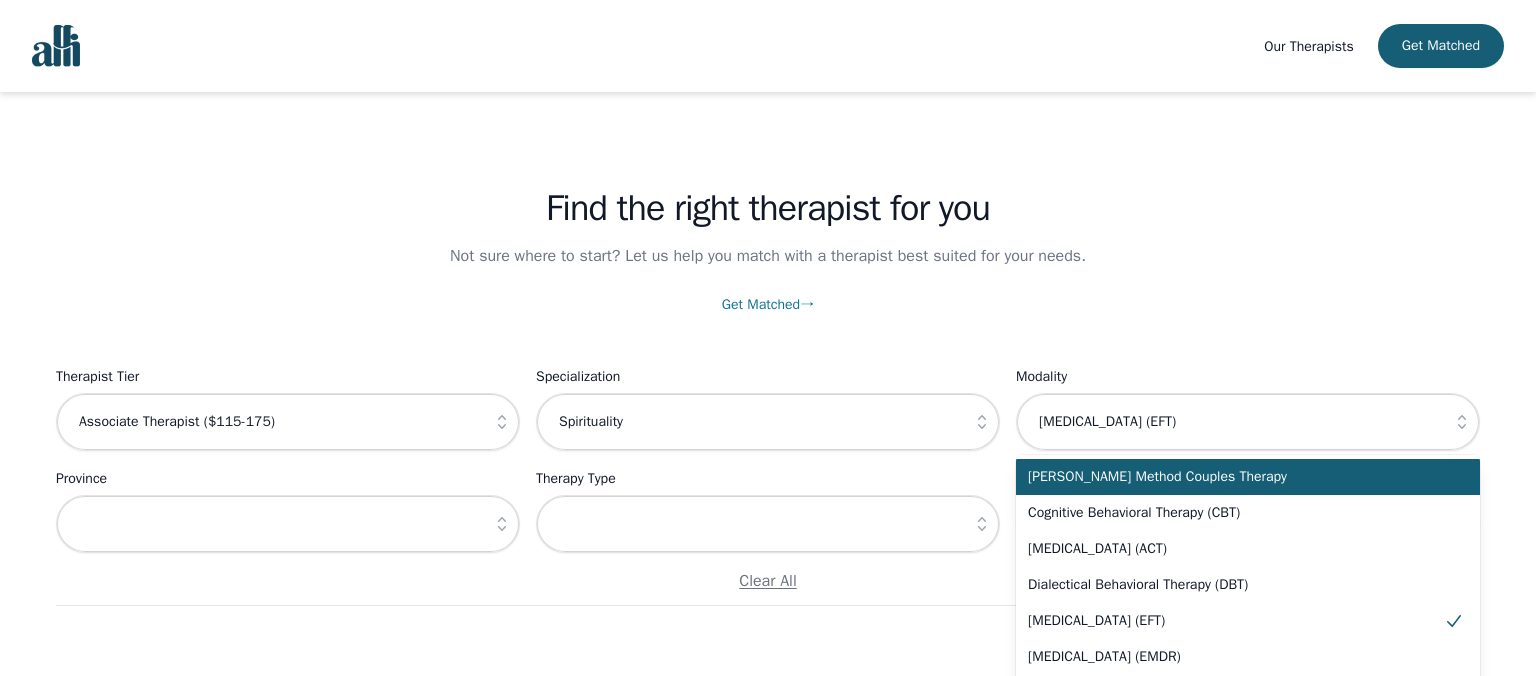 click on "[PERSON_NAME] Method Couples Therapy" at bounding box center (1236, 477) 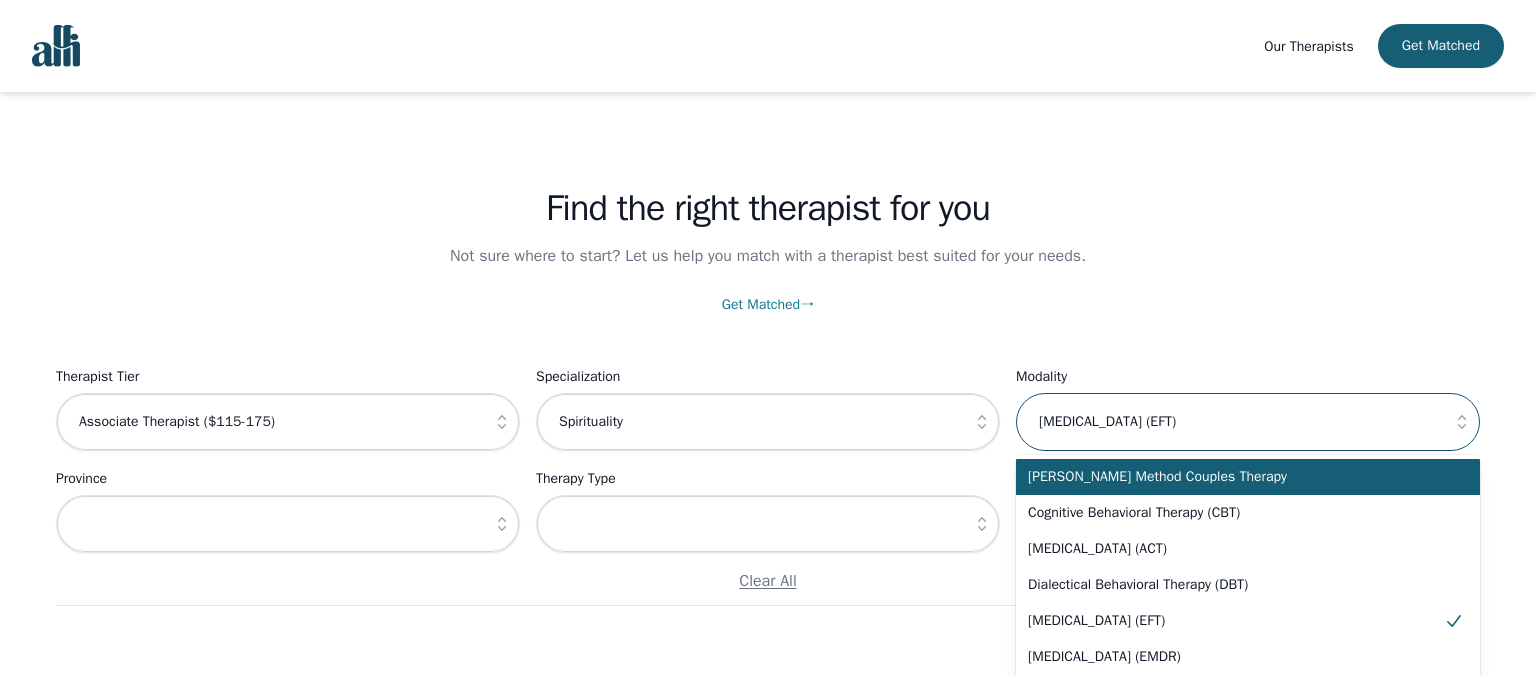 type on "[PERSON_NAME] Method Couples Therapy" 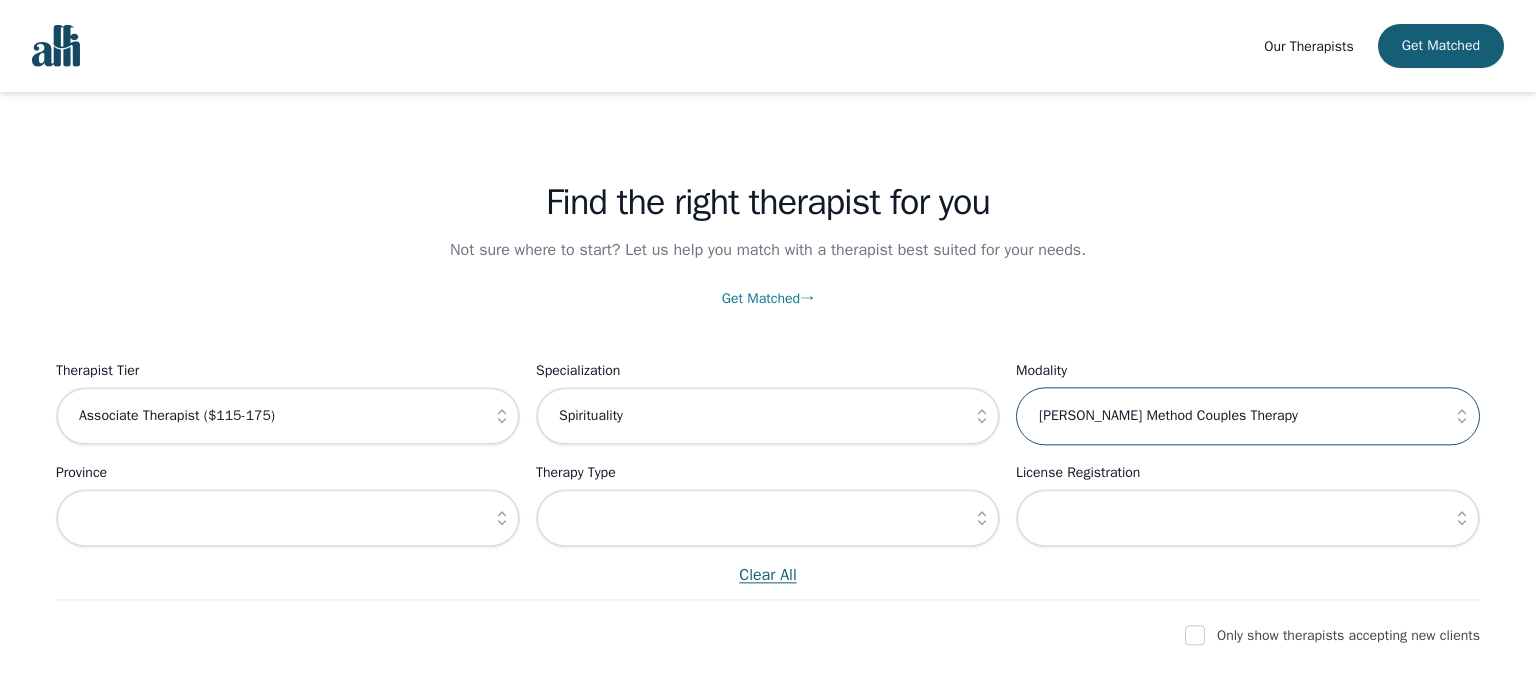 scroll, scrollTop: 0, scrollLeft: 0, axis: both 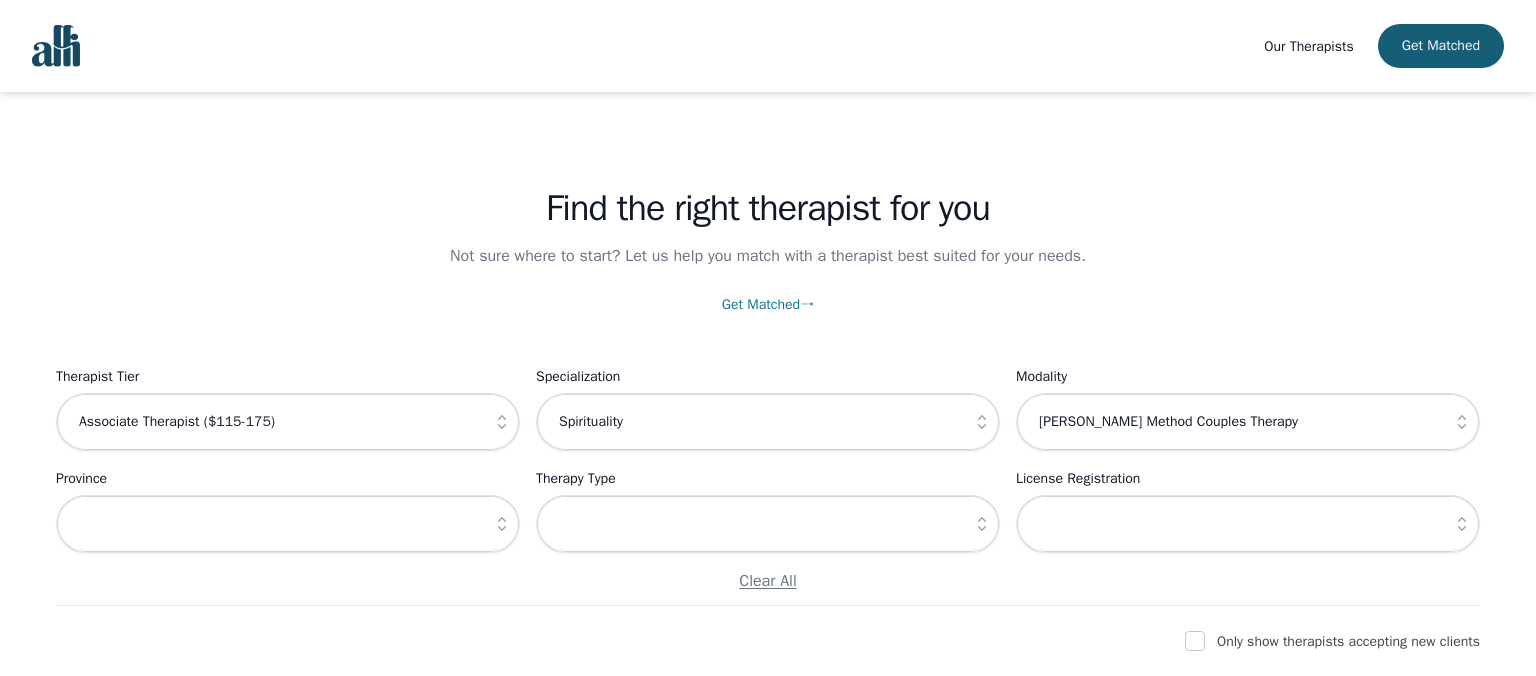 click 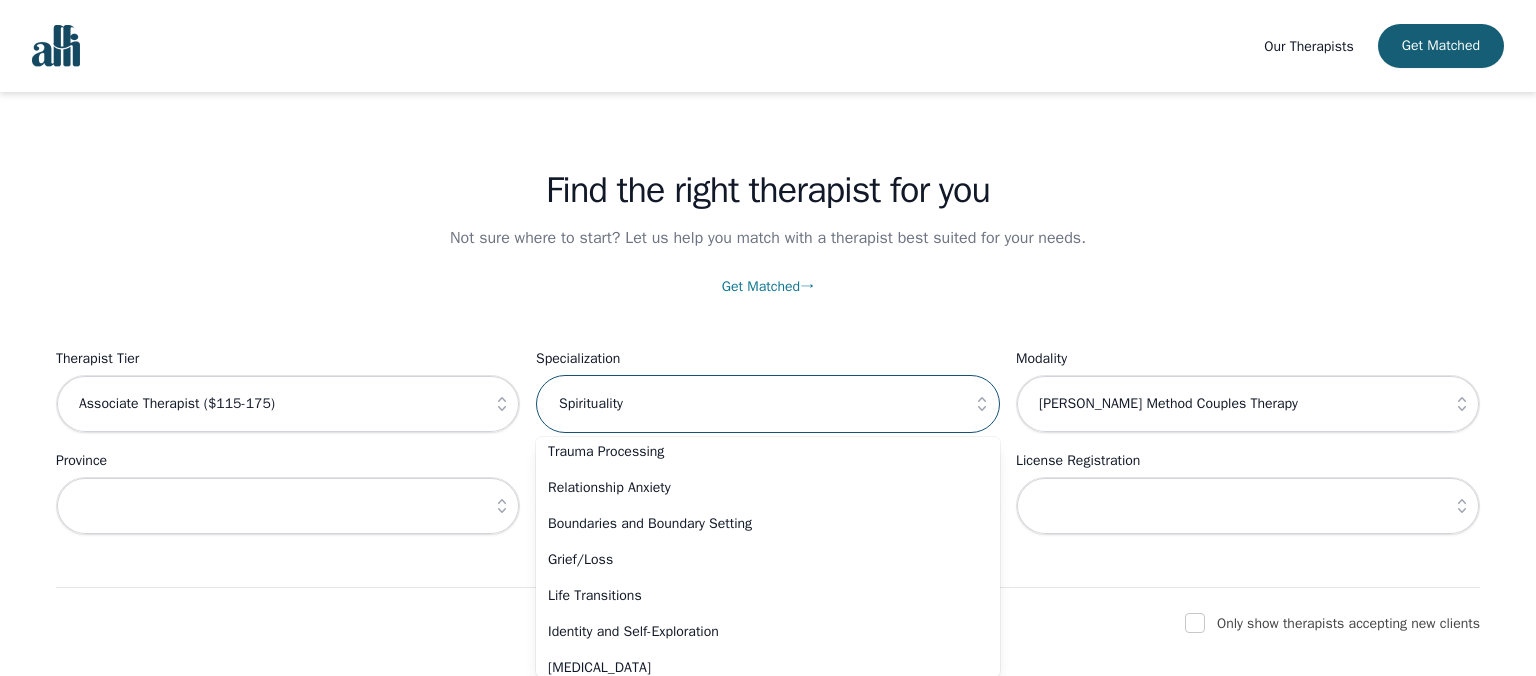 scroll, scrollTop: 0, scrollLeft: 0, axis: both 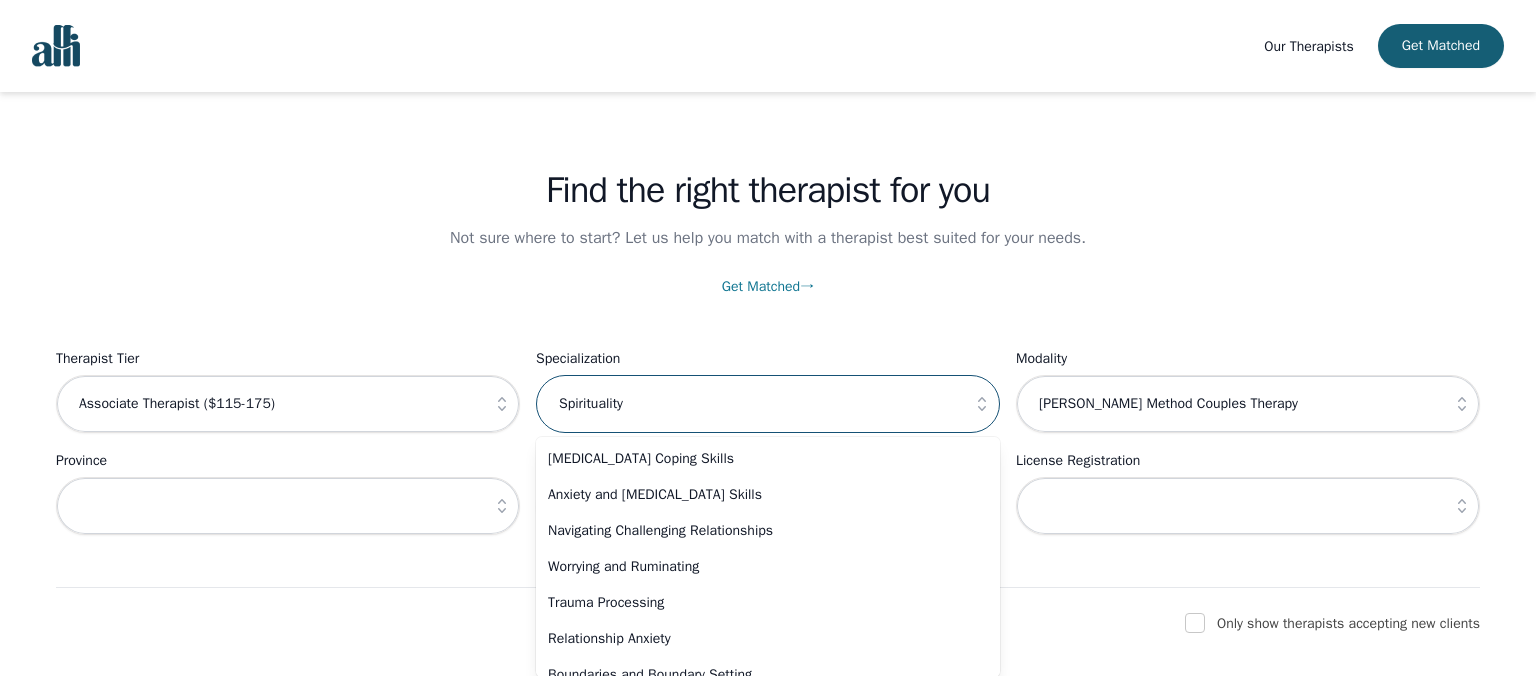 drag, startPoint x: 711, startPoint y: 407, endPoint x: 408, endPoint y: 406, distance: 303.00165 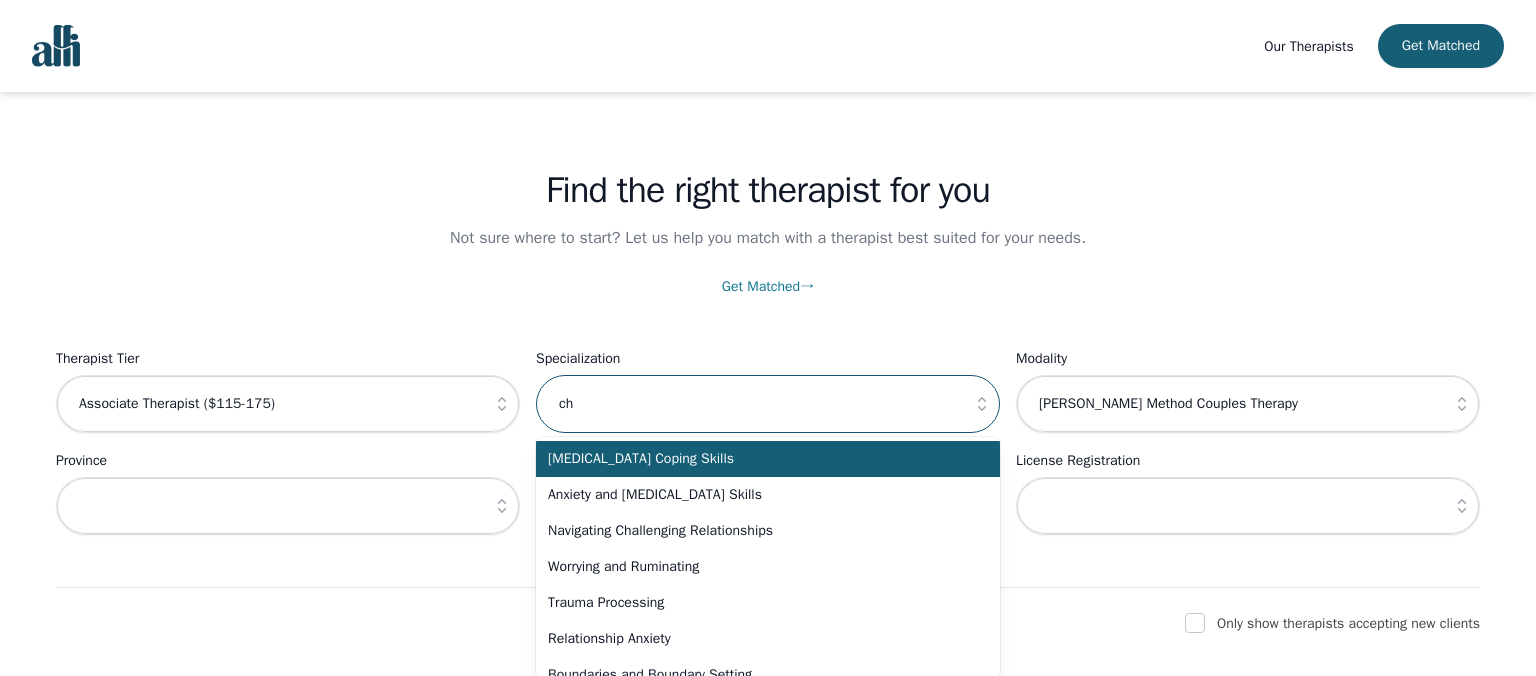 type on "c" 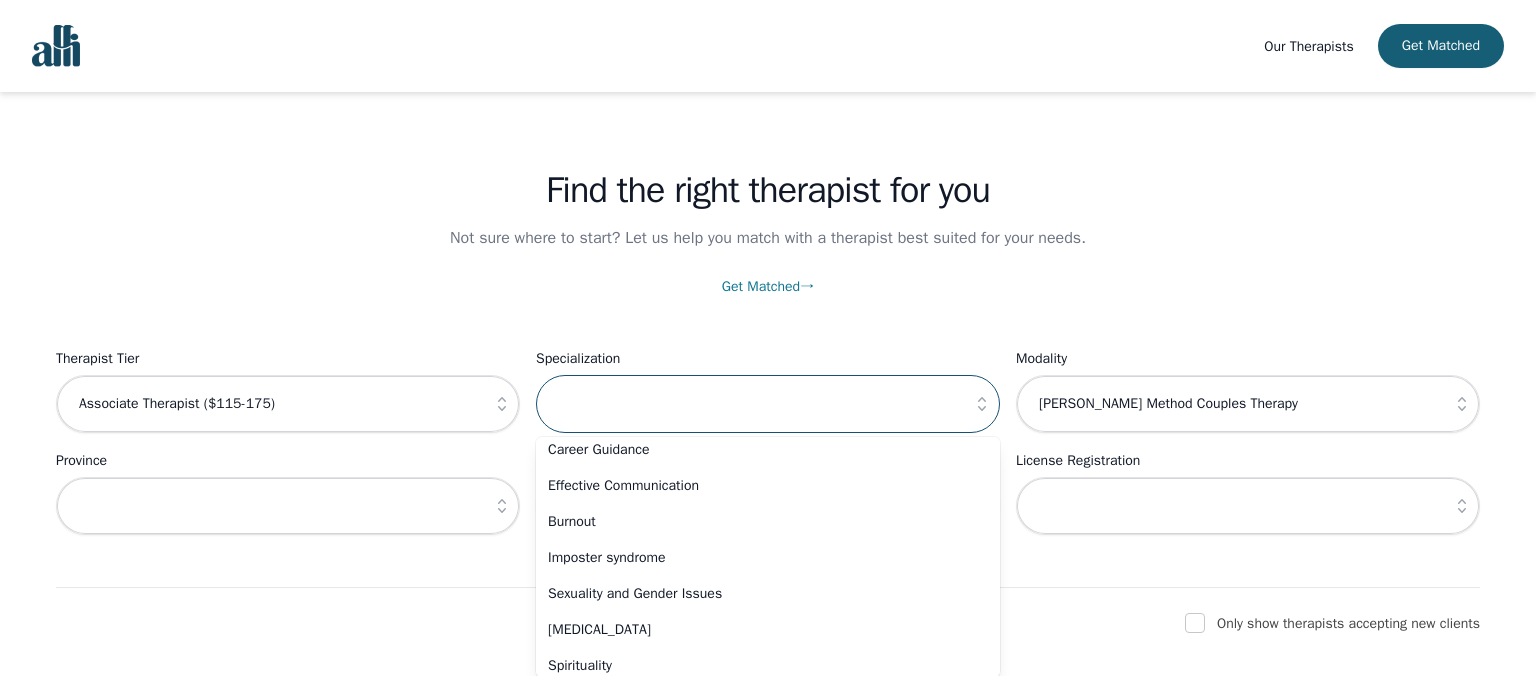 scroll, scrollTop: 552, scrollLeft: 0, axis: vertical 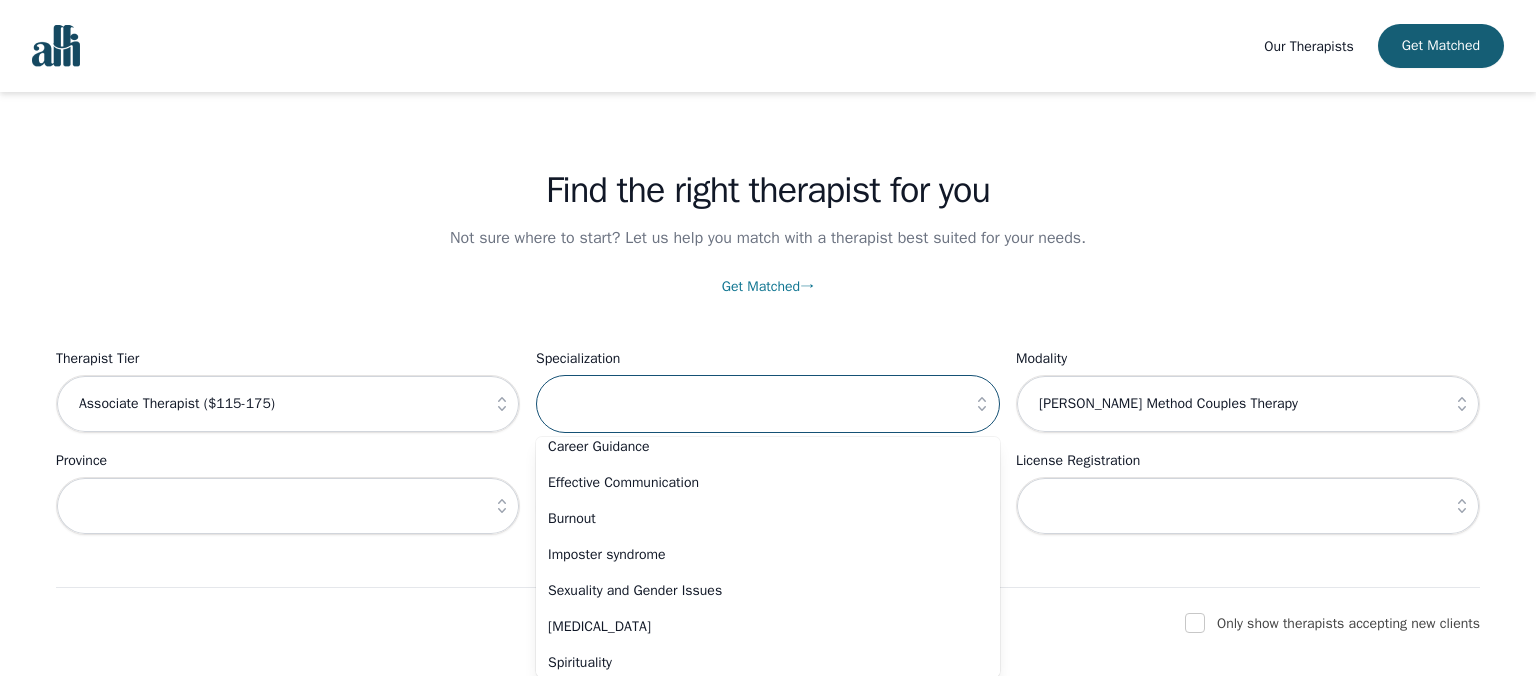 type 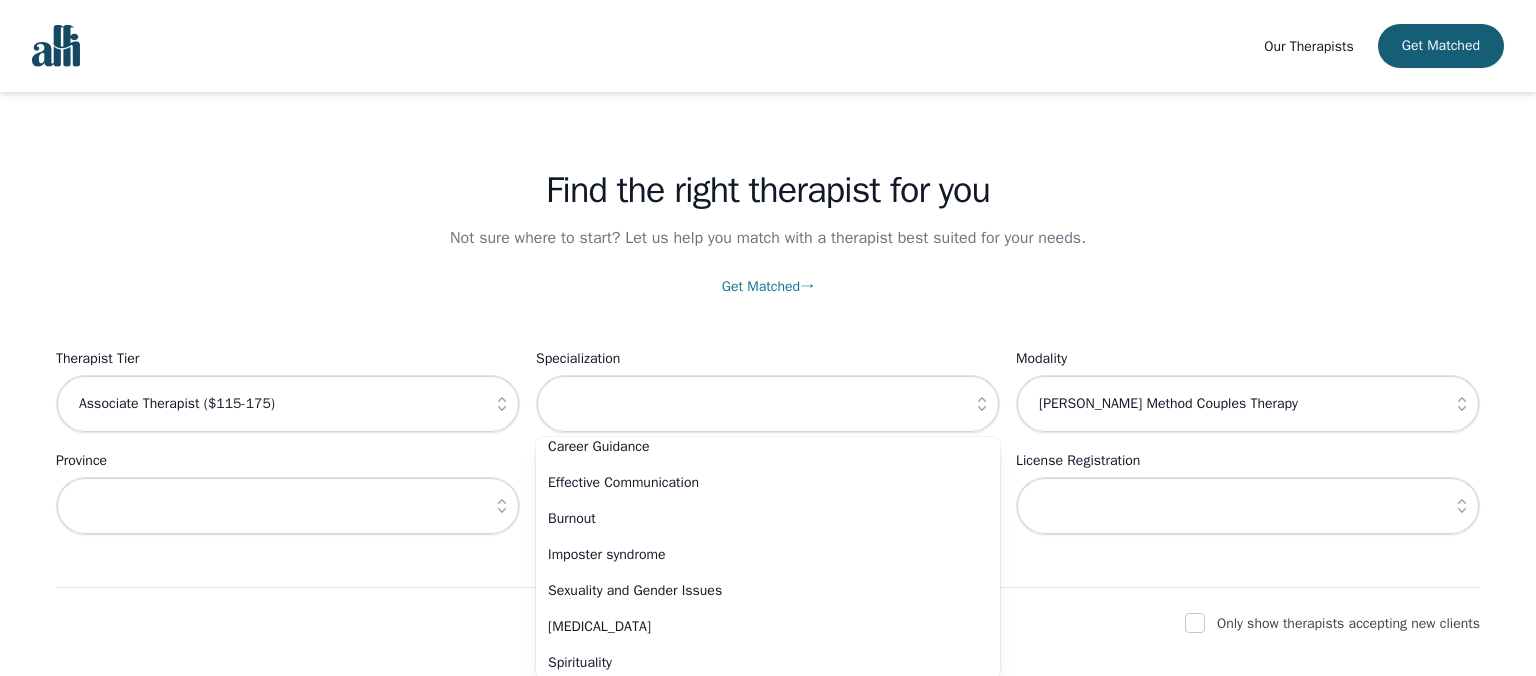 click 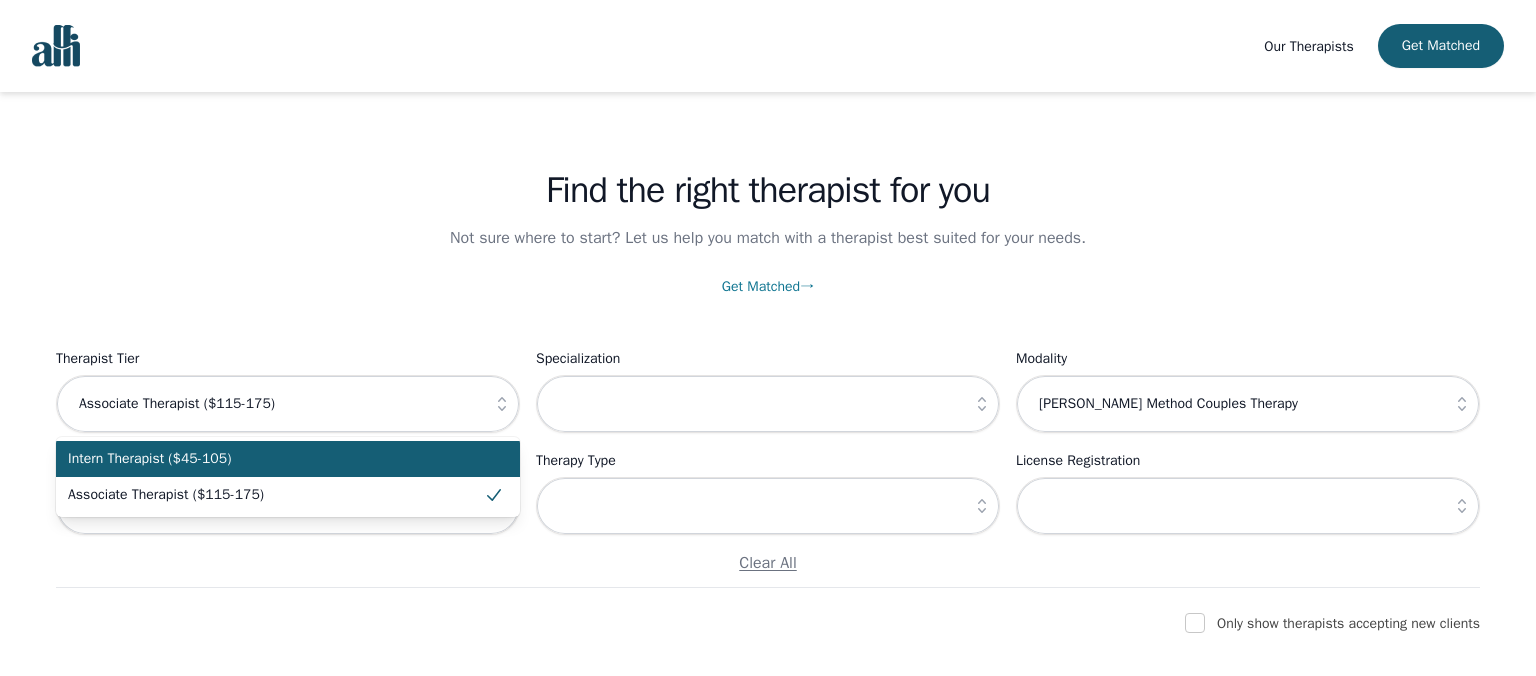 click on "Intern Therapist ($45-105)" at bounding box center [276, 459] 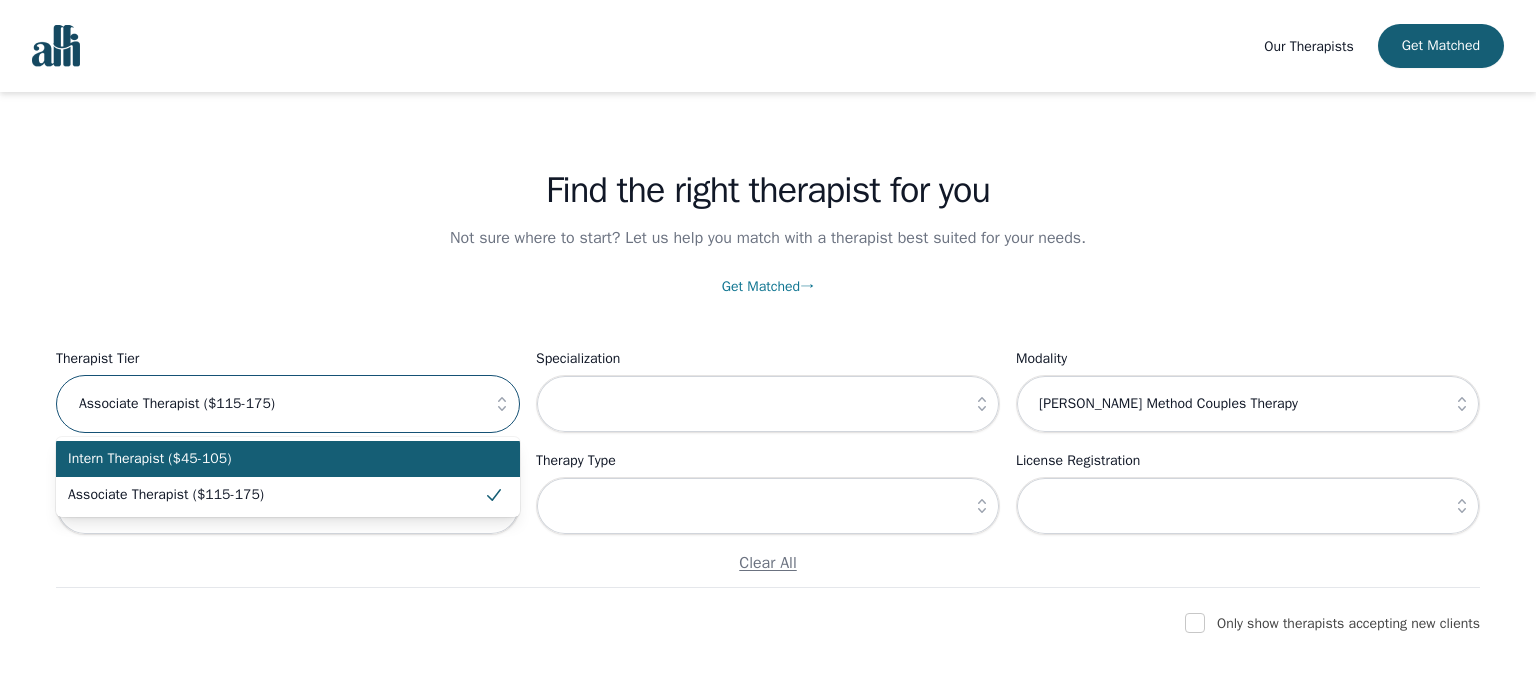 type on "Intern Therapist ($45-105)" 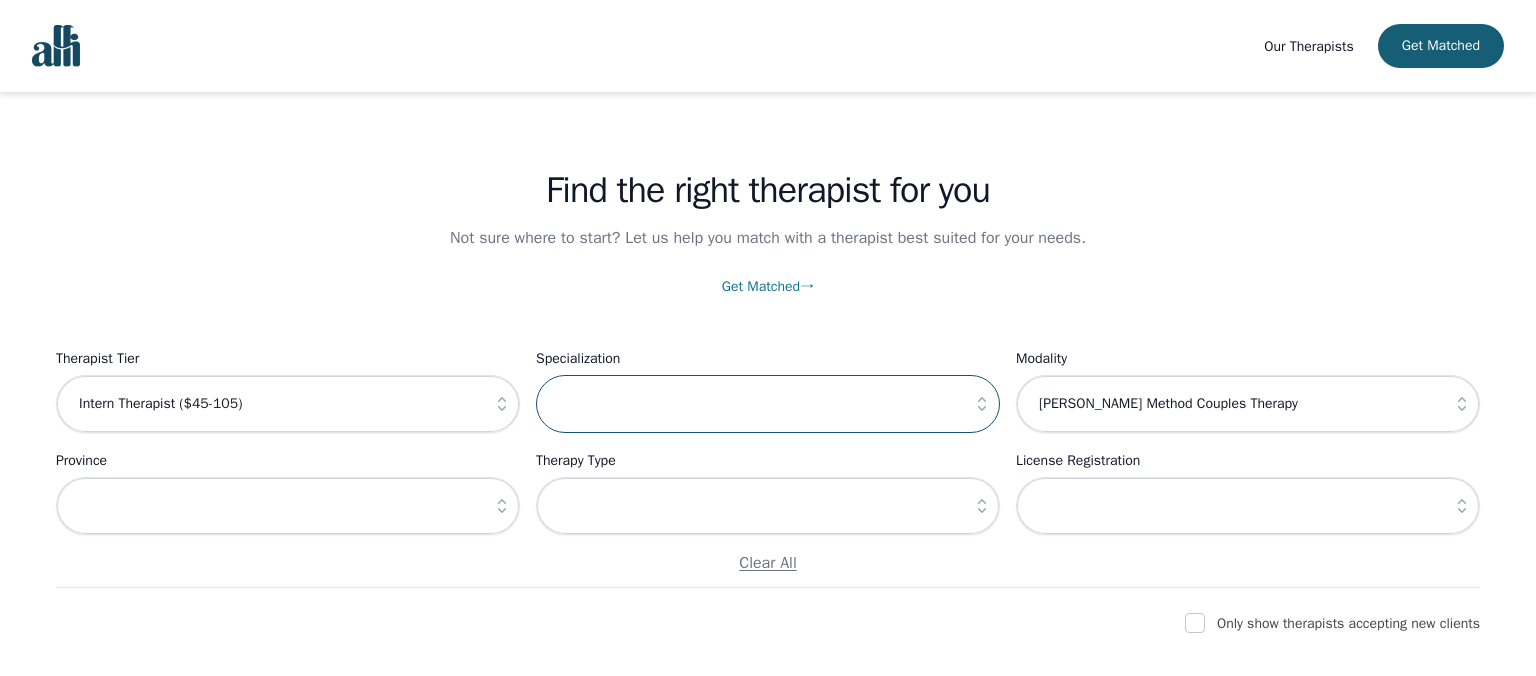 click at bounding box center [768, 404] 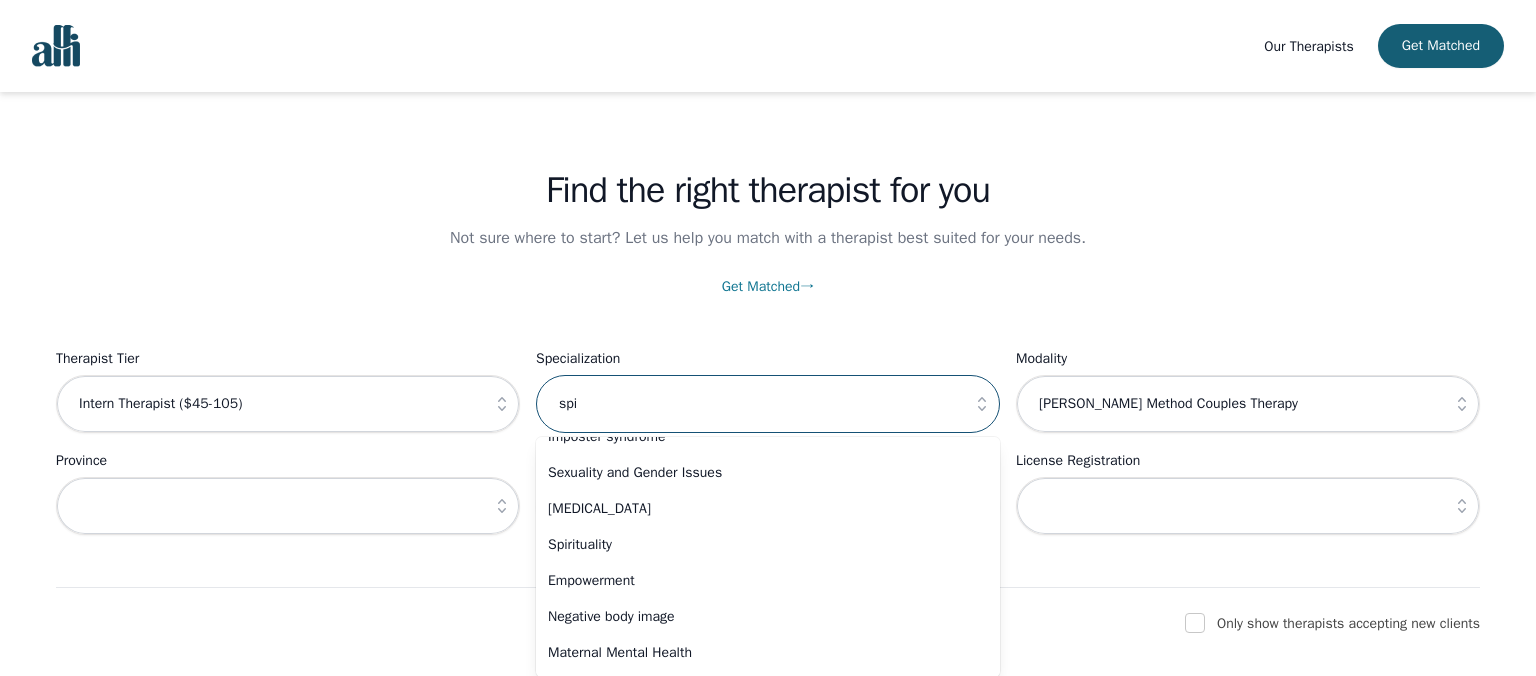 scroll, scrollTop: 662, scrollLeft: 0, axis: vertical 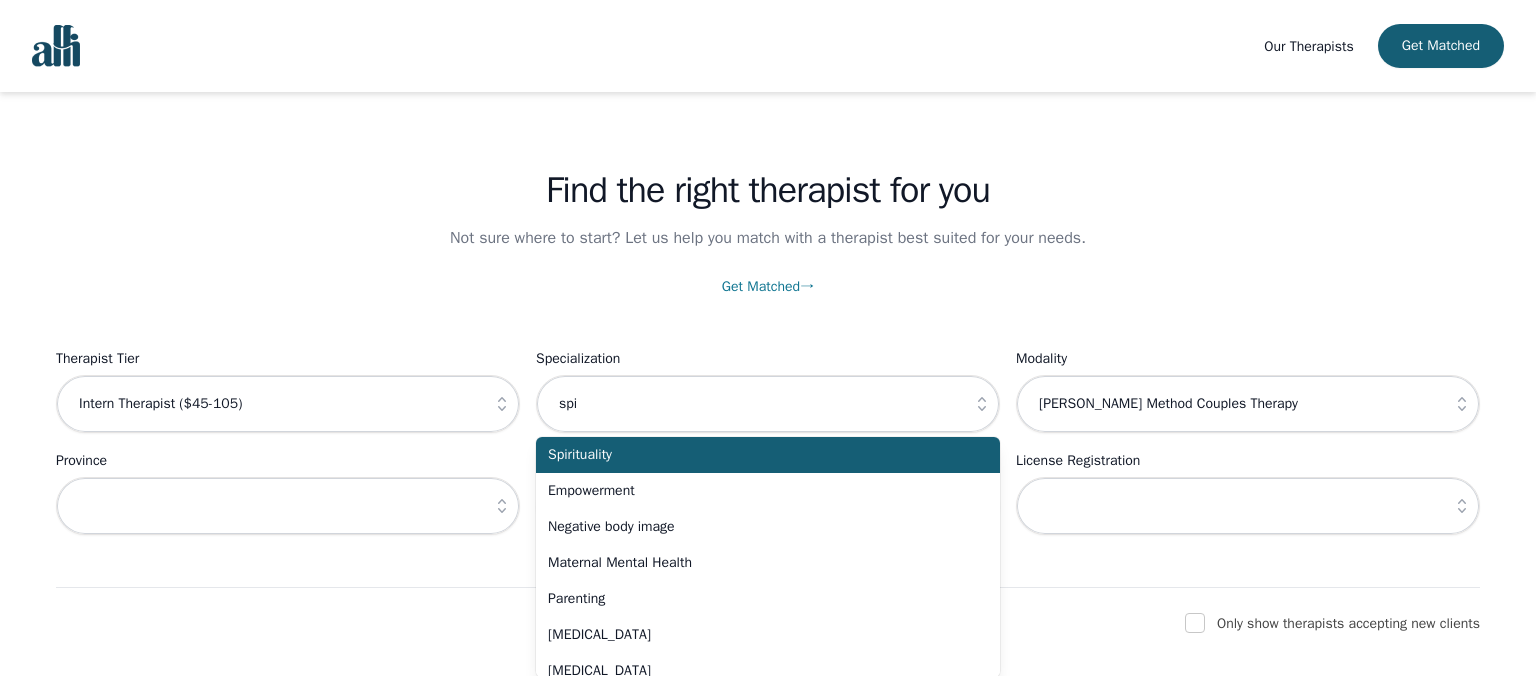 click on "Spirituality" at bounding box center (756, 455) 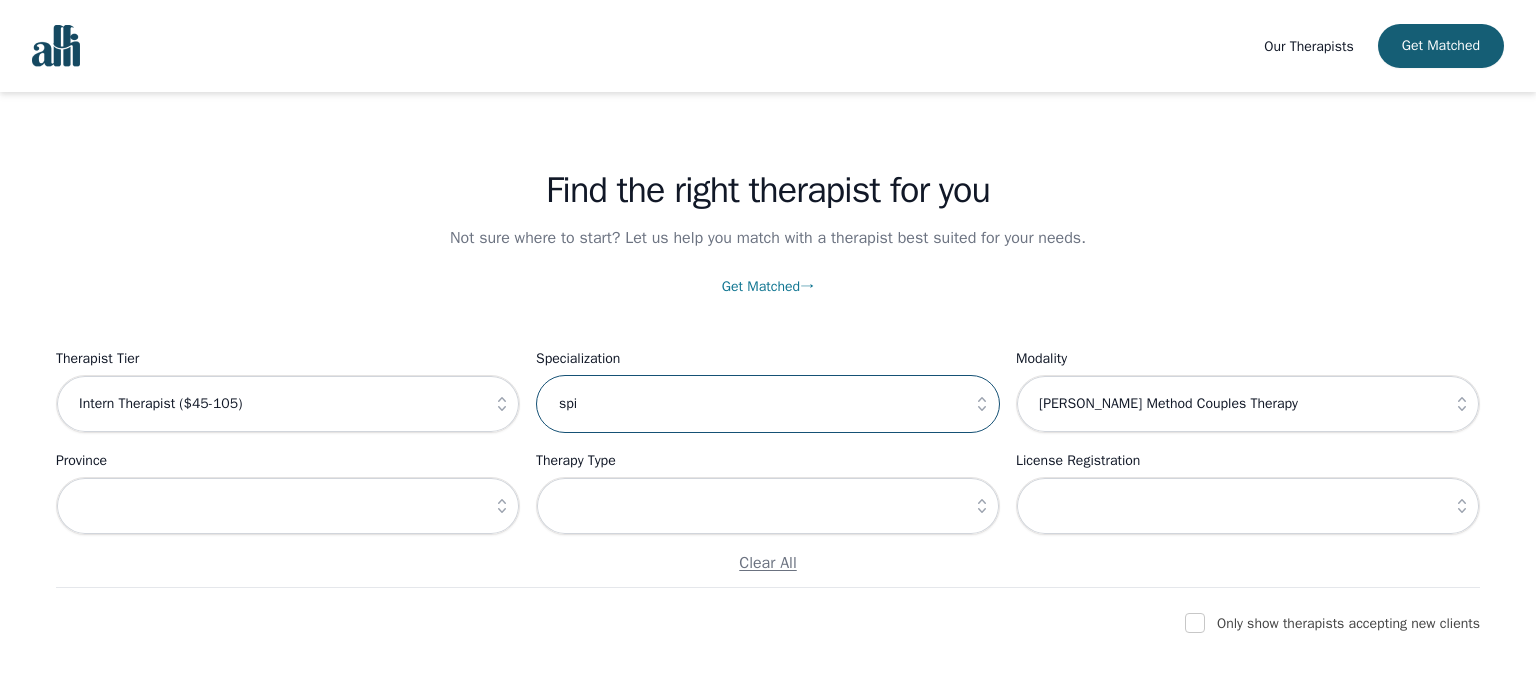 type on "Spirituality" 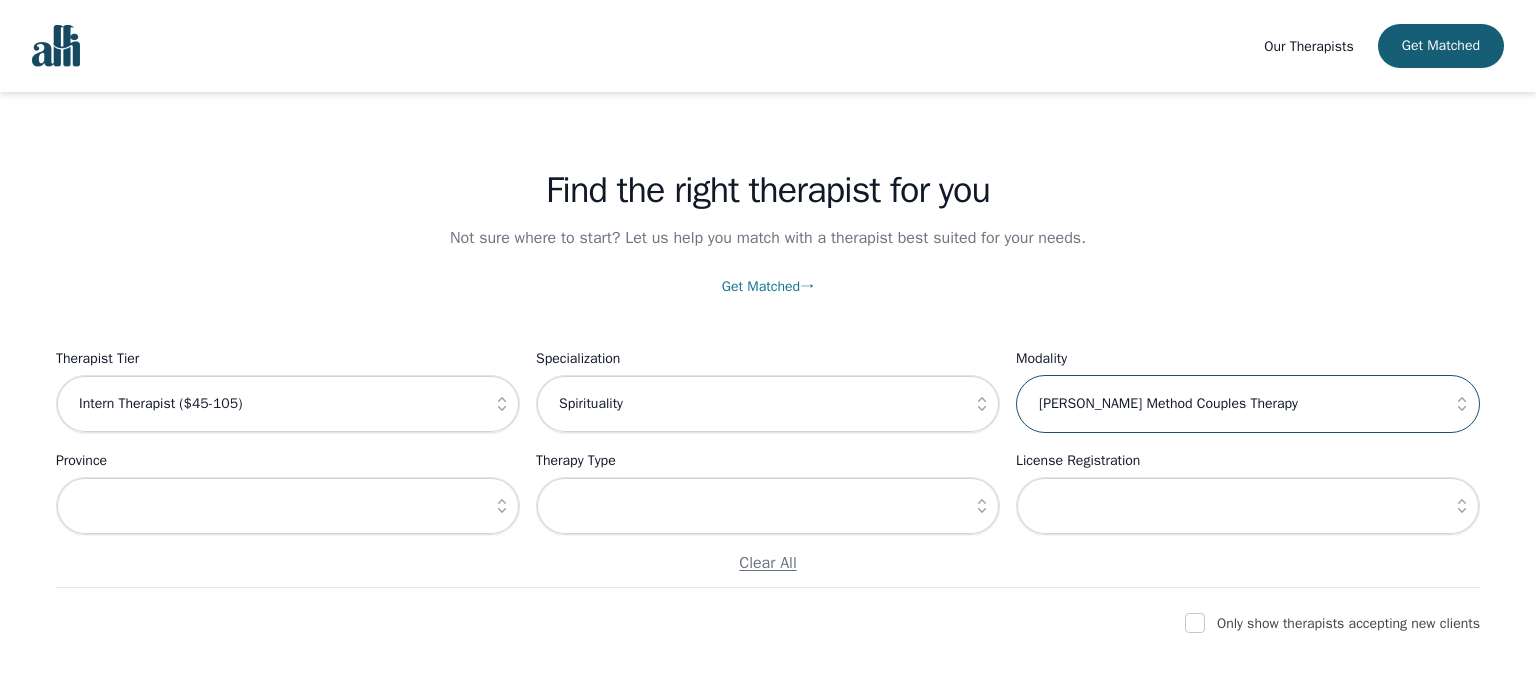 click on "[PERSON_NAME] Method Couples Therapy" at bounding box center [1248, 404] 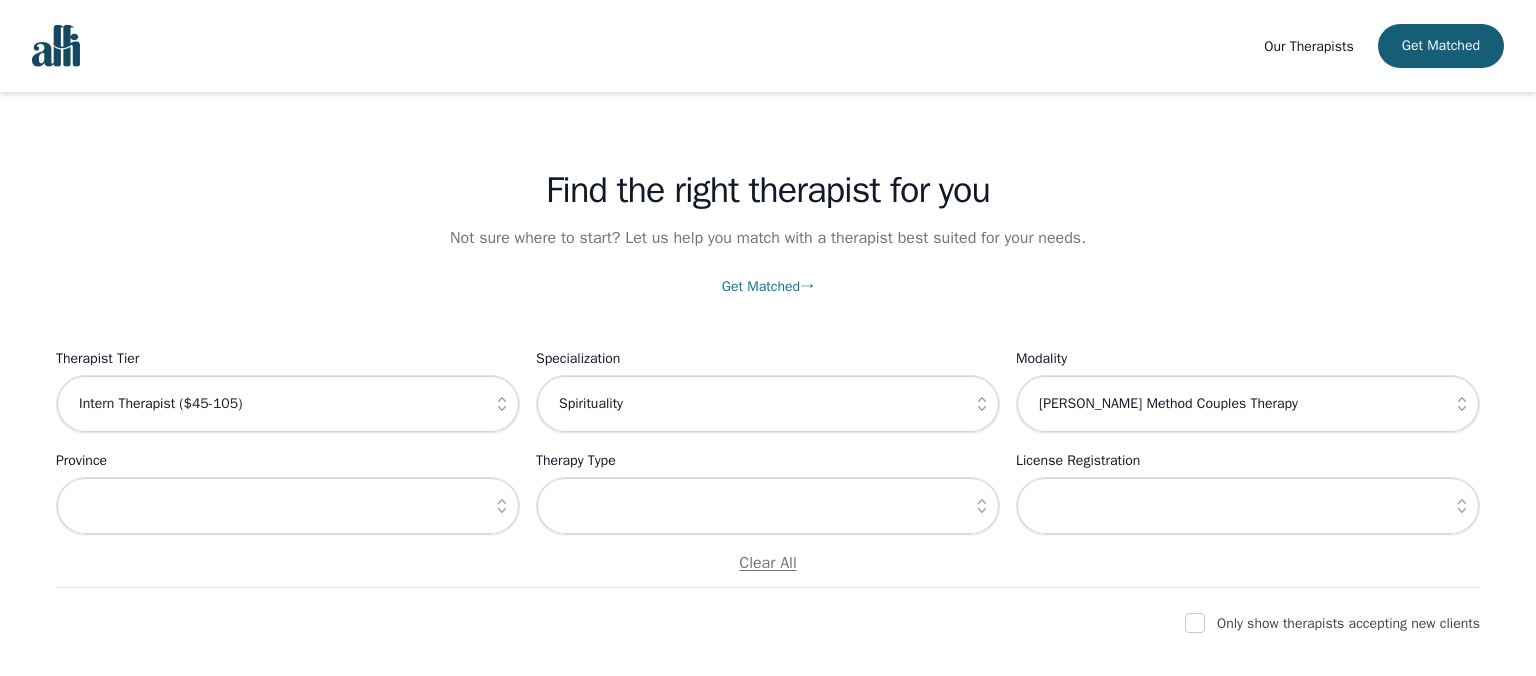 click 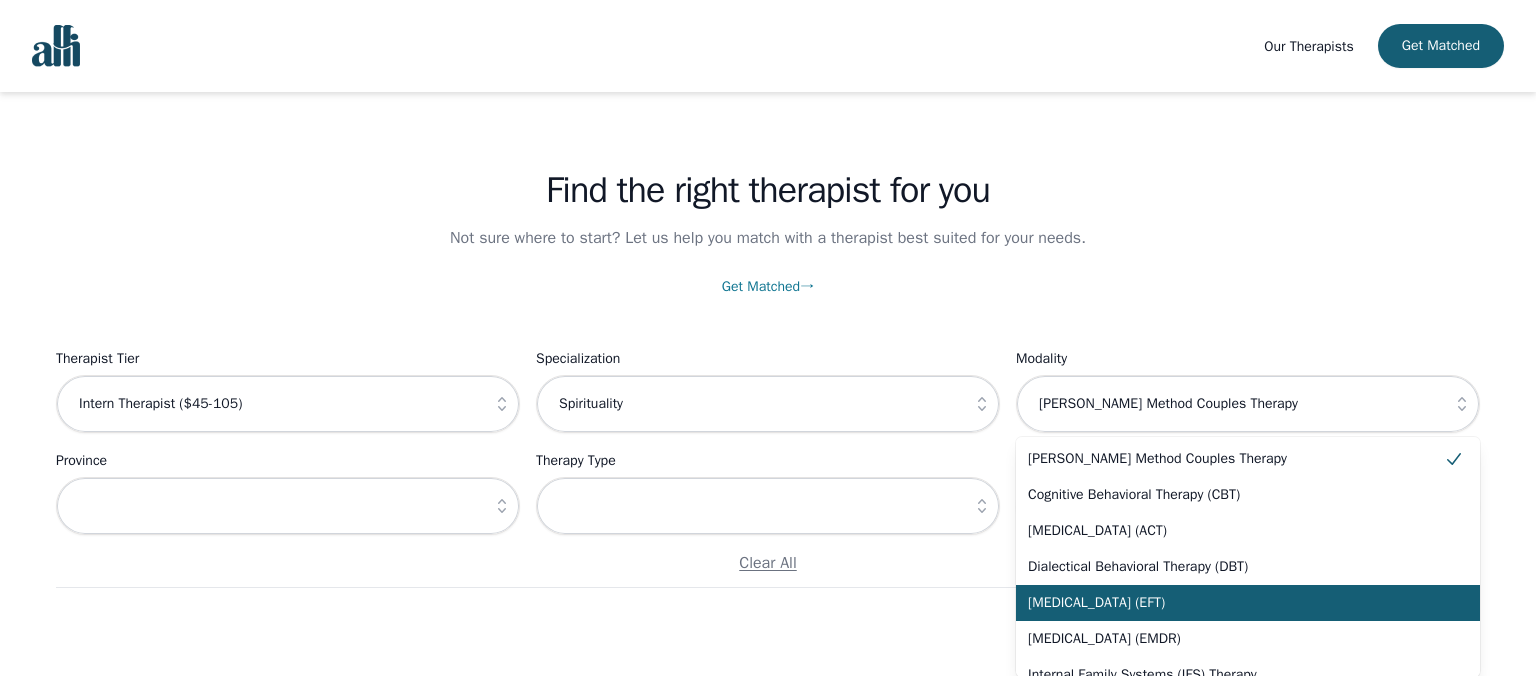 click on "[MEDICAL_DATA] (EFT)" at bounding box center (1248, 603) 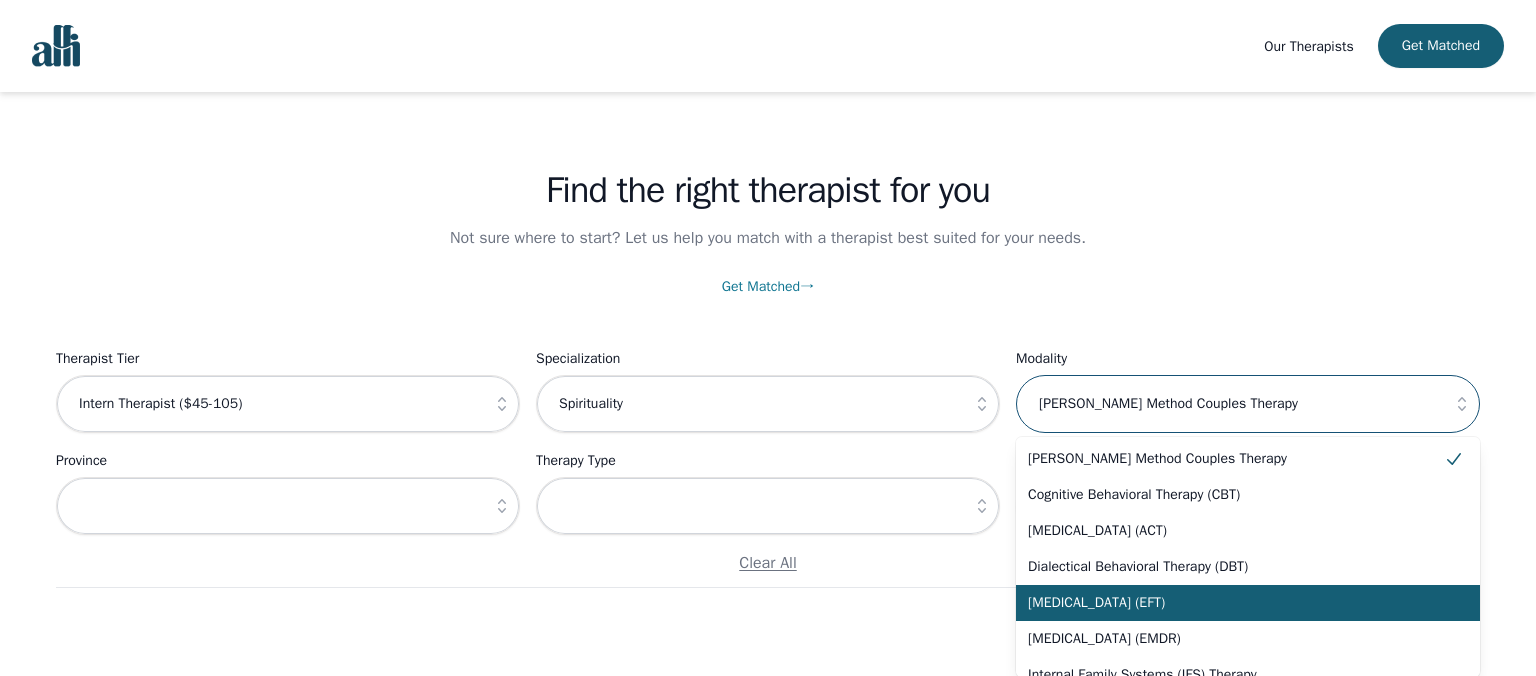 type on "[MEDICAL_DATA] (EFT)" 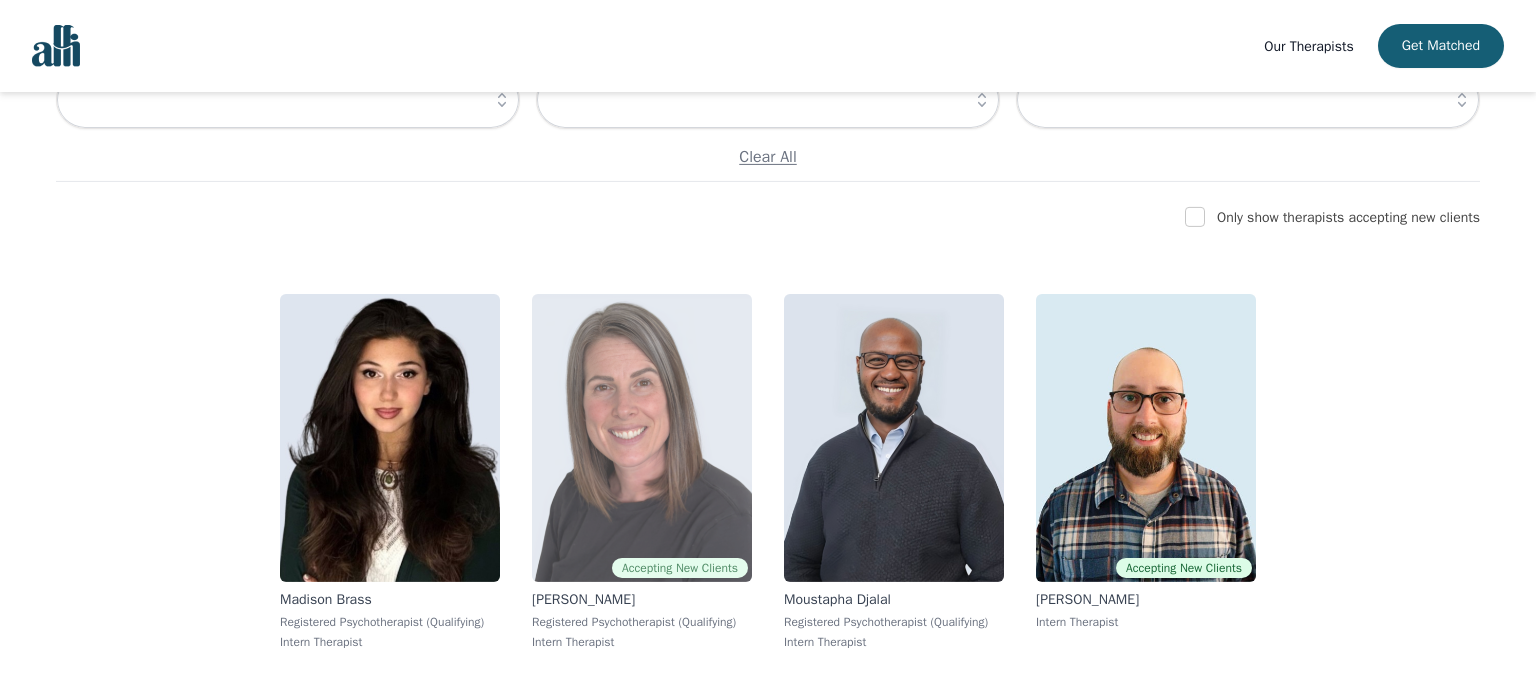 scroll, scrollTop: 86, scrollLeft: 0, axis: vertical 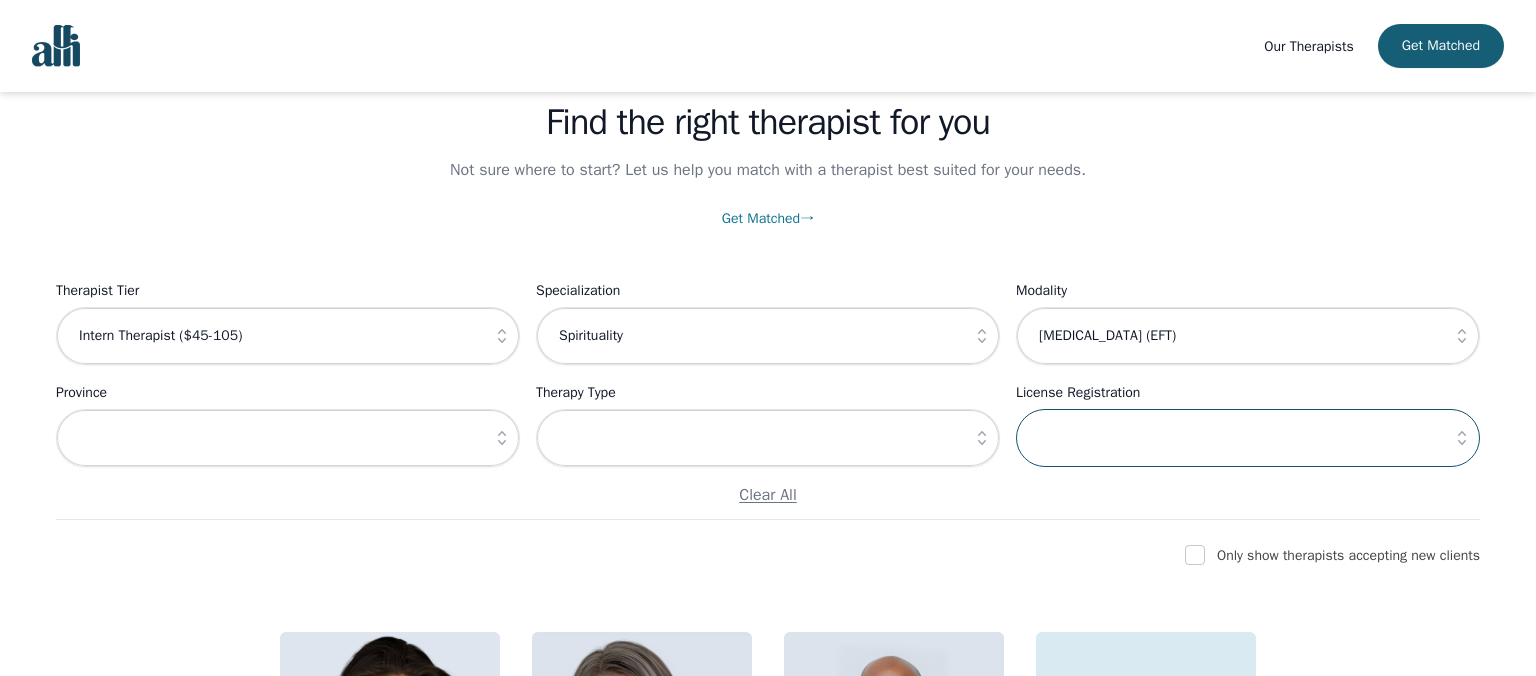 click at bounding box center (1248, 438) 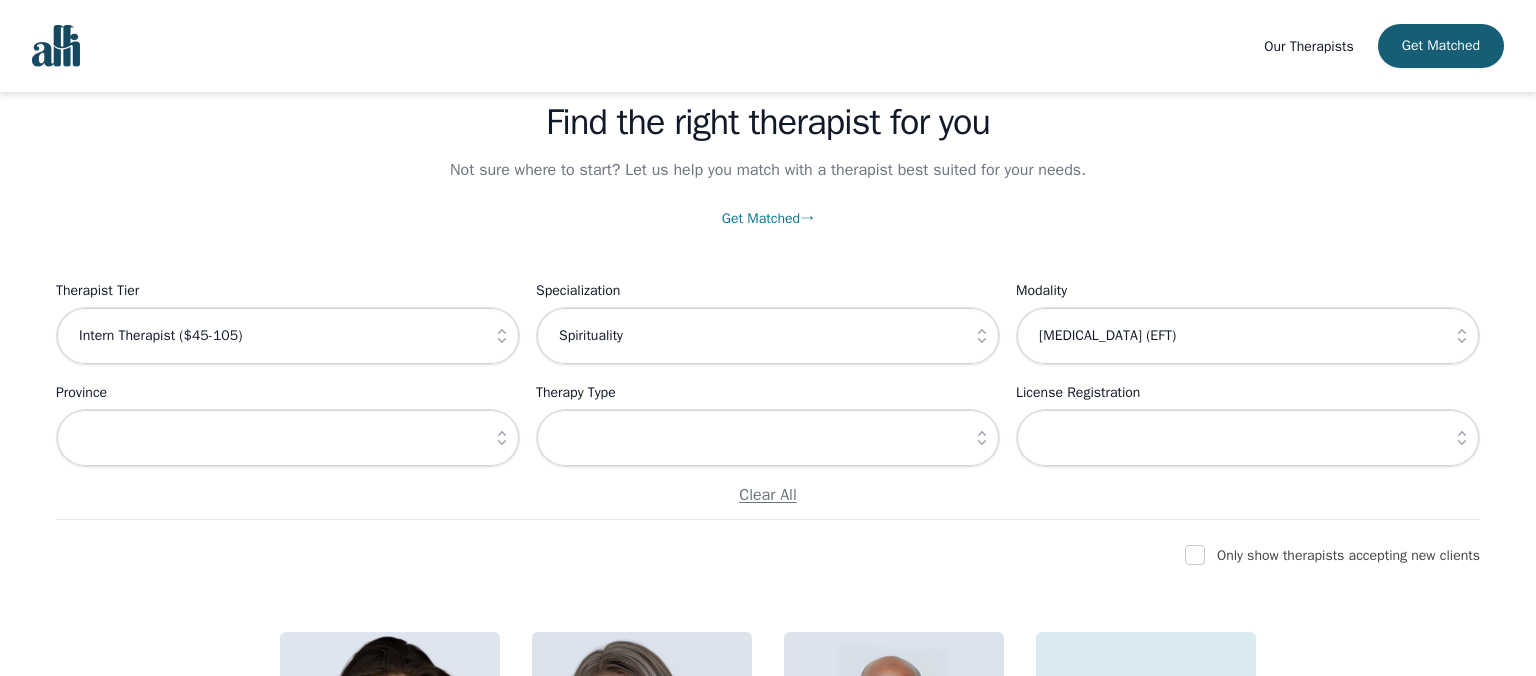 click 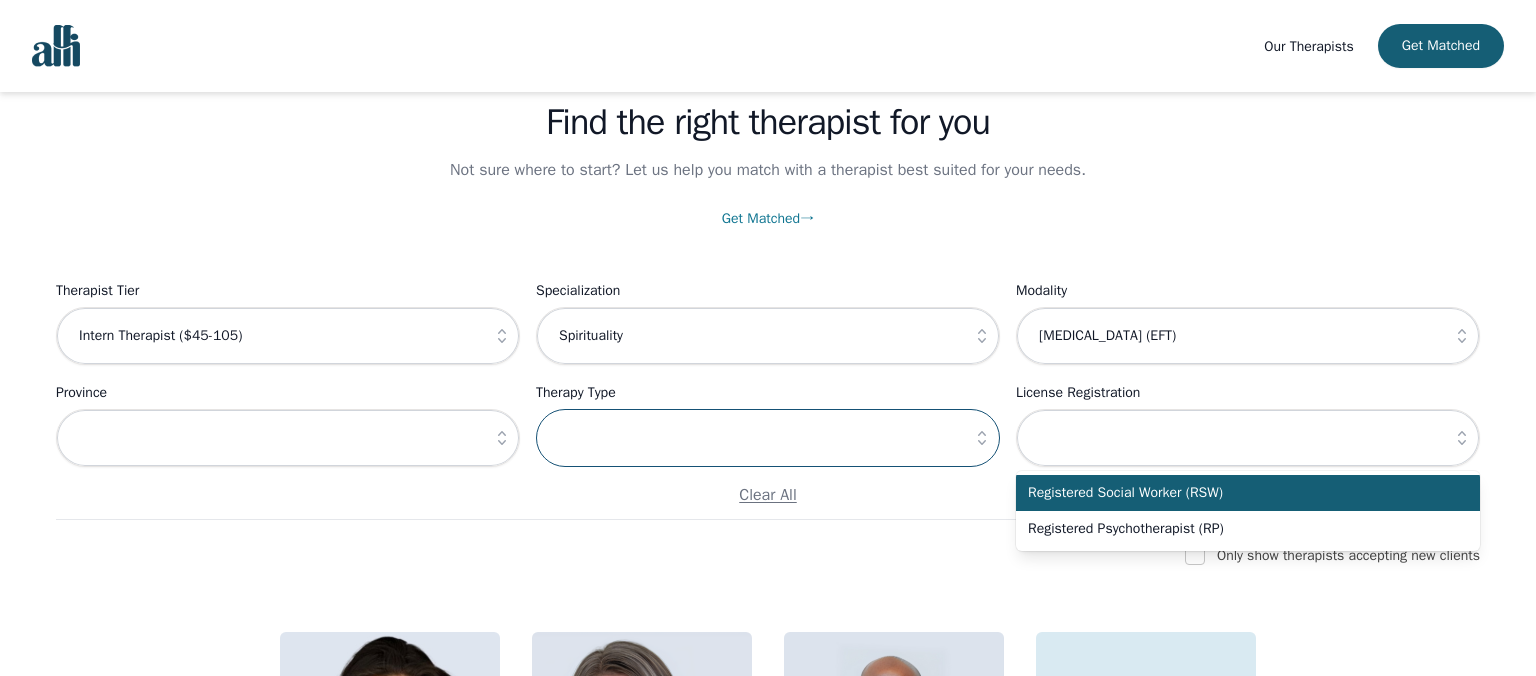 click at bounding box center (768, 438) 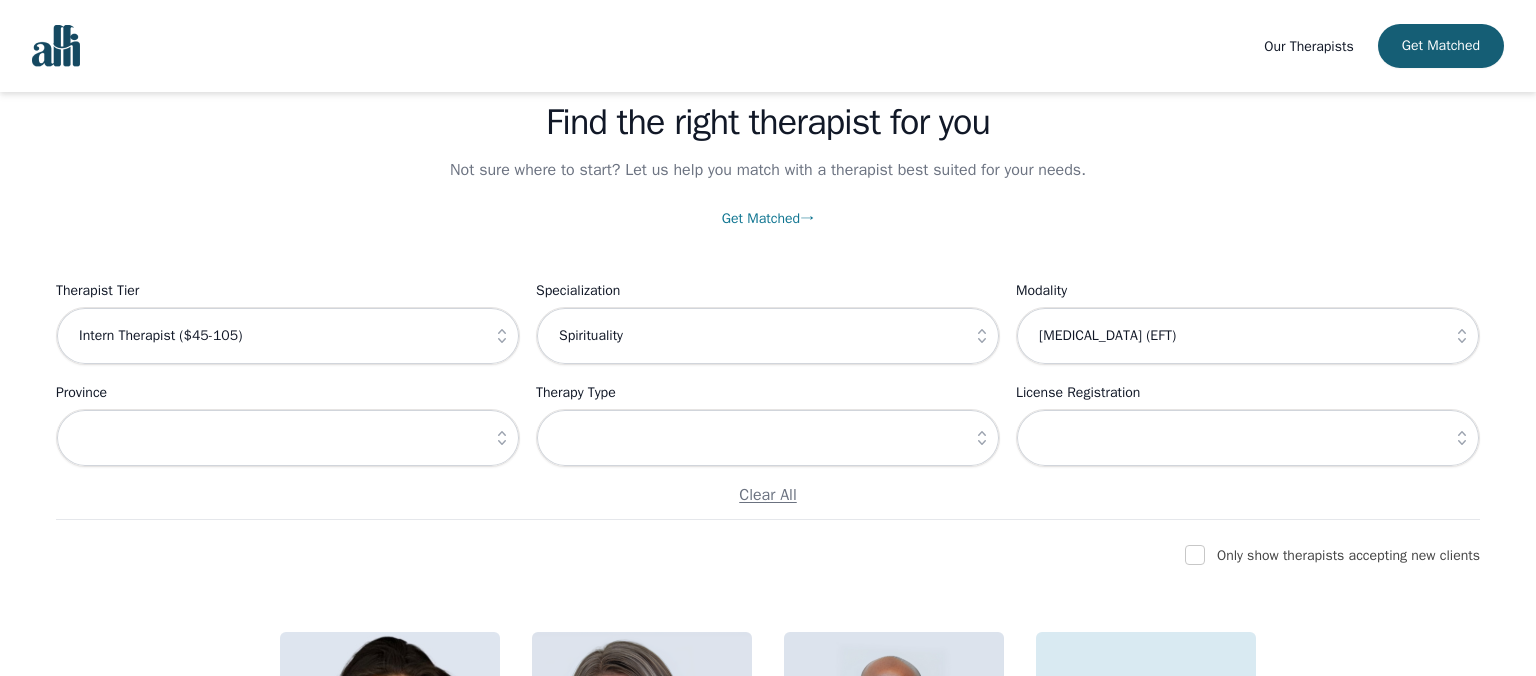 click 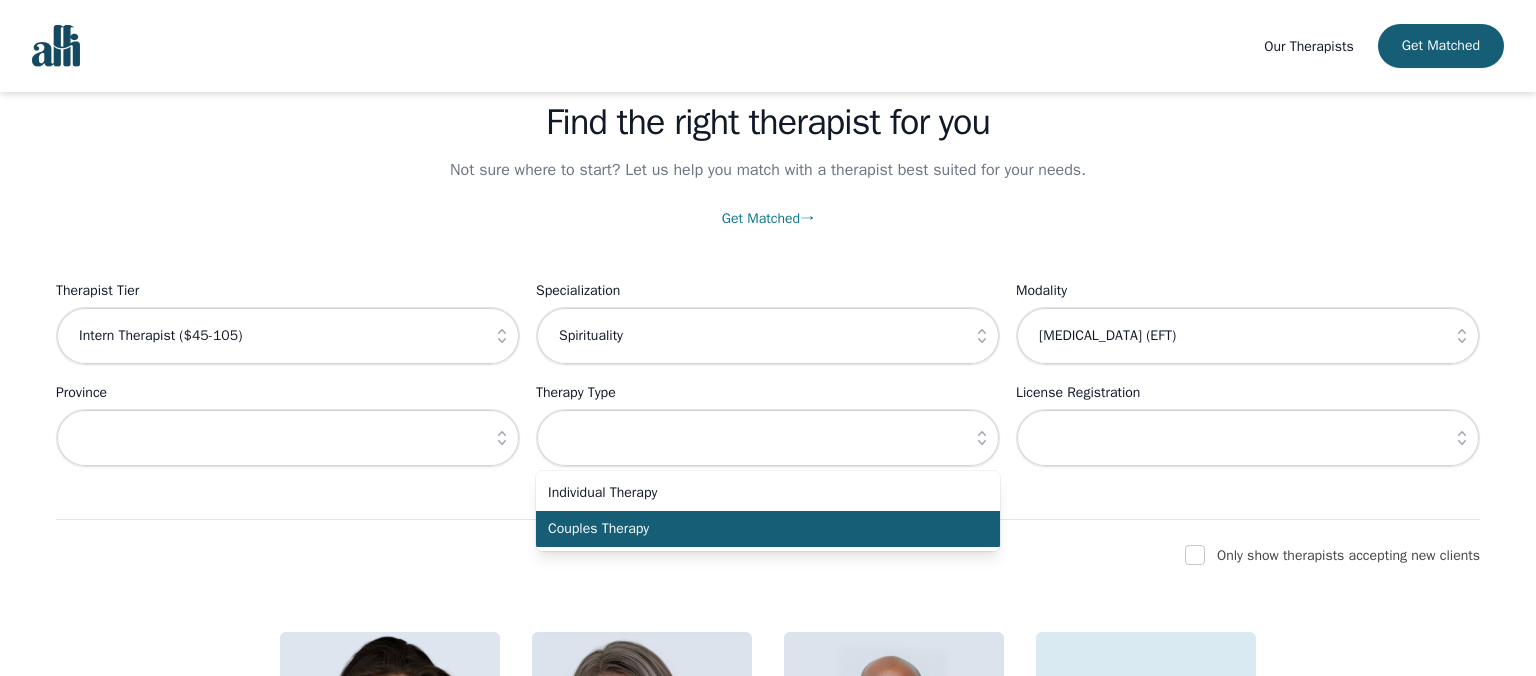 click on "Couples Therapy" at bounding box center (756, 529) 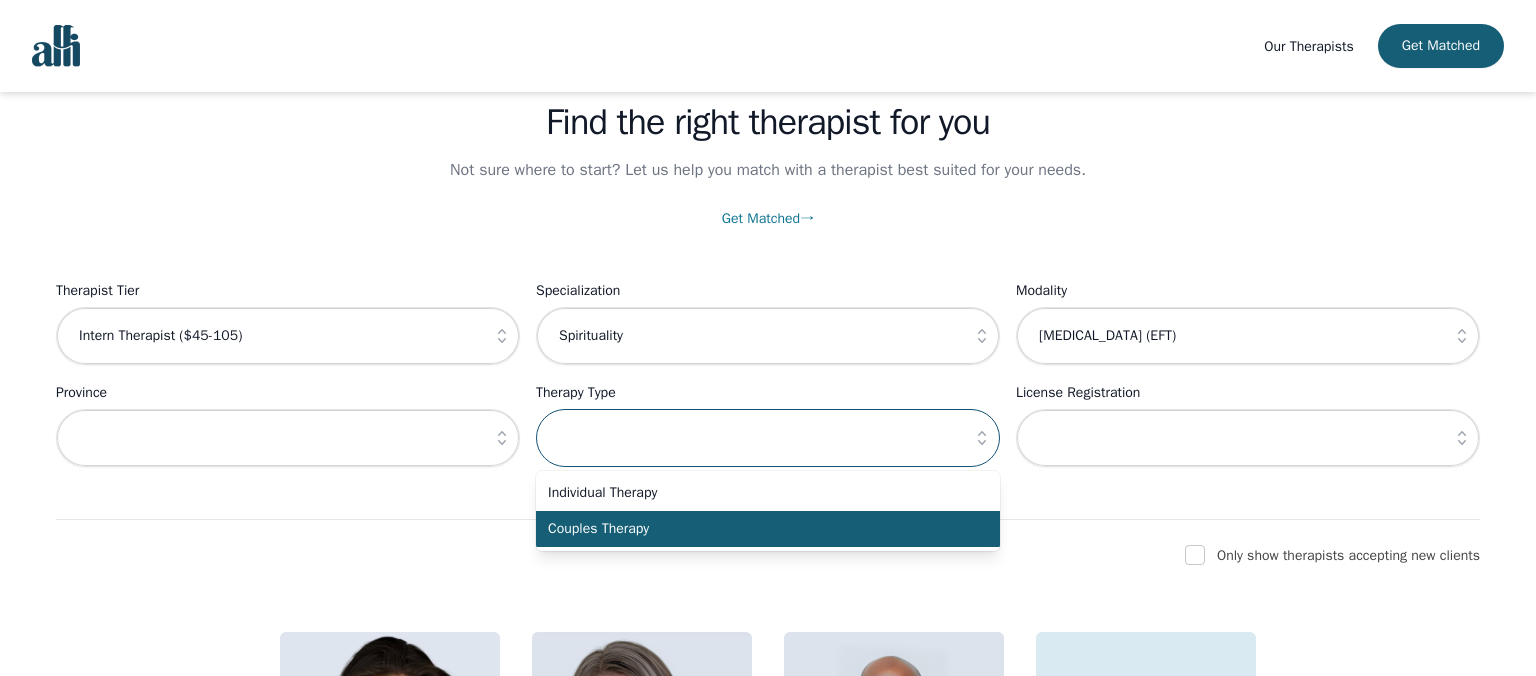type on "Couples Therapy" 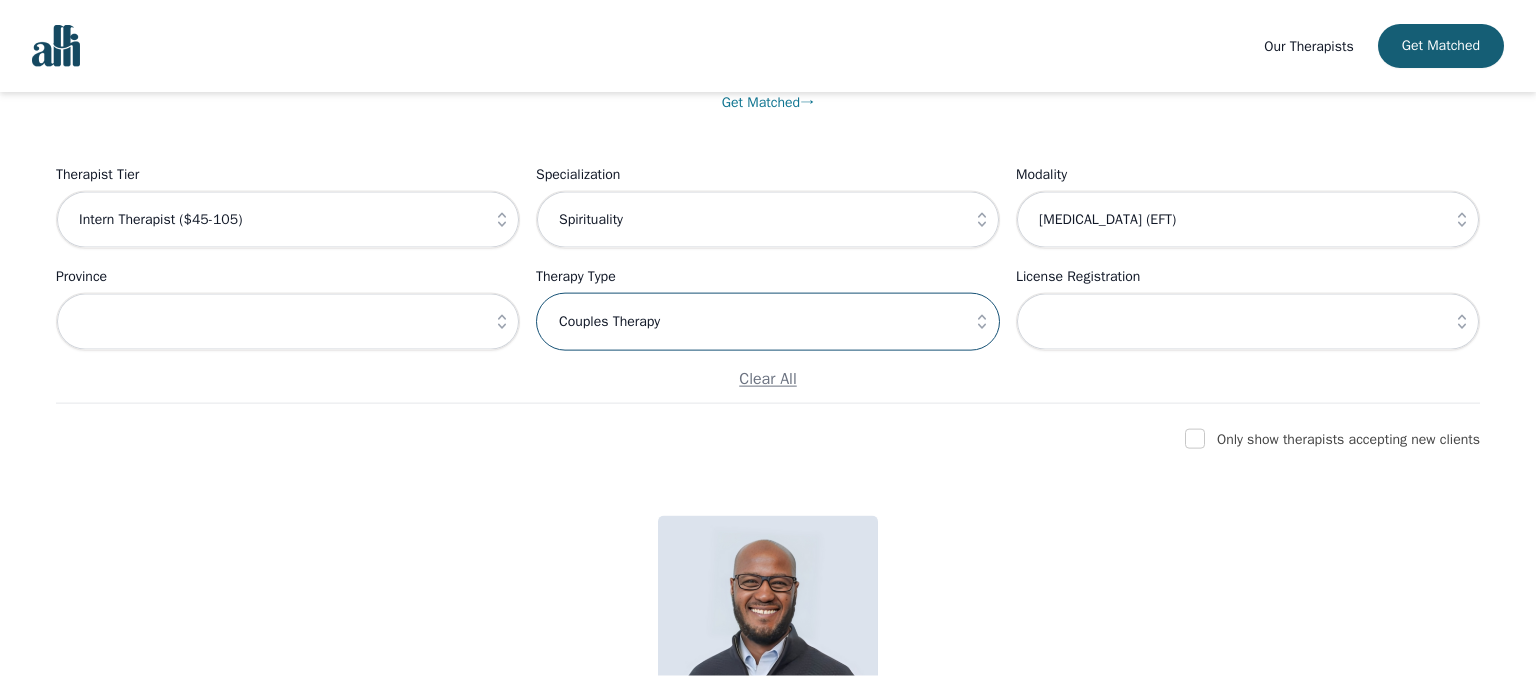 scroll, scrollTop: 192, scrollLeft: 0, axis: vertical 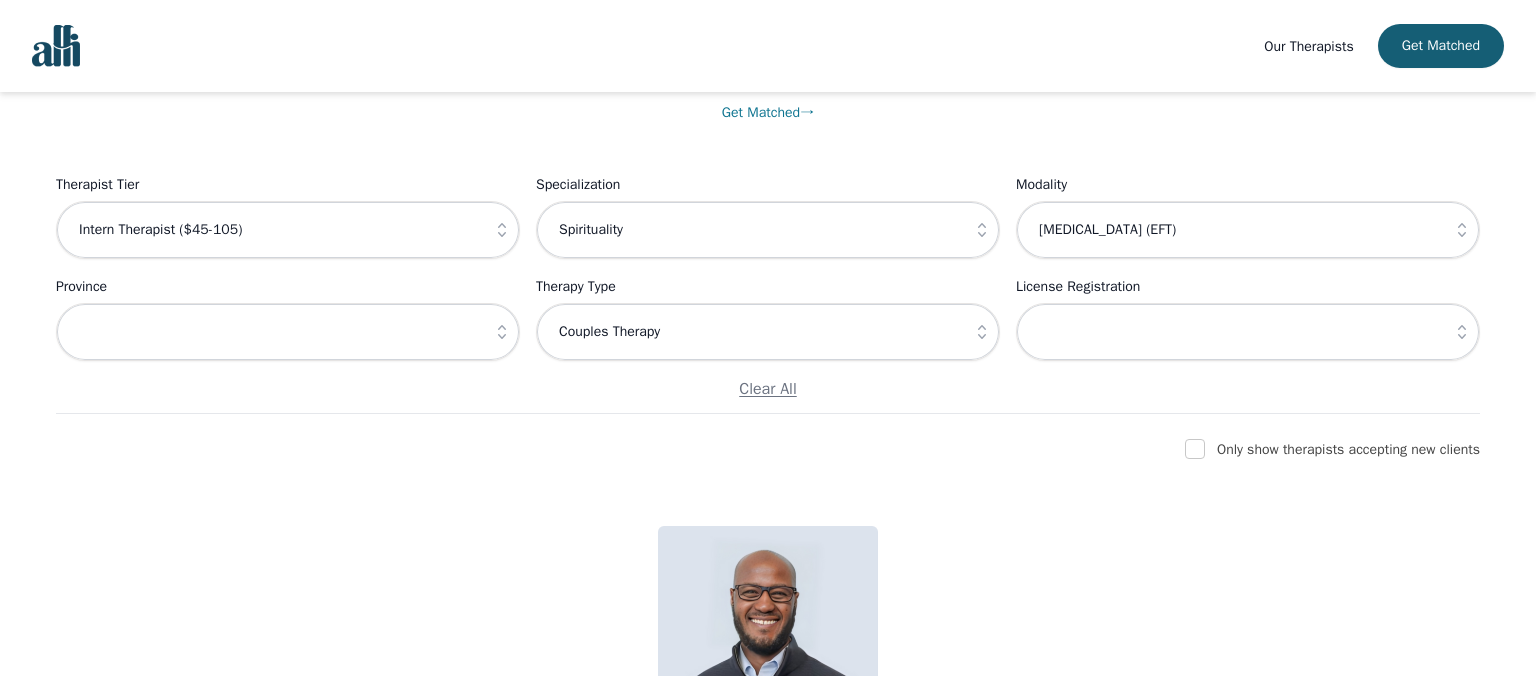 click 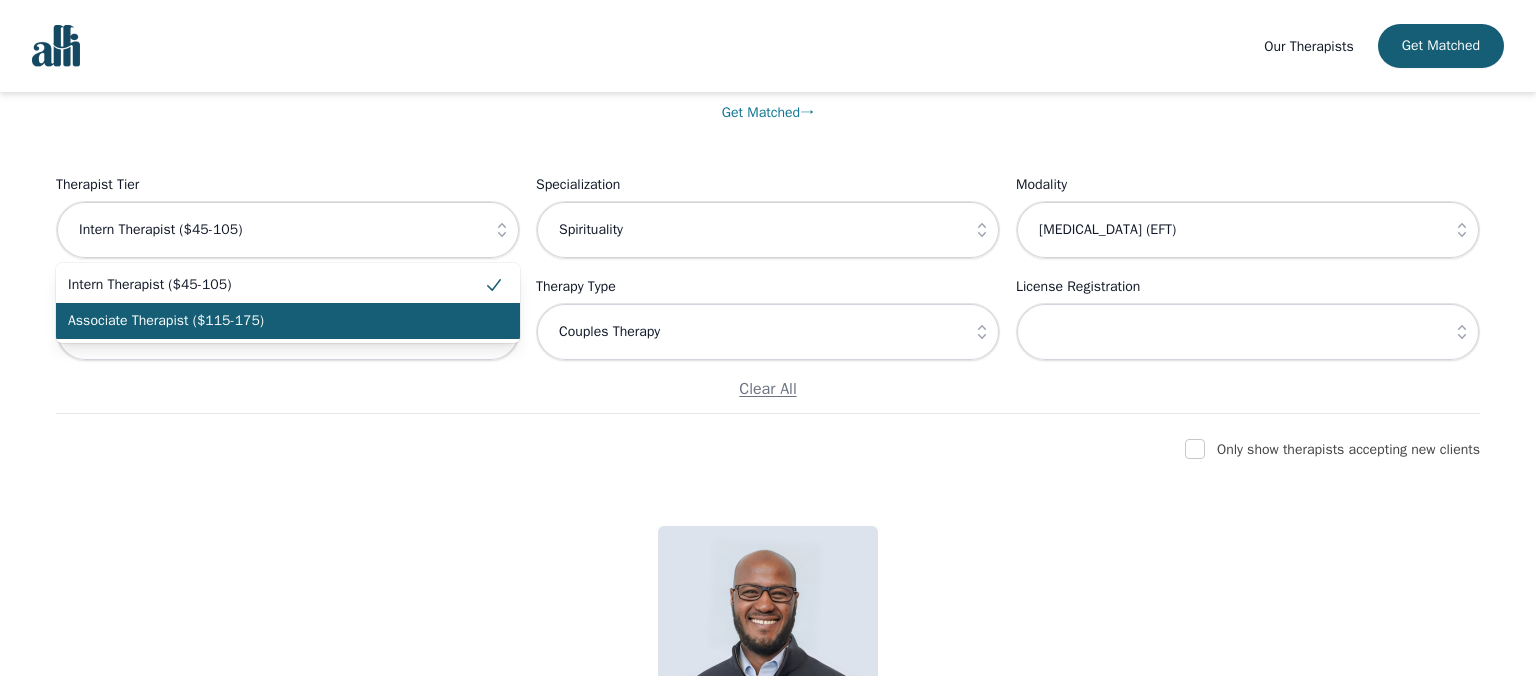 click on "Associate Therapist ($115-175)" at bounding box center [276, 321] 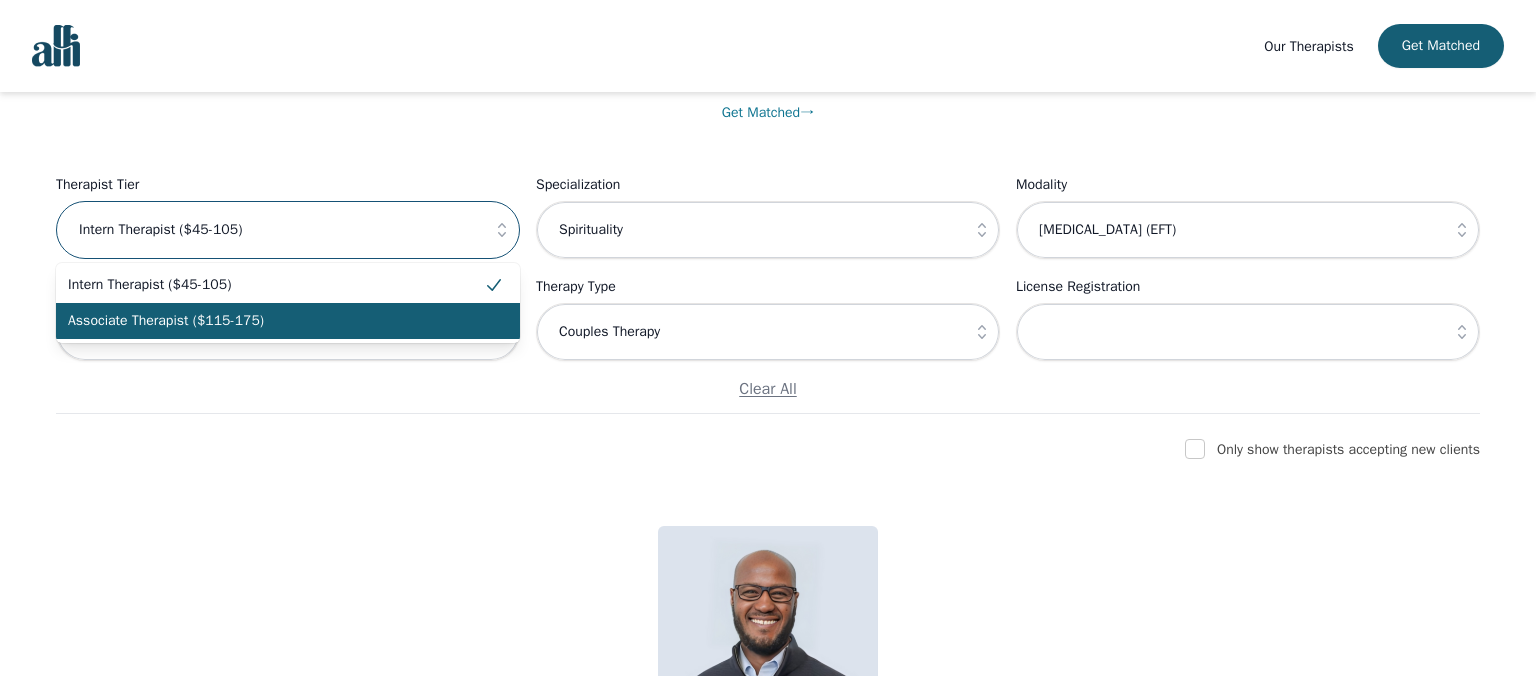 type on "Associate Therapist ($115-175)" 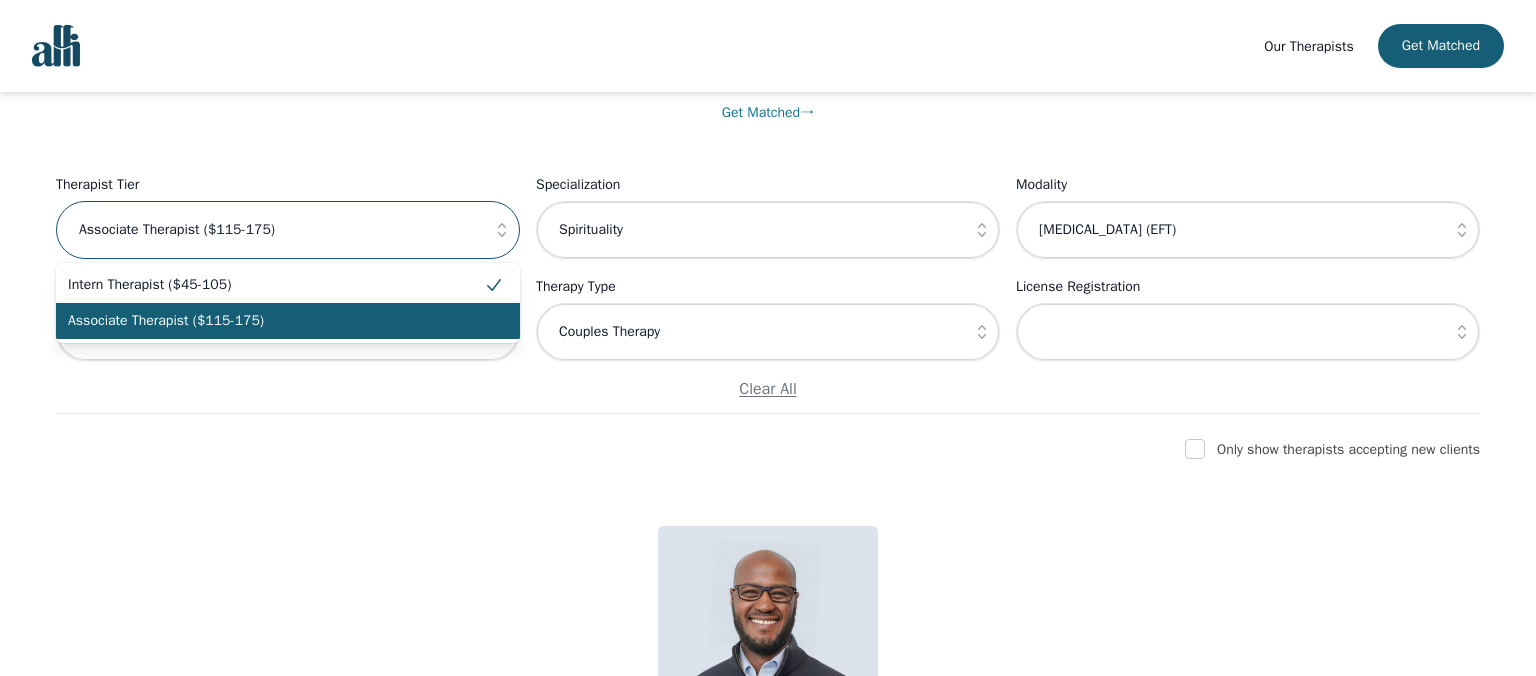 scroll, scrollTop: 144, scrollLeft: 0, axis: vertical 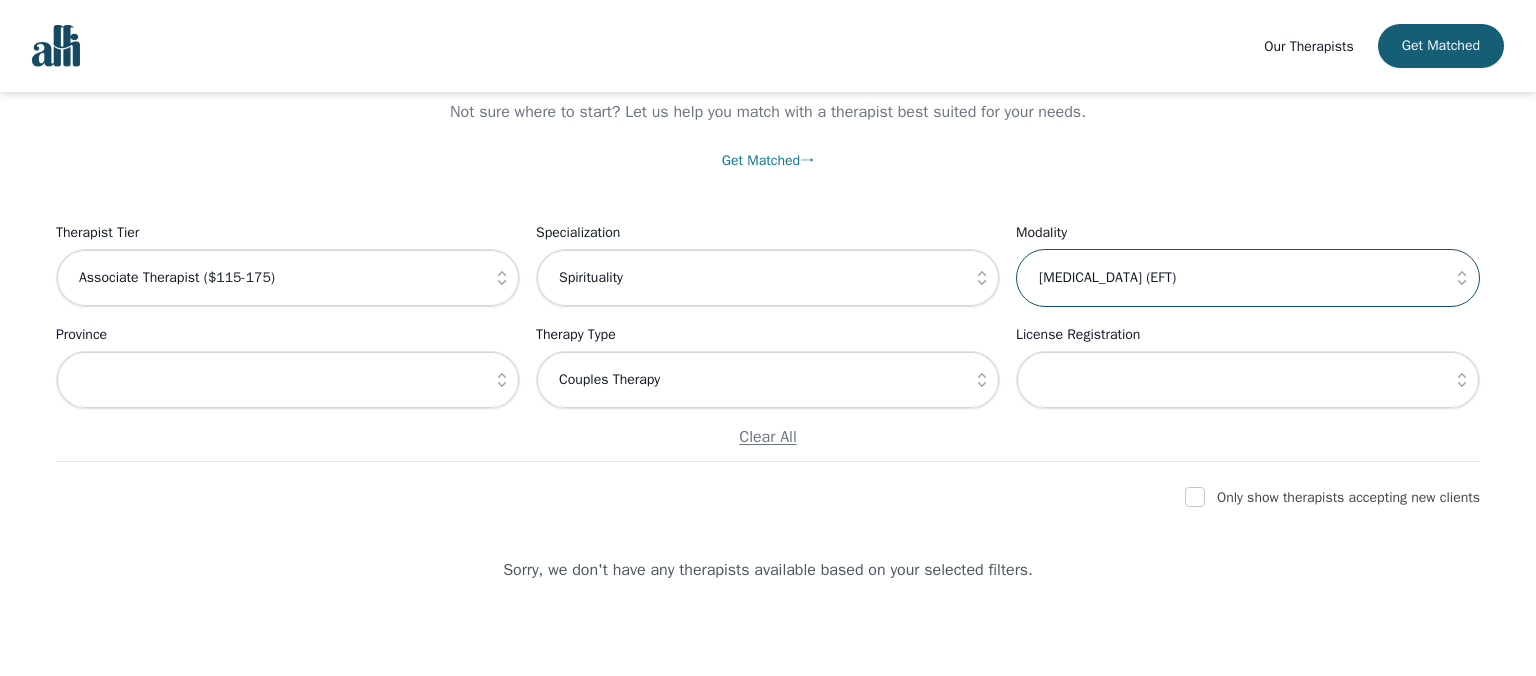 click on "[MEDICAL_DATA] (EFT)" at bounding box center [1248, 278] 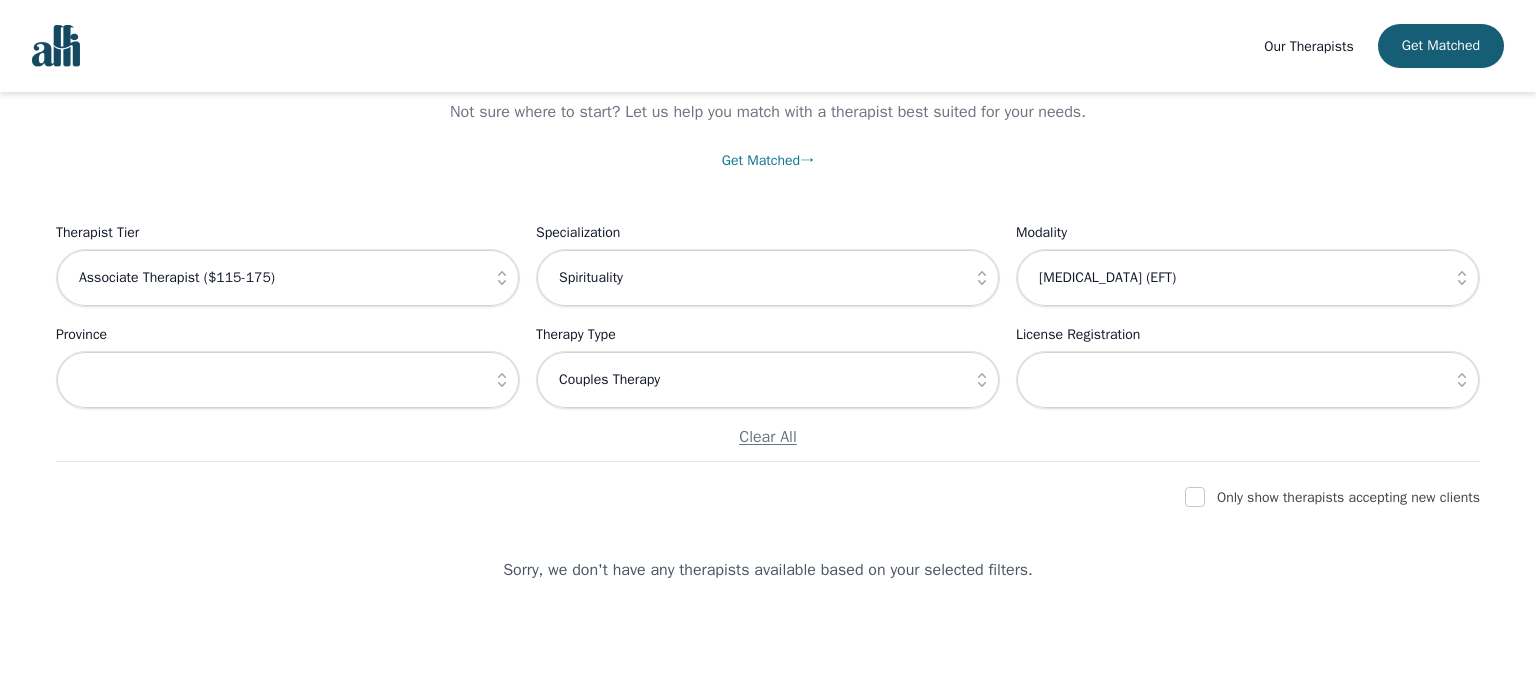 click 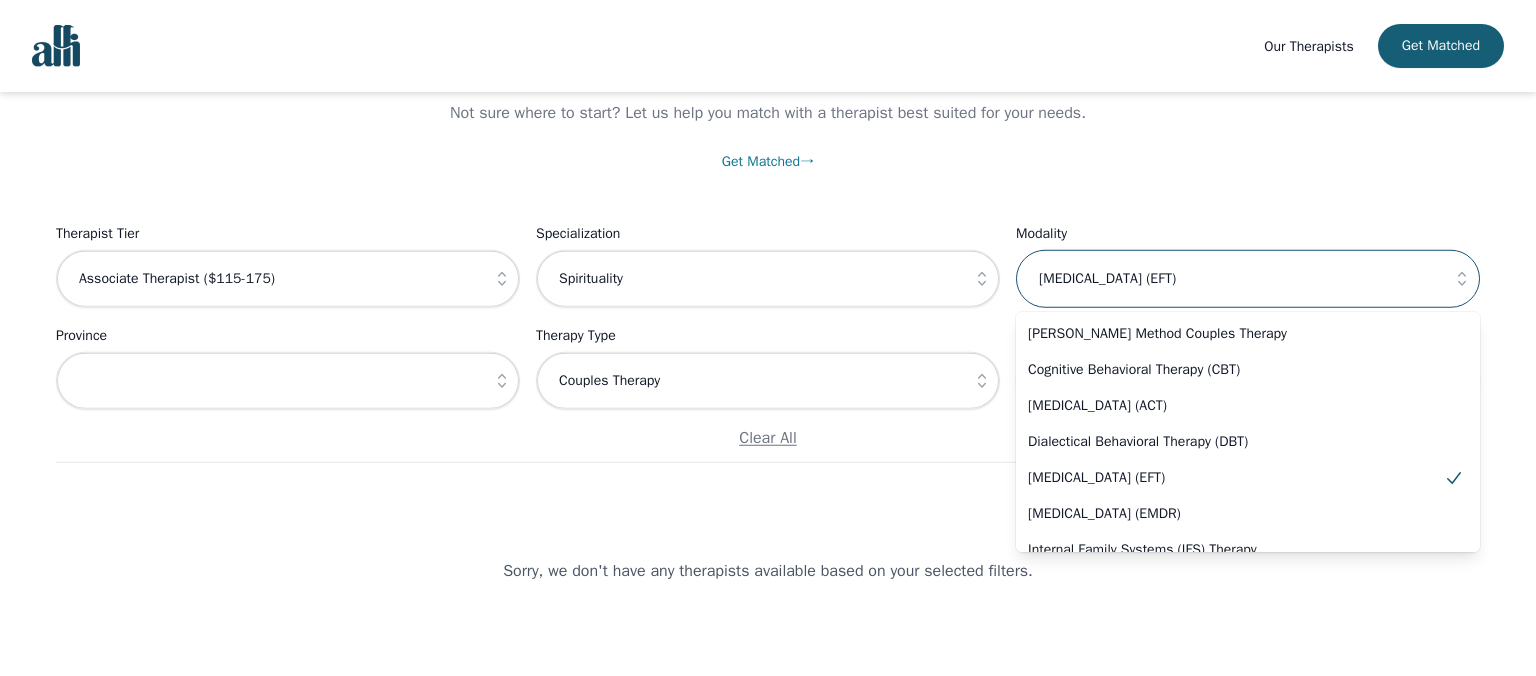 scroll, scrollTop: 144, scrollLeft: 0, axis: vertical 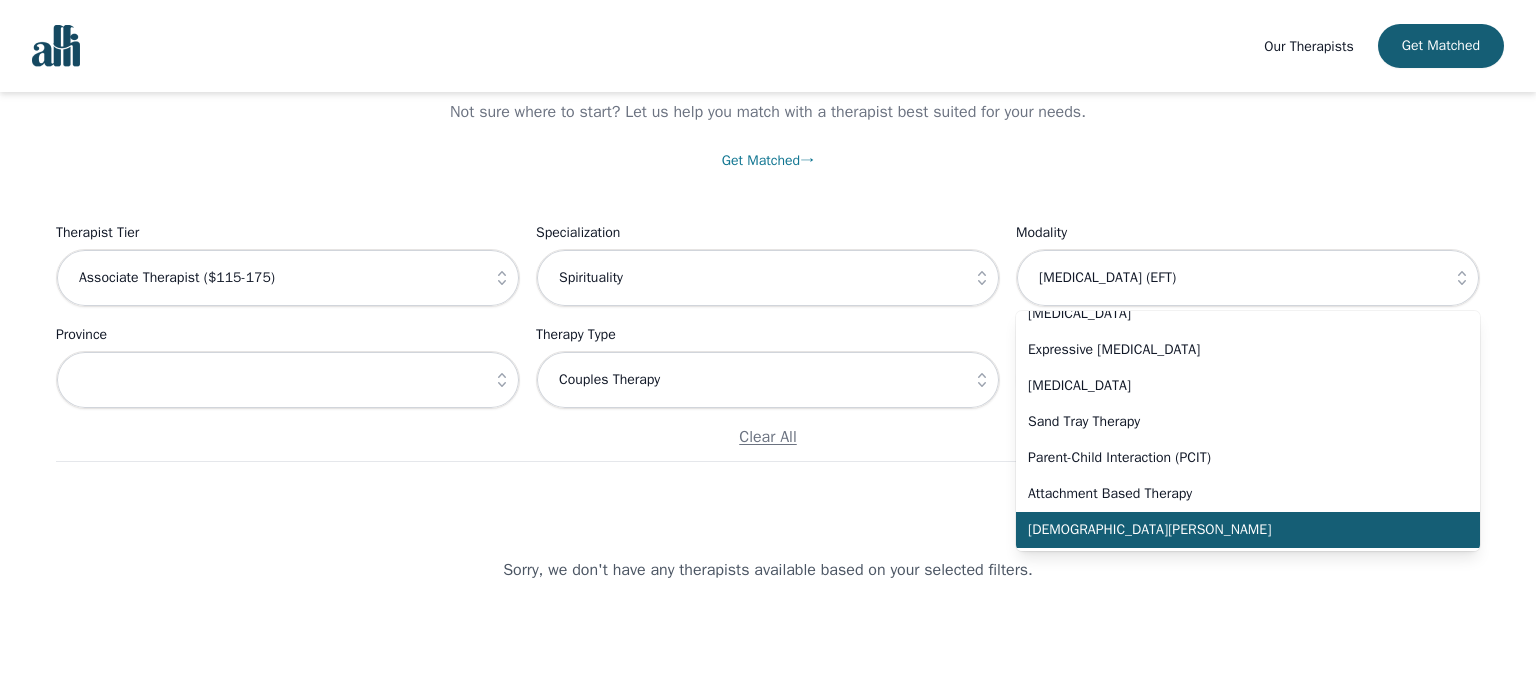 click on "[DEMOGRAPHIC_DATA][PERSON_NAME]" at bounding box center (1236, 530) 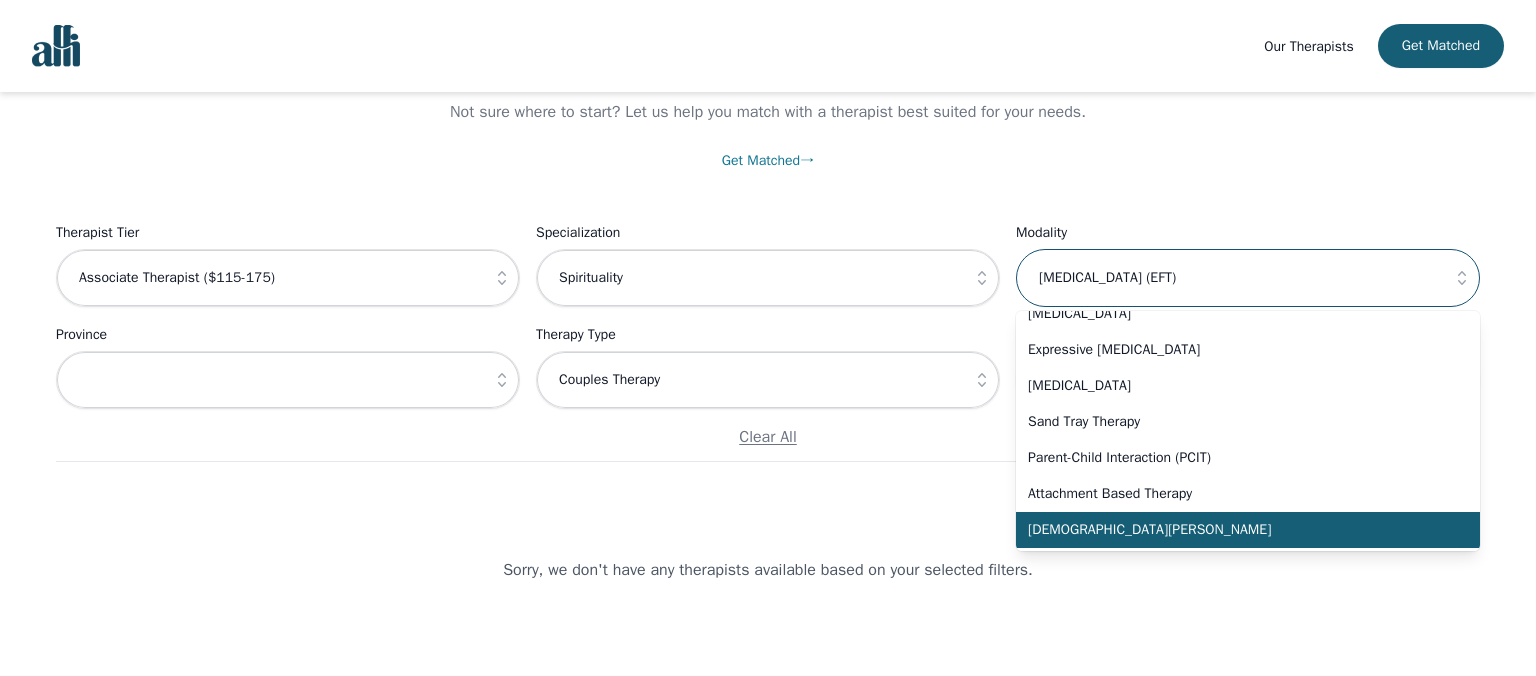 type on "[DEMOGRAPHIC_DATA][PERSON_NAME]" 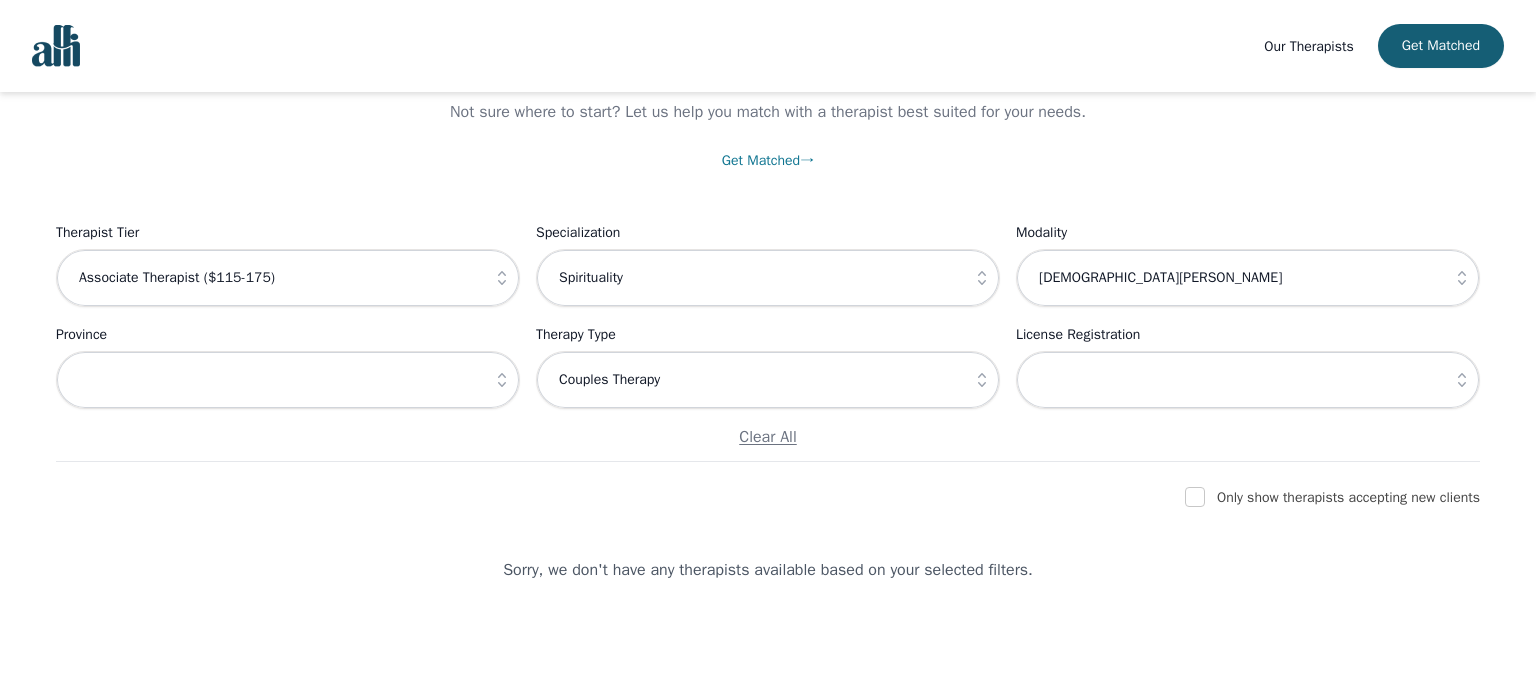click 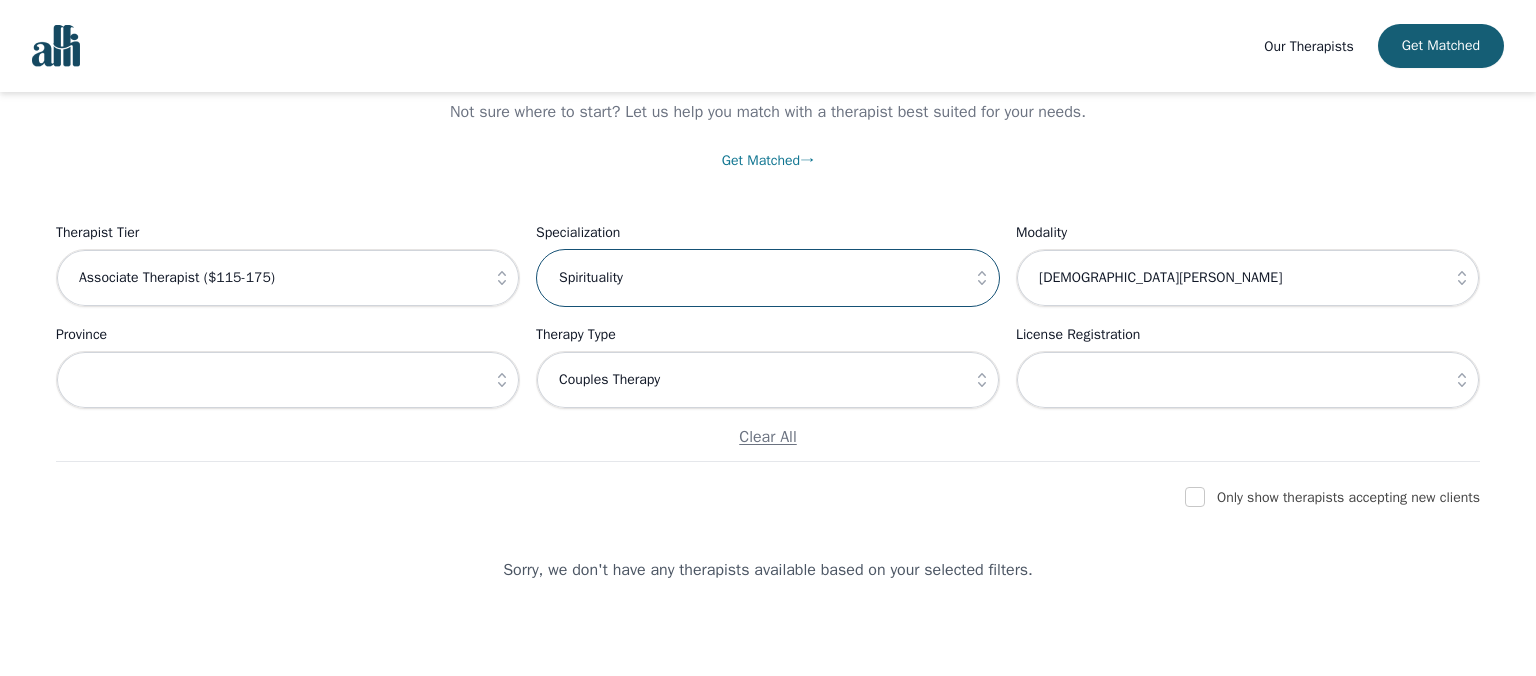 type on "Spirituality" 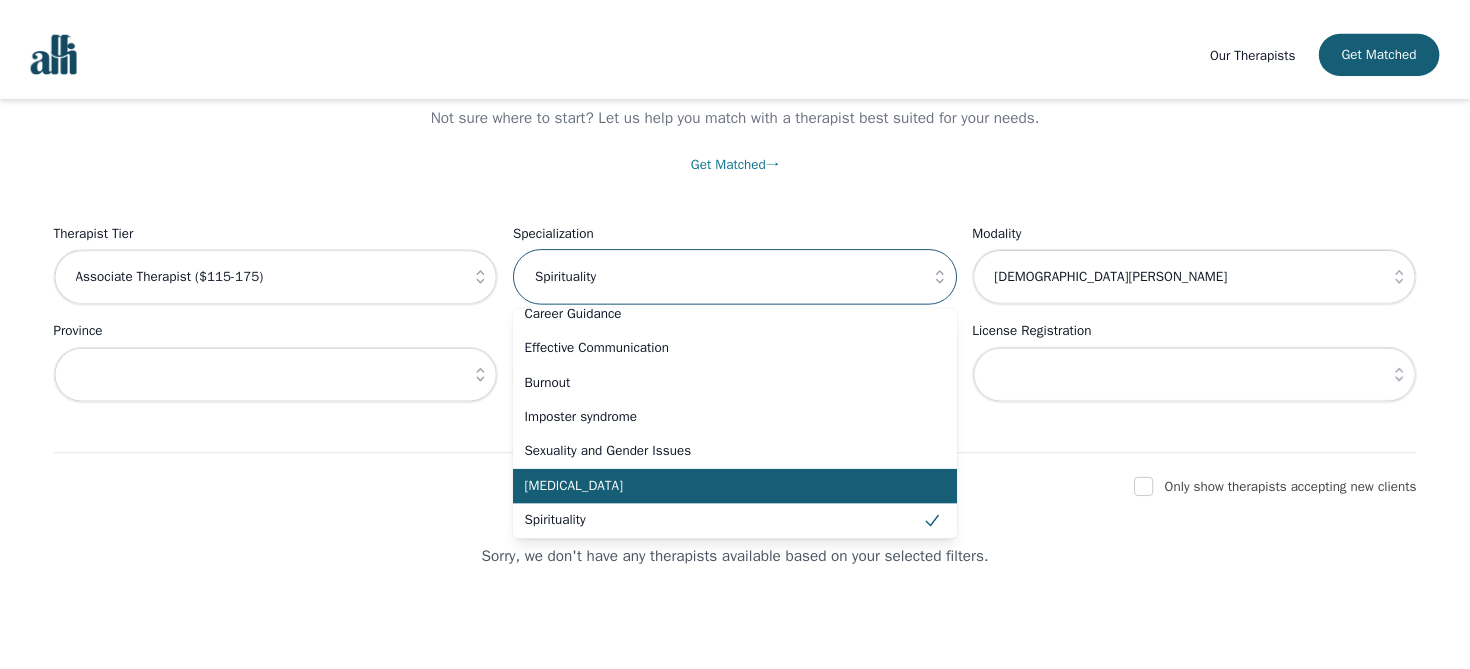 scroll, scrollTop: 0, scrollLeft: 0, axis: both 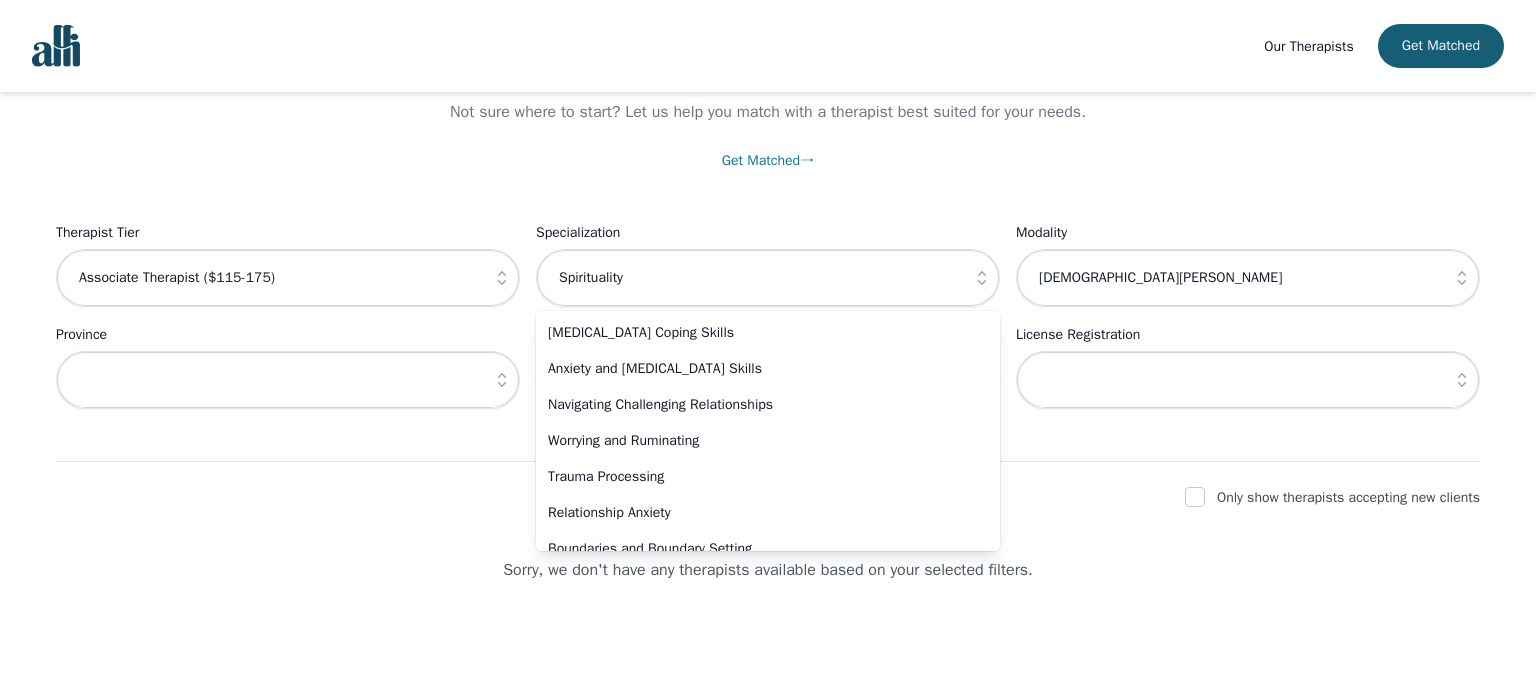 click on "Find the right therapist for you Not sure where to start? Let us help you match with a therapist best suited for your needs. Get Matched  → Filter Therapists Therapist Tier Associate Therapist ($115-175) Specialization Spirituality [MEDICAL_DATA] Coping Skills Anxiety and [MEDICAL_DATA] Skills Navigating Challenging Relationships Worrying and Ruminating Trauma Processing Relationship Anxiety Boundaries and Boundary Setting Grief/Loss Life Transitions Identity and Self-Exploration [MEDICAL_DATA] Addiction and Substance Abuse People pleasing Separation and Divorce Understanding and regulating emotions Career Guidance Effective Communication Burnout Imposter syndrome Sexuality and Gender Issues [MEDICAL_DATA] Spirituality Empowerment Negative body image Maternal Mental Health Parenting [MEDICAL_DATA] [MEDICAL_DATA] [MEDICAL_DATA] BIPOC LGBTQ2IA+ [MEDICAL_DATA] [MEDICAL_DATA] Dealing with Difficult or Narcissistic Personalities Meaning and Purpose [MEDICAL_DATA] Chronic and Acute Illness Mindfulness Dating Challenges Modality" at bounding box center (768, 265) 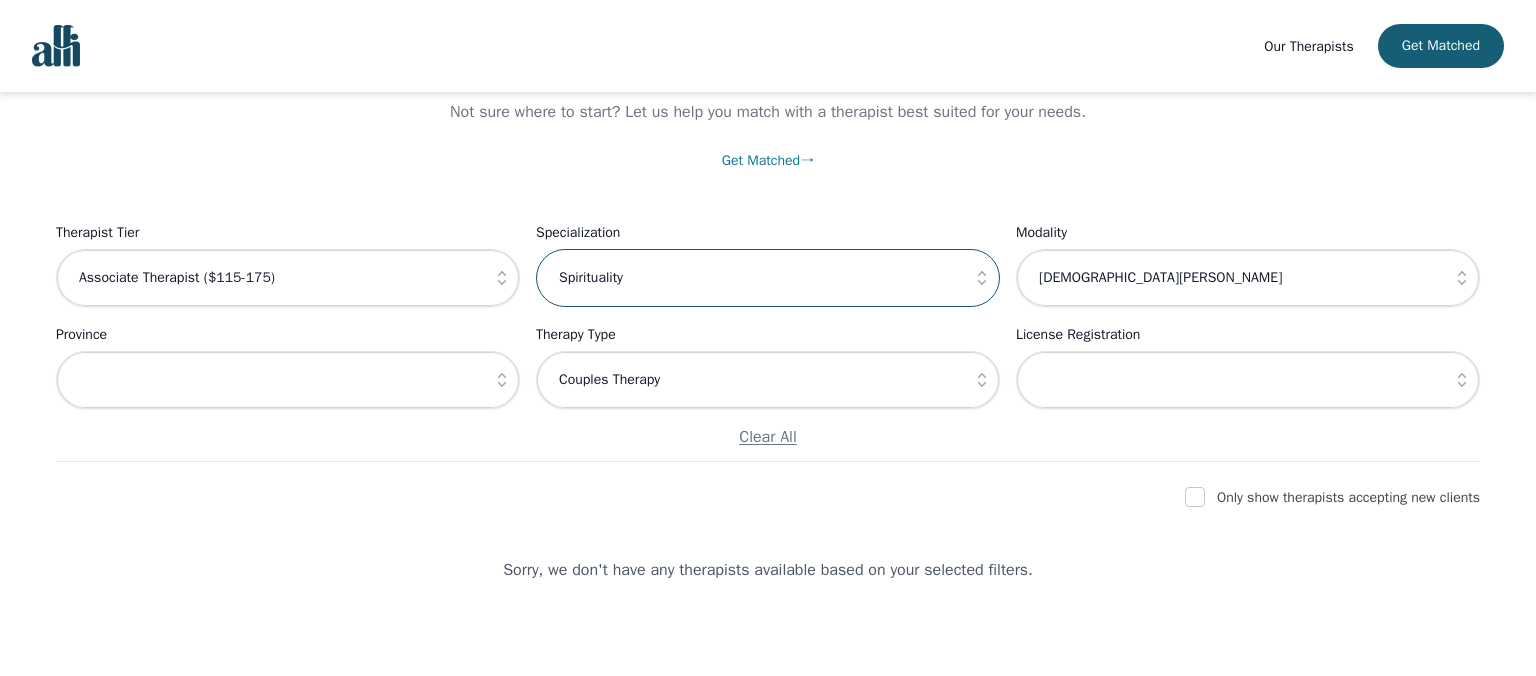 drag, startPoint x: 814, startPoint y: 276, endPoint x: 266, endPoint y: 290, distance: 548.17883 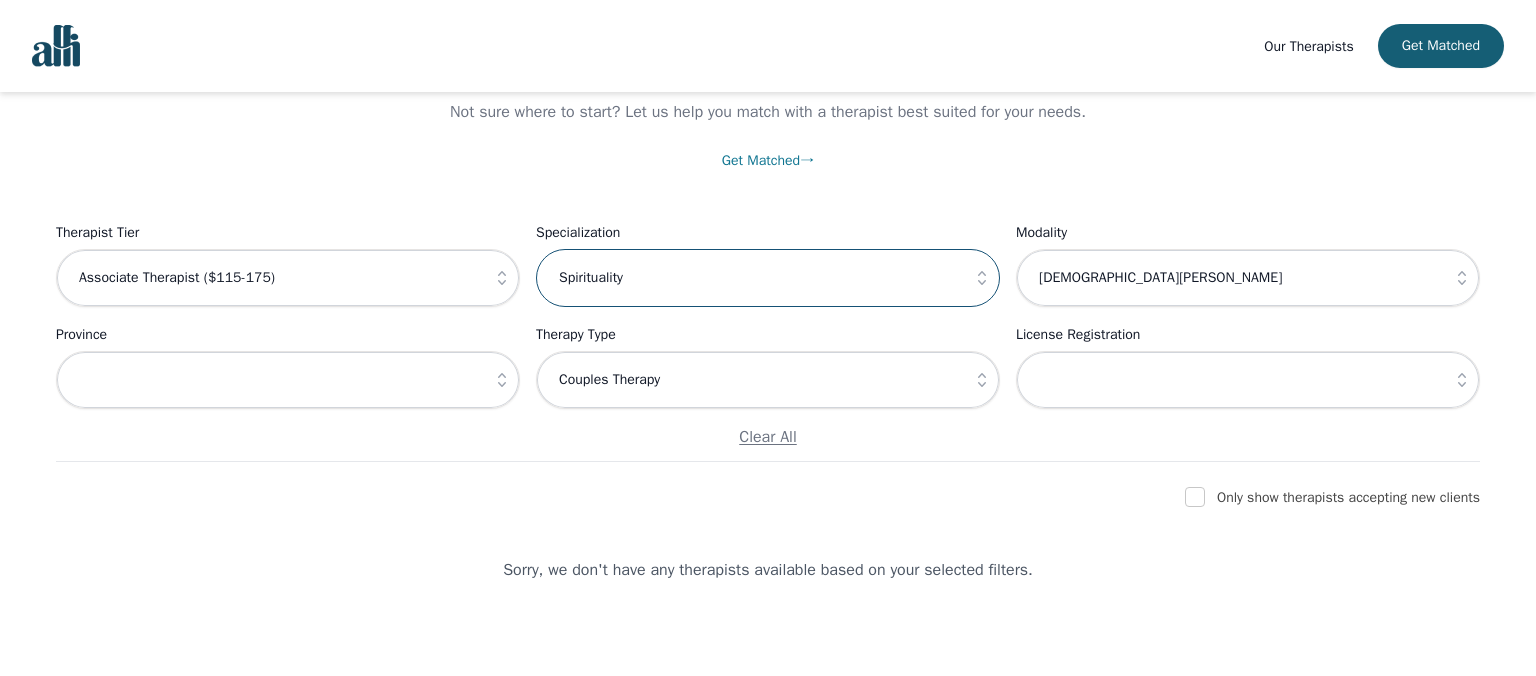 click on "Spirituality" at bounding box center [768, 278] 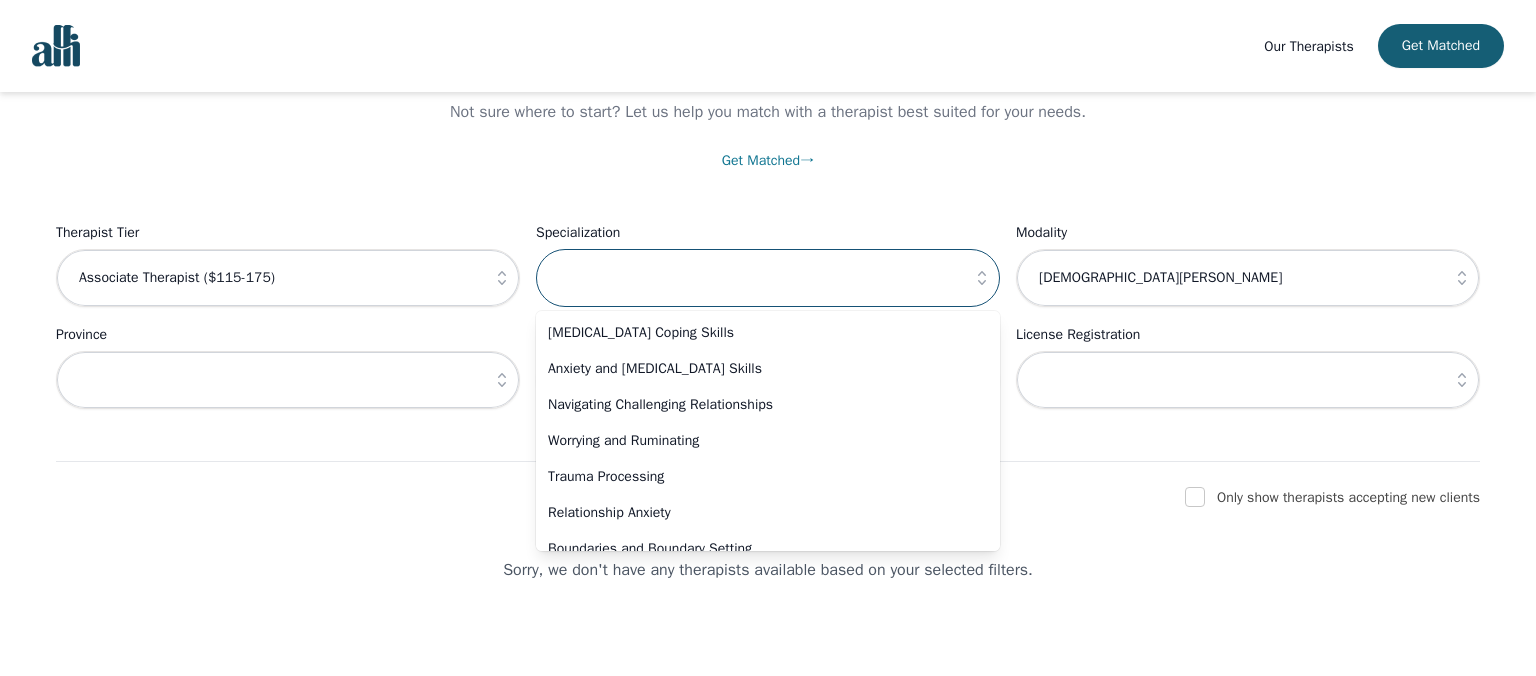 type 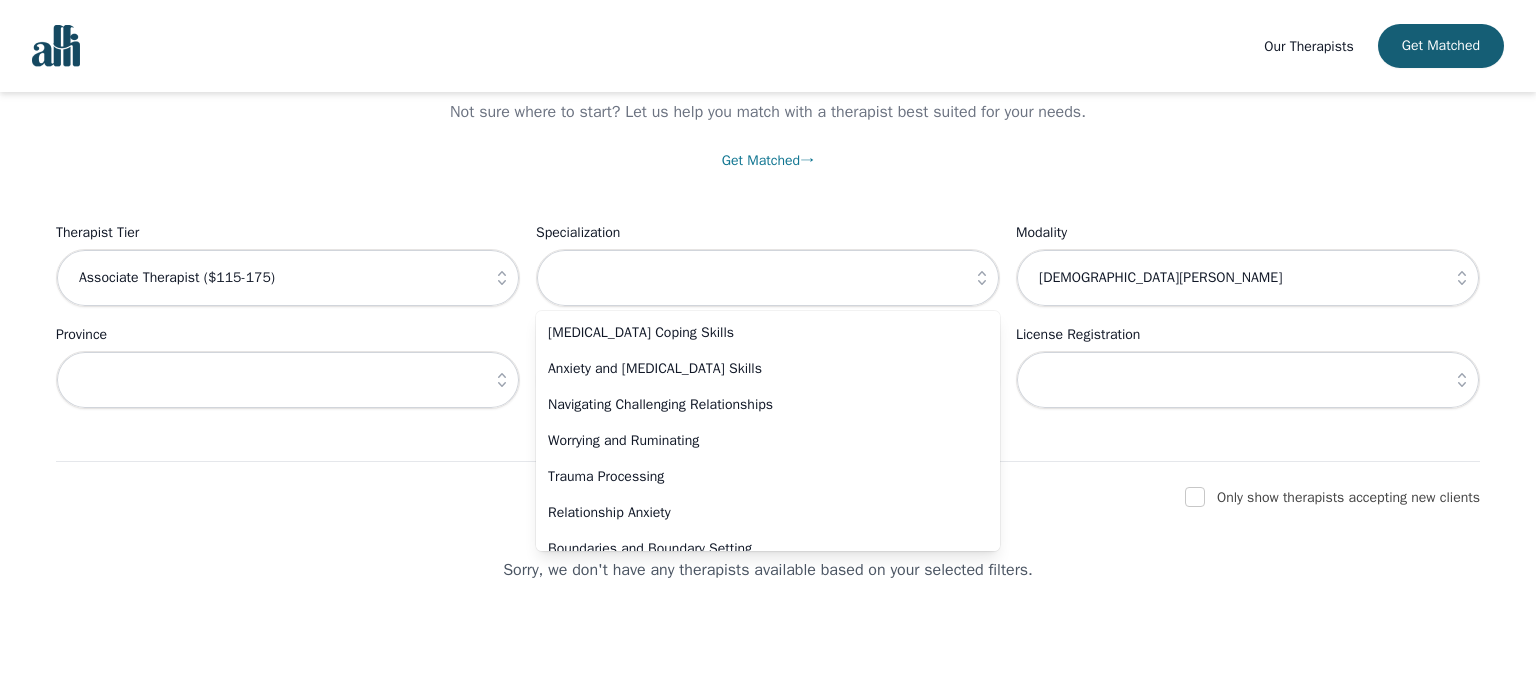click on "Only show therapists accepting new clients" at bounding box center [768, 498] 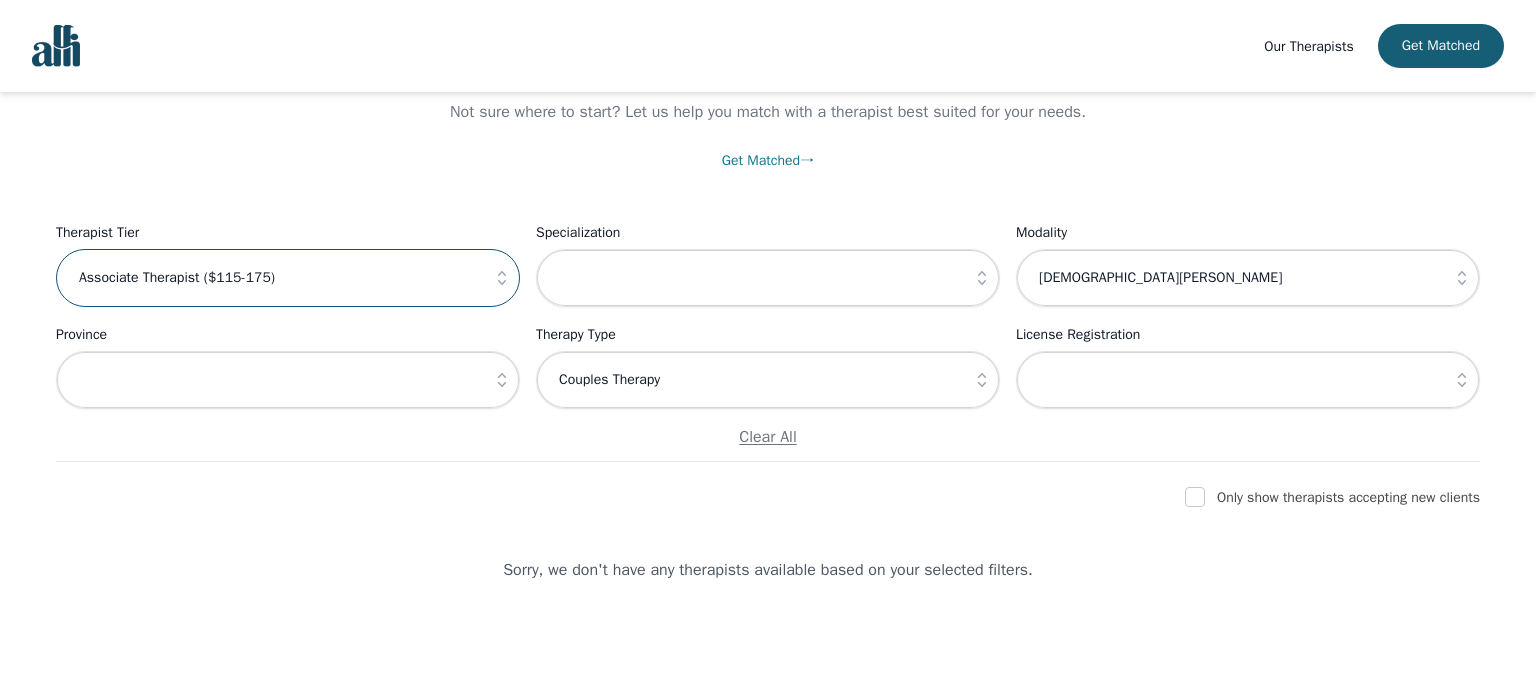 click on "Associate Therapist ($115-175)" at bounding box center (288, 278) 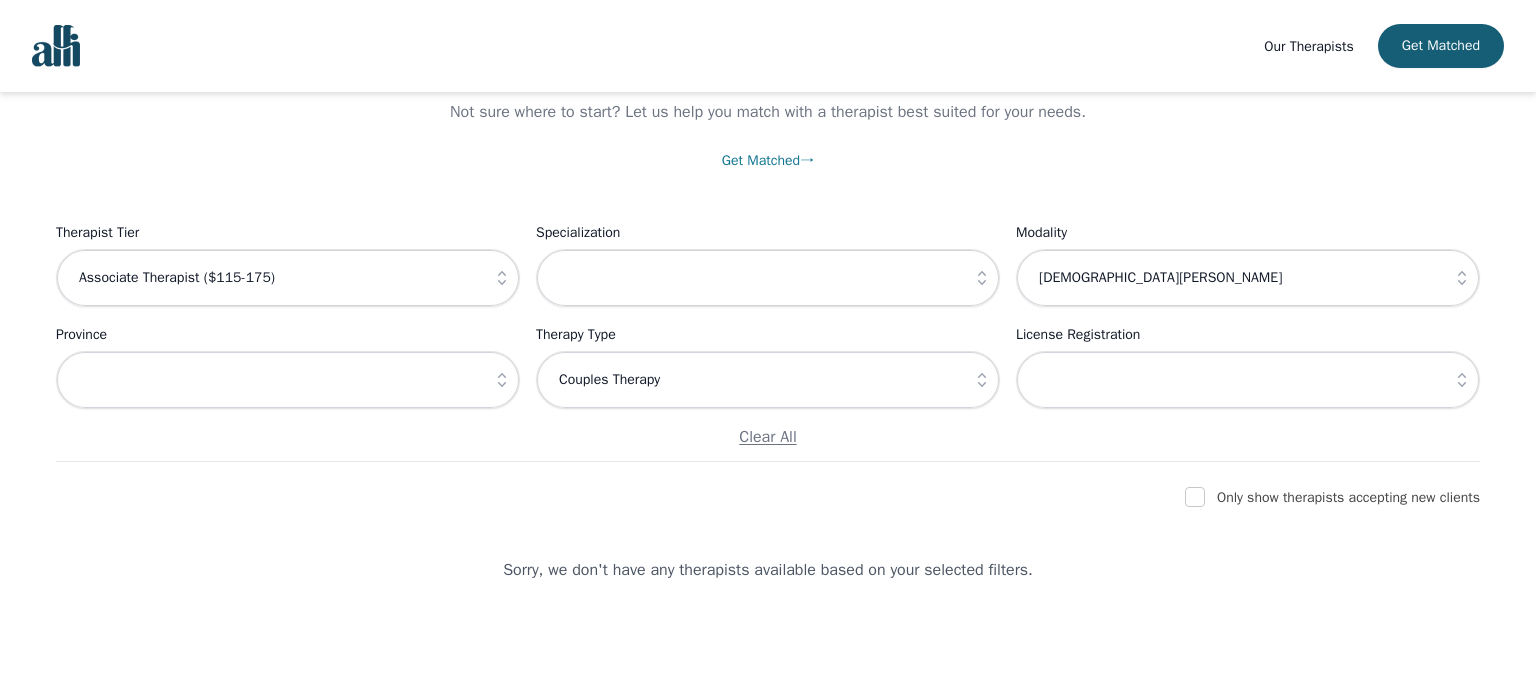 click 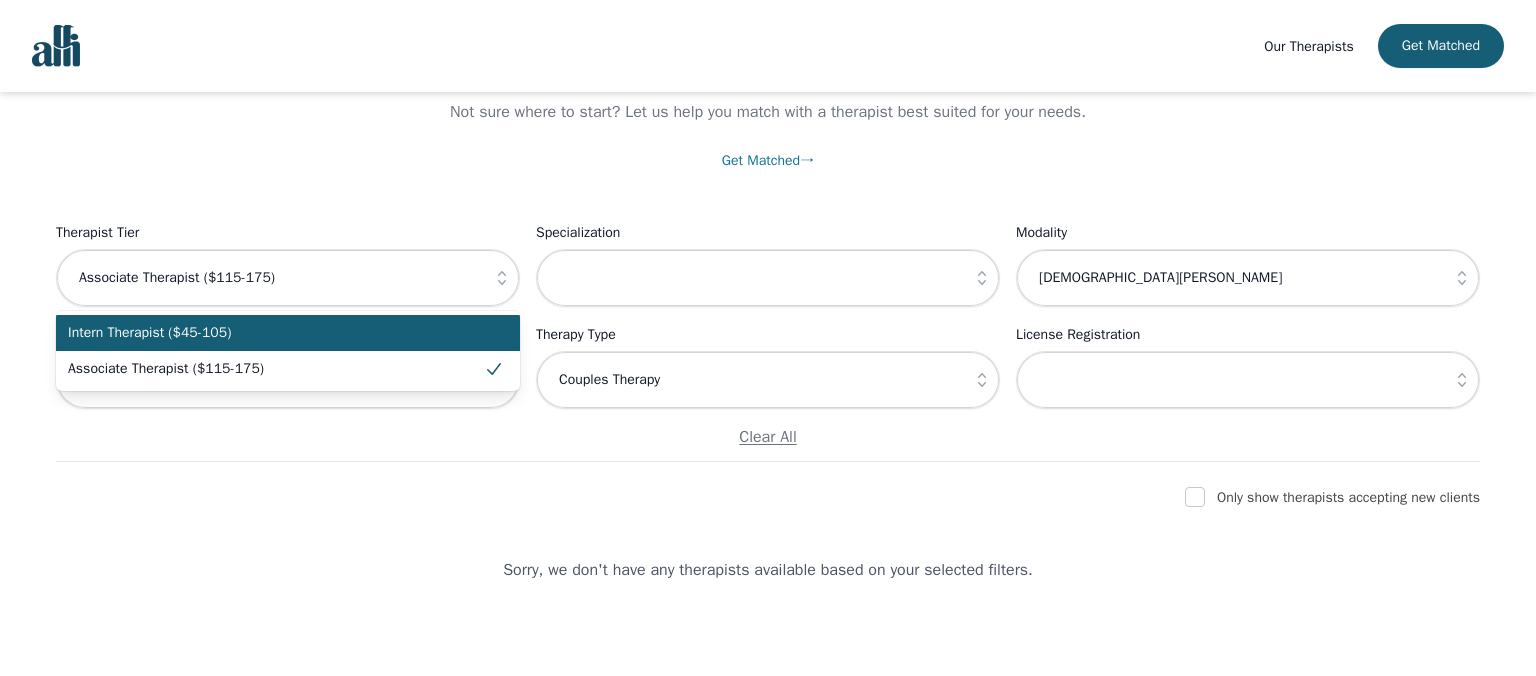 click on "Intern Therapist ($45-105)" at bounding box center [276, 333] 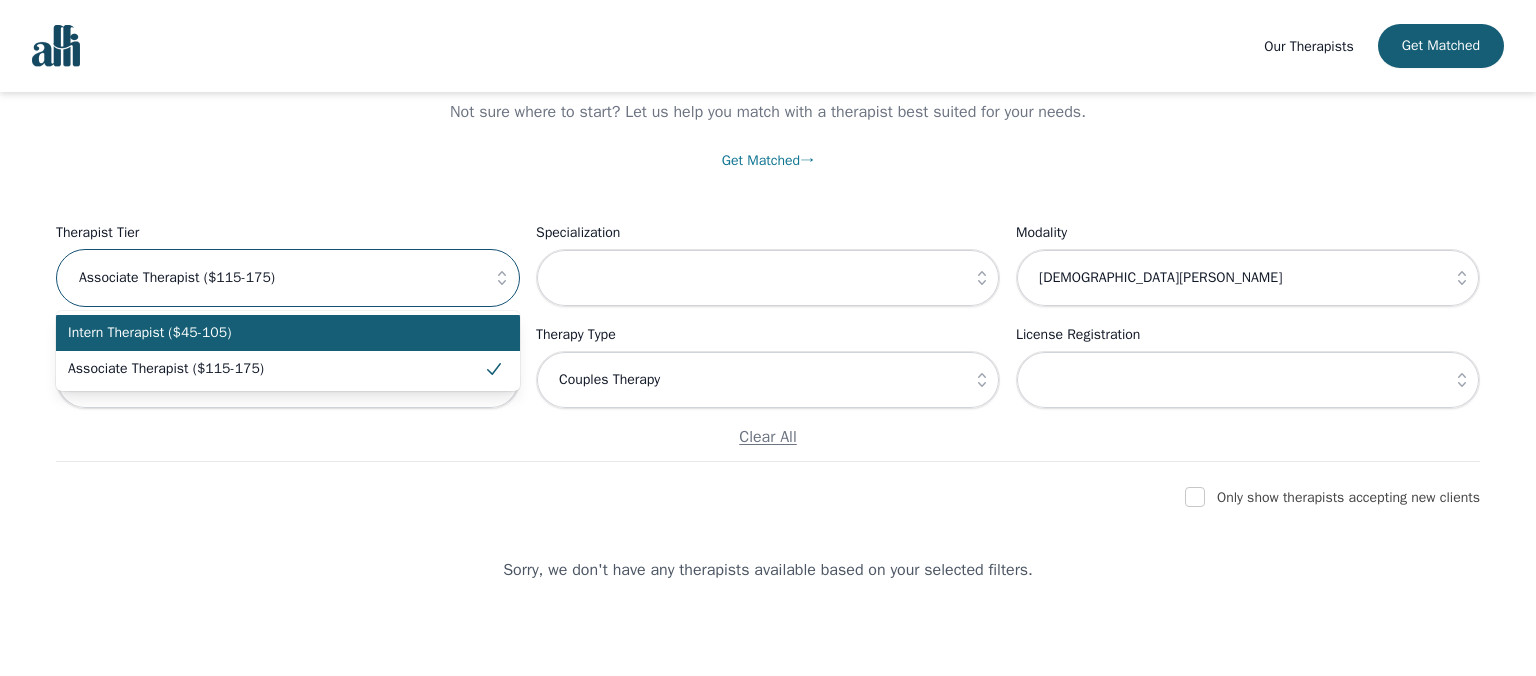 type on "Intern Therapist ($45-105)" 